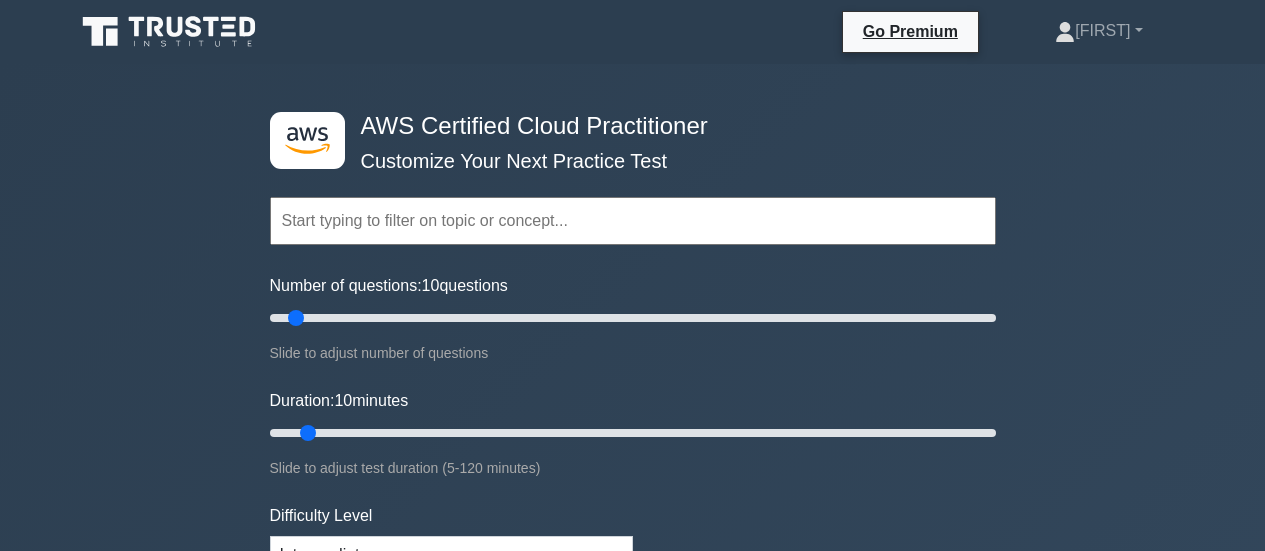scroll, scrollTop: 86, scrollLeft: 0, axis: vertical 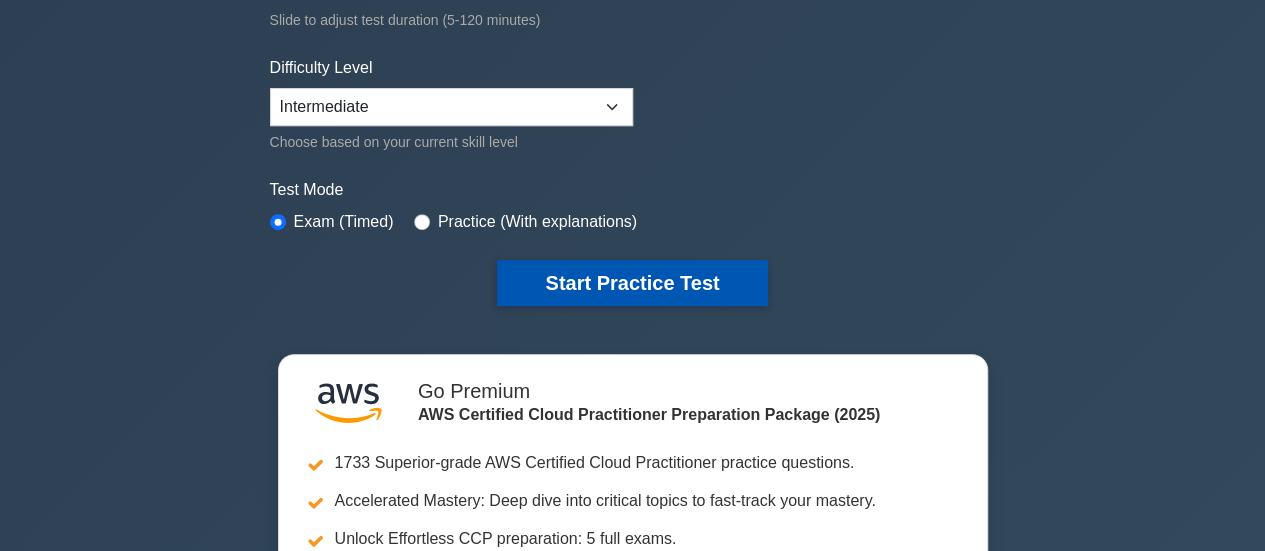 click on "Start Practice Test" at bounding box center [632, 283] 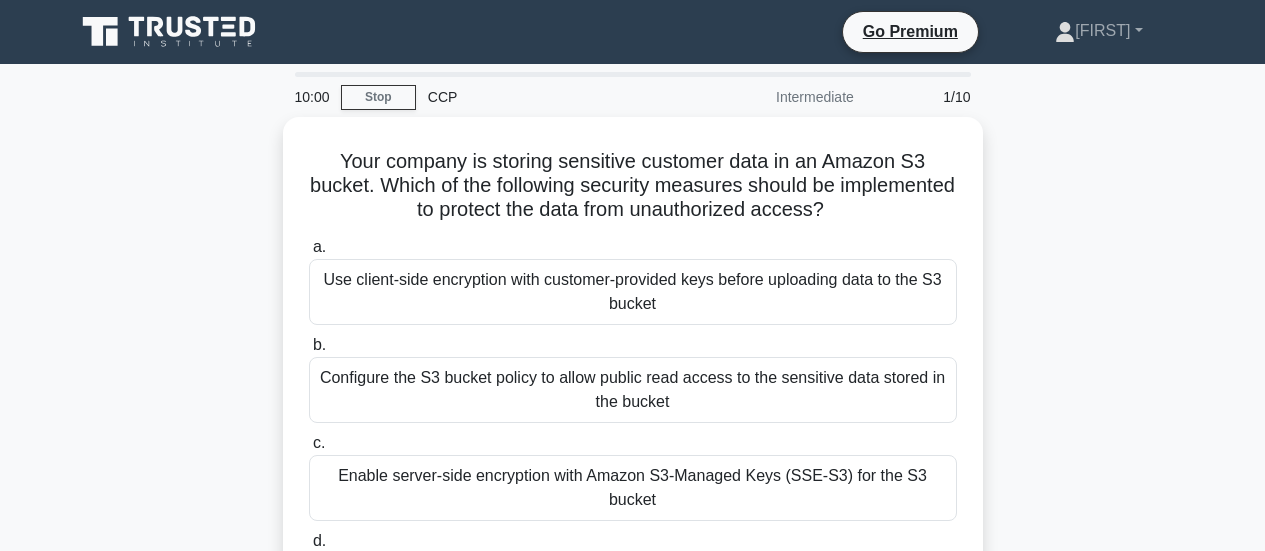 scroll, scrollTop: 0, scrollLeft: 0, axis: both 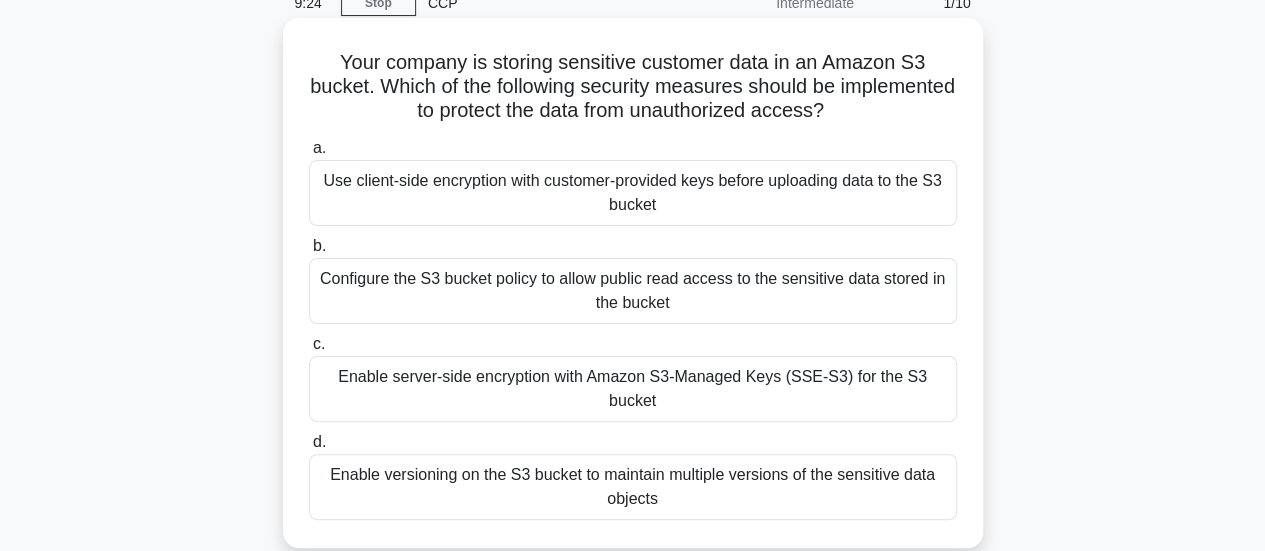 click on "Enable server-side encryption with Amazon S3-Managed Keys (SSE-S3) for the S3 bucket" at bounding box center (633, 389) 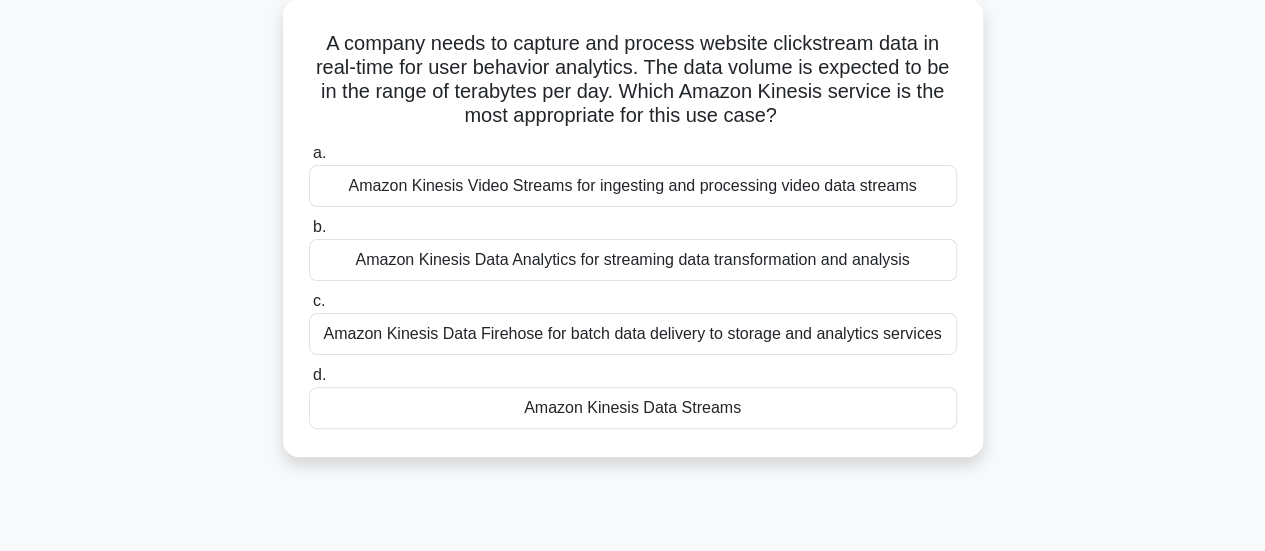 scroll, scrollTop: 119, scrollLeft: 0, axis: vertical 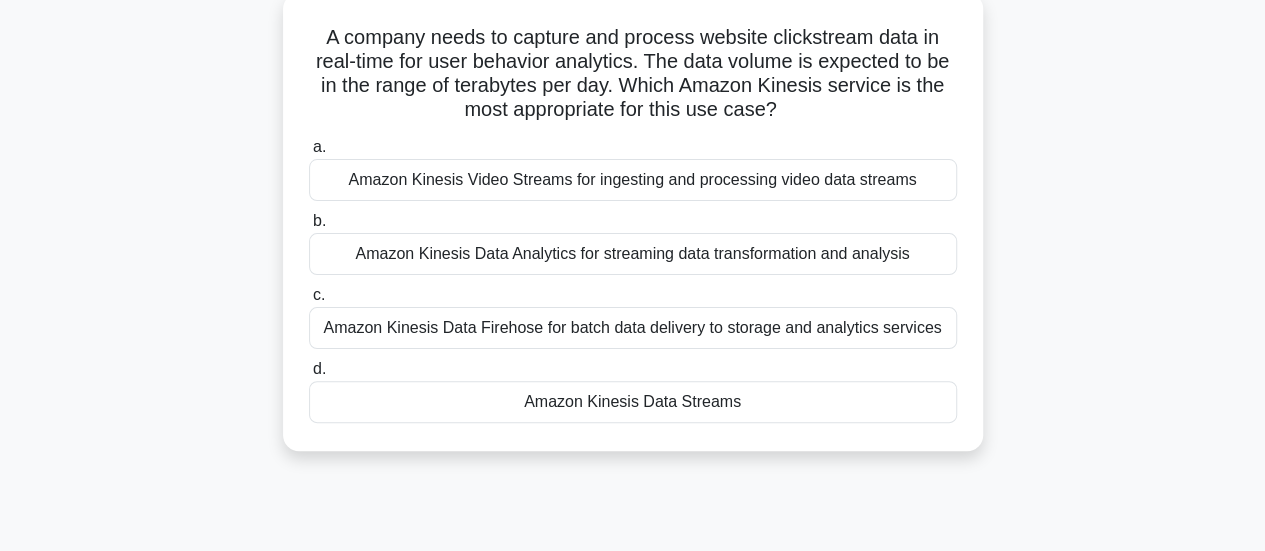 click on "Amazon Kinesis Data Streams" at bounding box center [633, 402] 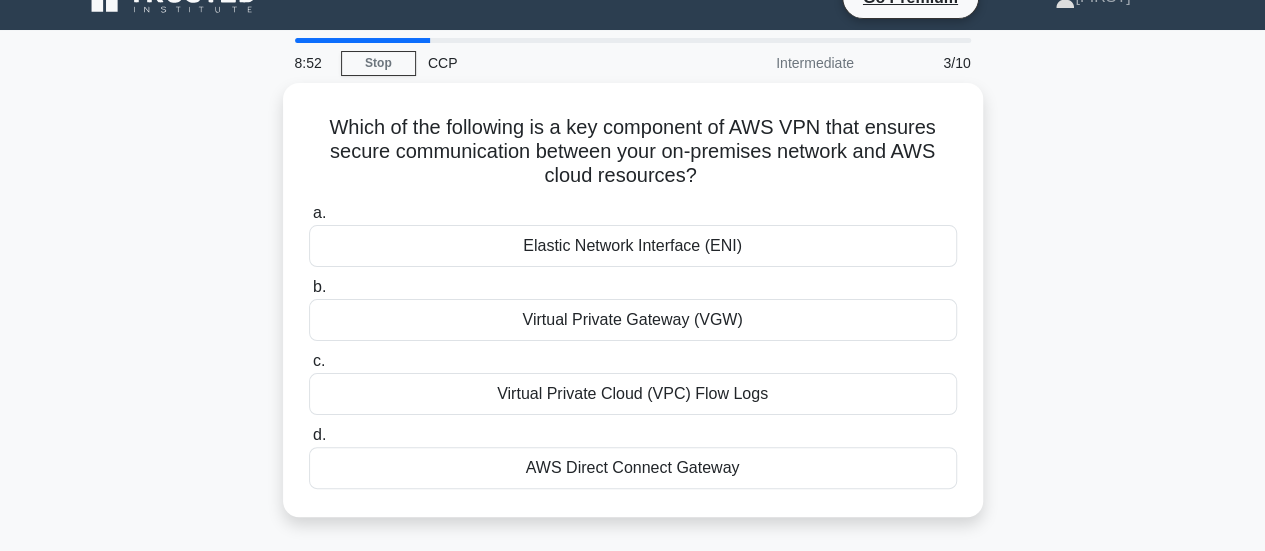 scroll, scrollTop: 35, scrollLeft: 0, axis: vertical 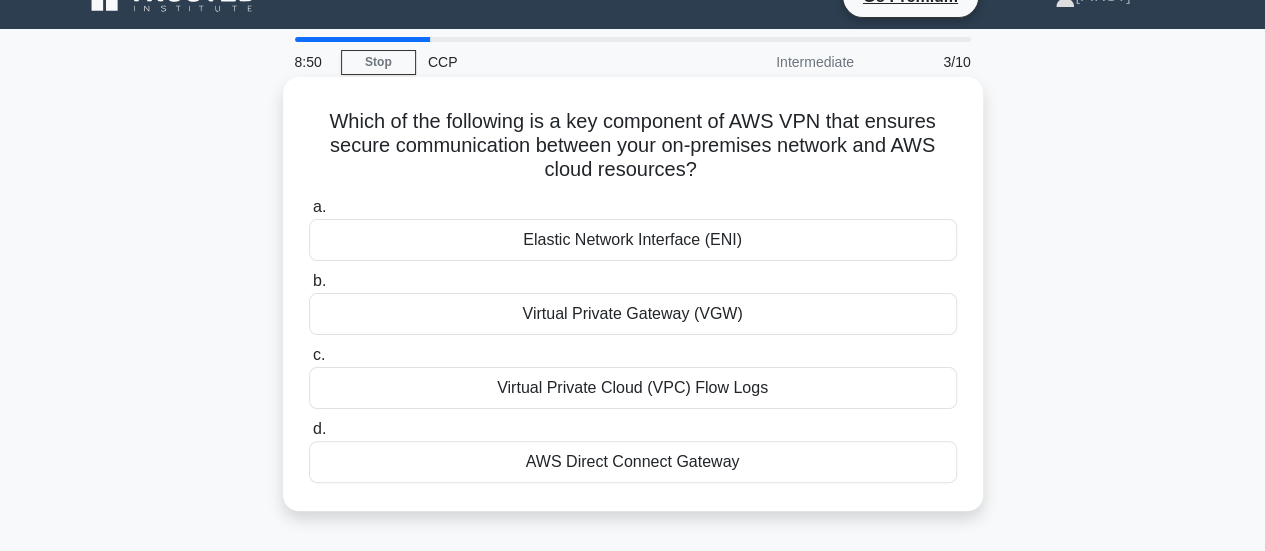 click on "Virtual Private Gateway (VGW)" at bounding box center [633, 314] 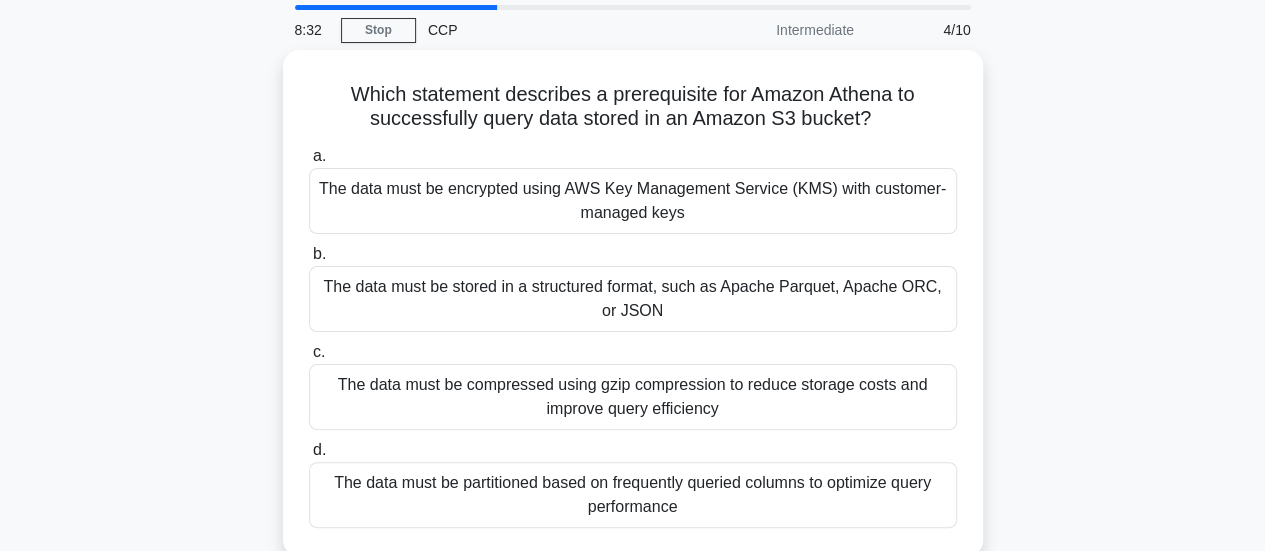 scroll, scrollTop: 61, scrollLeft: 0, axis: vertical 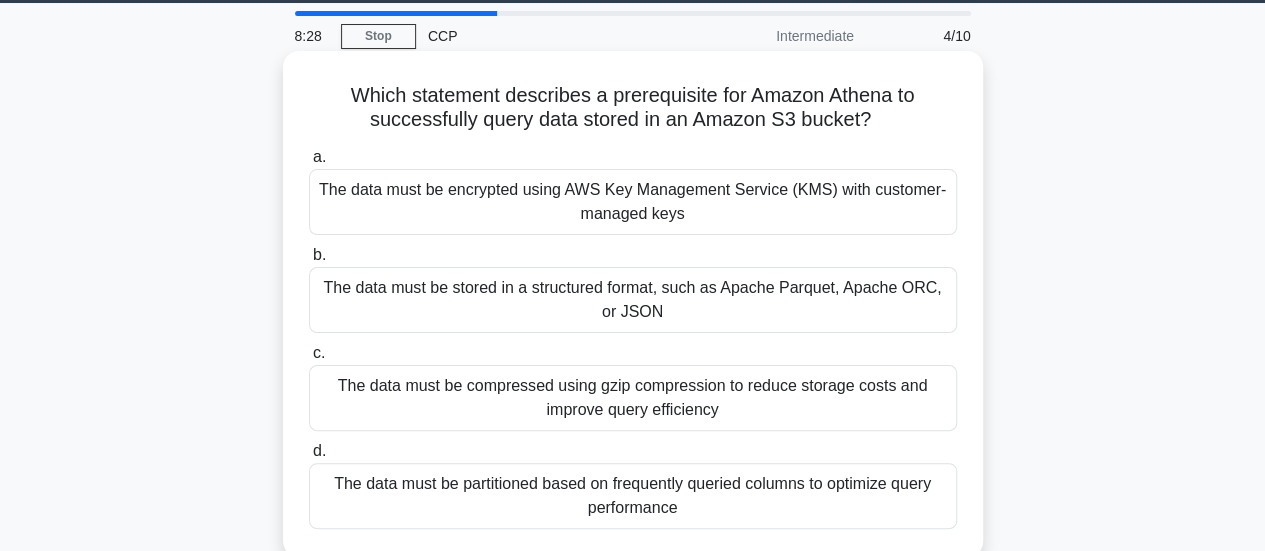 click on "The data must be stored in a structured format, such as Apache Parquet, Apache ORC, or JSON" at bounding box center (633, 300) 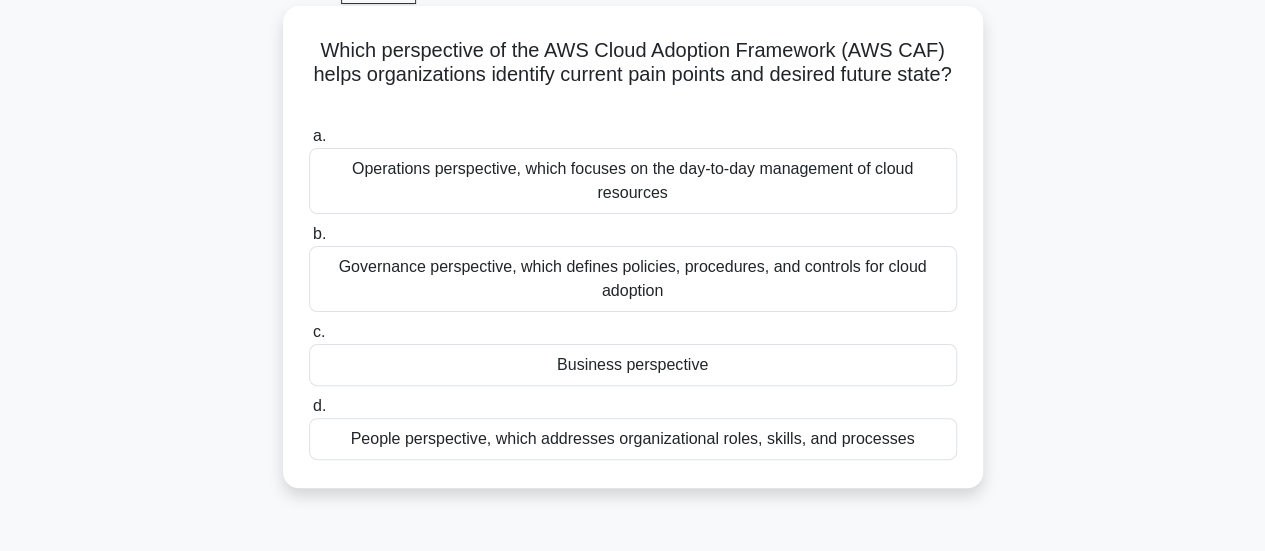 scroll, scrollTop: 74, scrollLeft: 0, axis: vertical 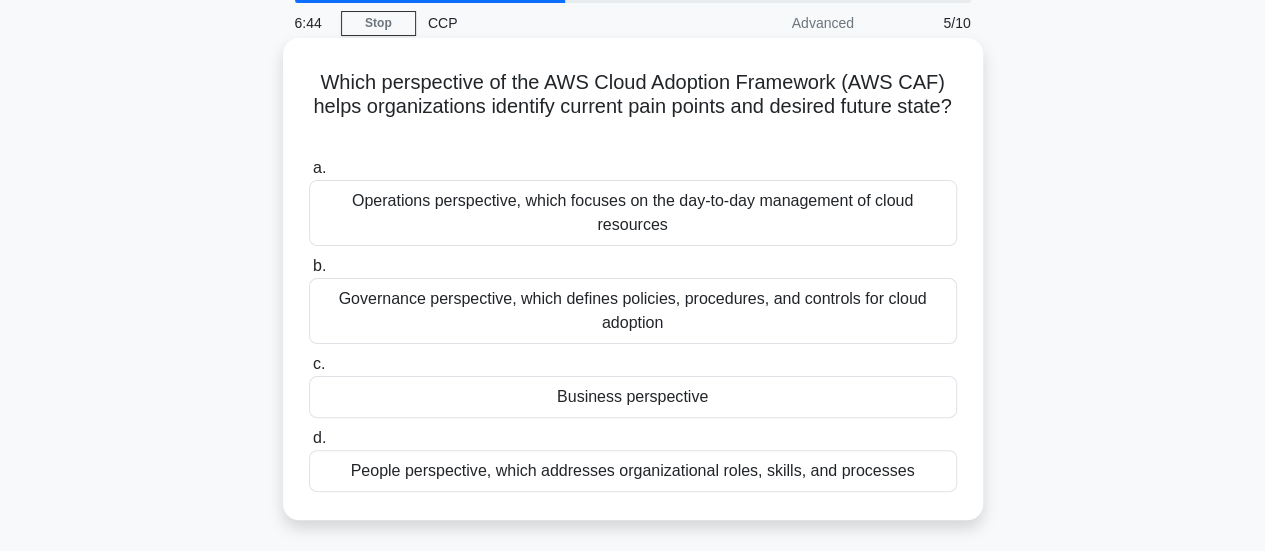 click on "Operations perspective, which focuses on the day-to-day management of cloud resources" at bounding box center (633, 213) 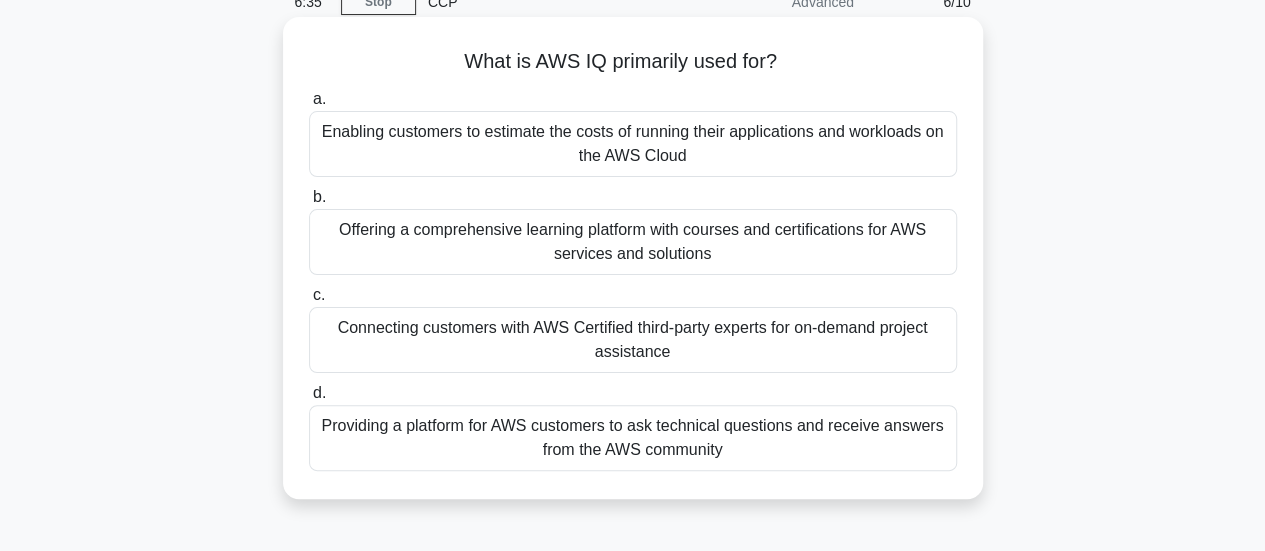 scroll, scrollTop: 96, scrollLeft: 0, axis: vertical 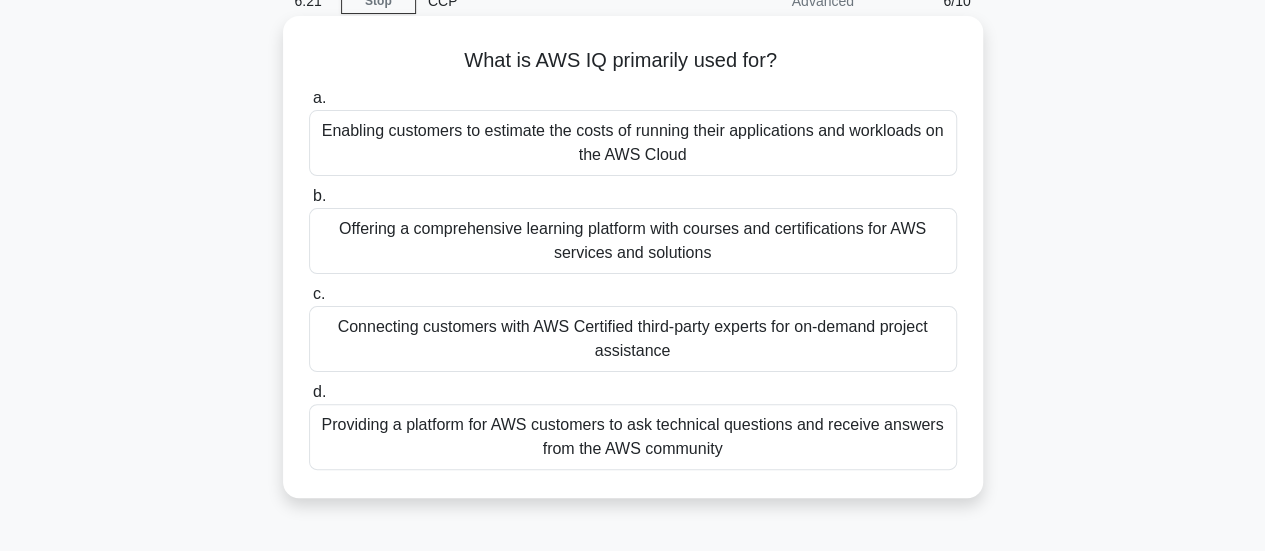 click on "Providing a platform for AWS customers to ask technical questions and receive answers from the AWS community" at bounding box center (633, 437) 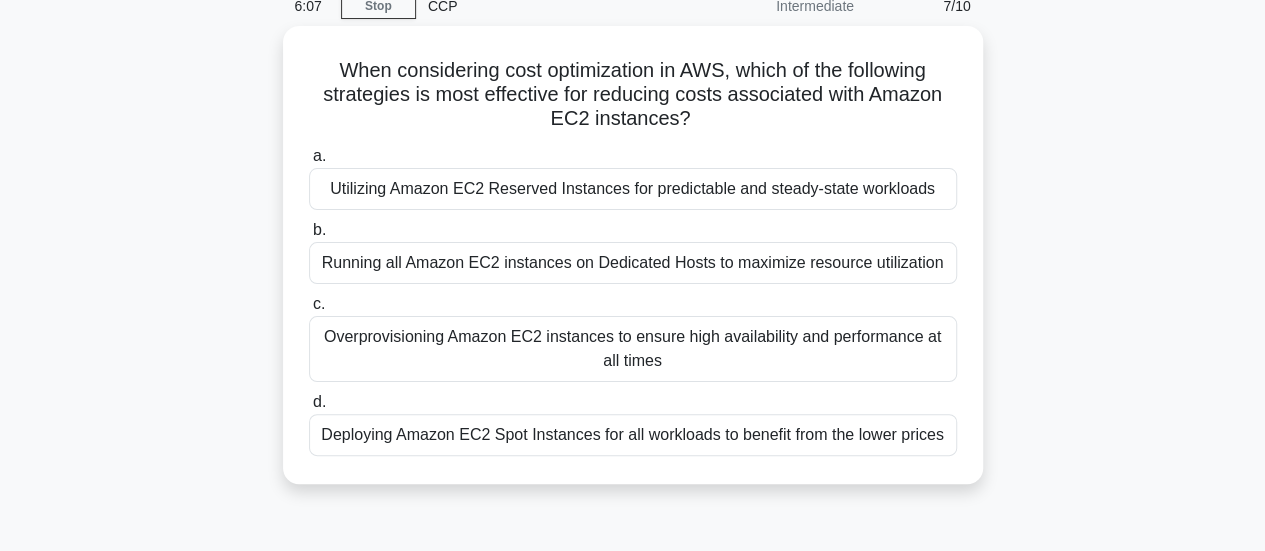 scroll, scrollTop: 92, scrollLeft: 0, axis: vertical 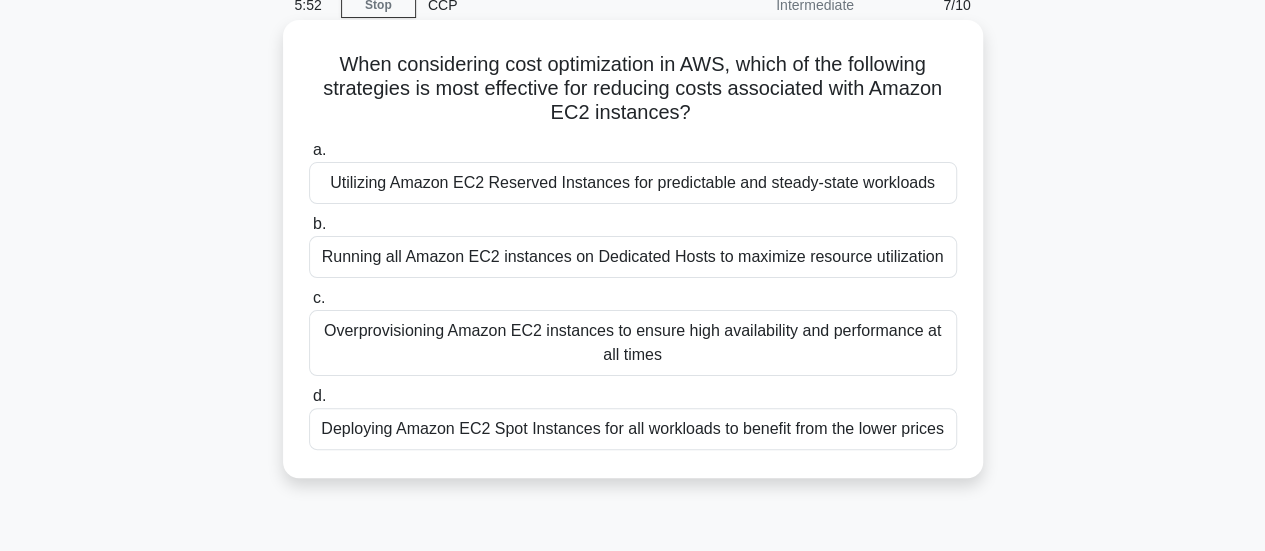click on "Utilizing Amazon EC2 Reserved Instances for predictable and steady-state workloads" at bounding box center (633, 183) 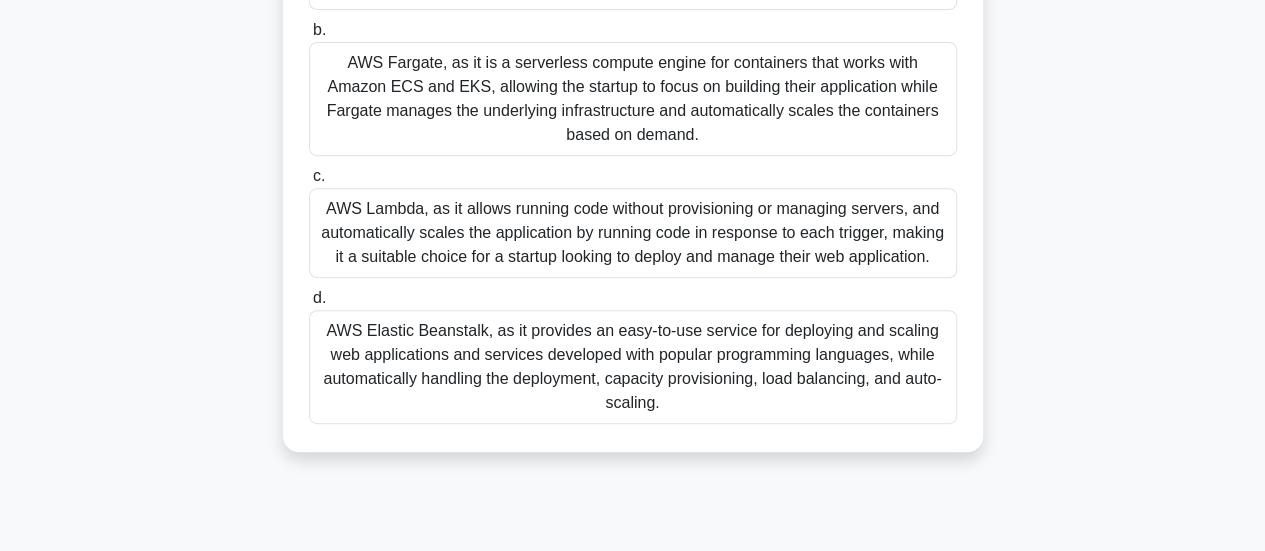 scroll, scrollTop: 386, scrollLeft: 0, axis: vertical 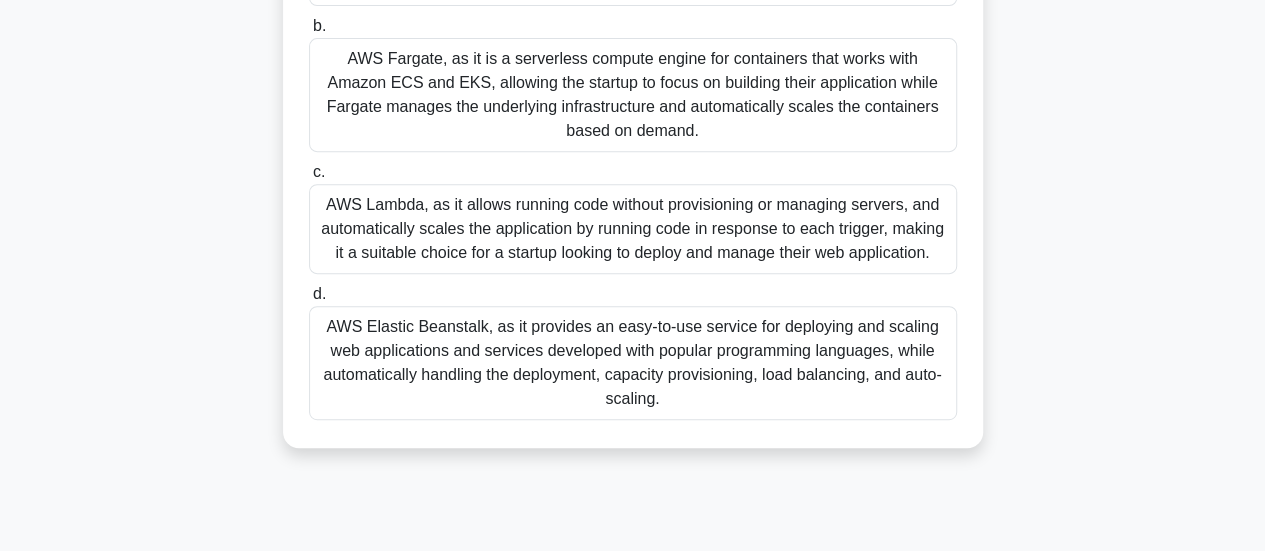 click on "AWS Elastic Beanstalk, as it provides an easy-to-use service for deploying and scaling web applications and services developed with popular programming languages, while automatically handling the deployment, capacity provisioning, load balancing, and auto-scaling." at bounding box center [633, 363] 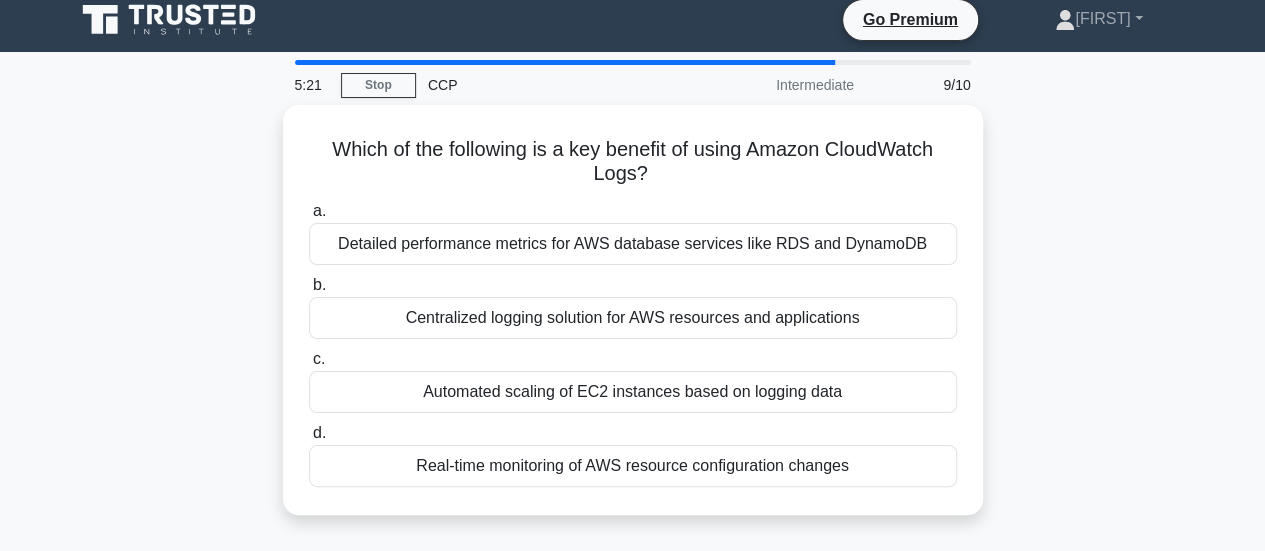 scroll, scrollTop: 0, scrollLeft: 0, axis: both 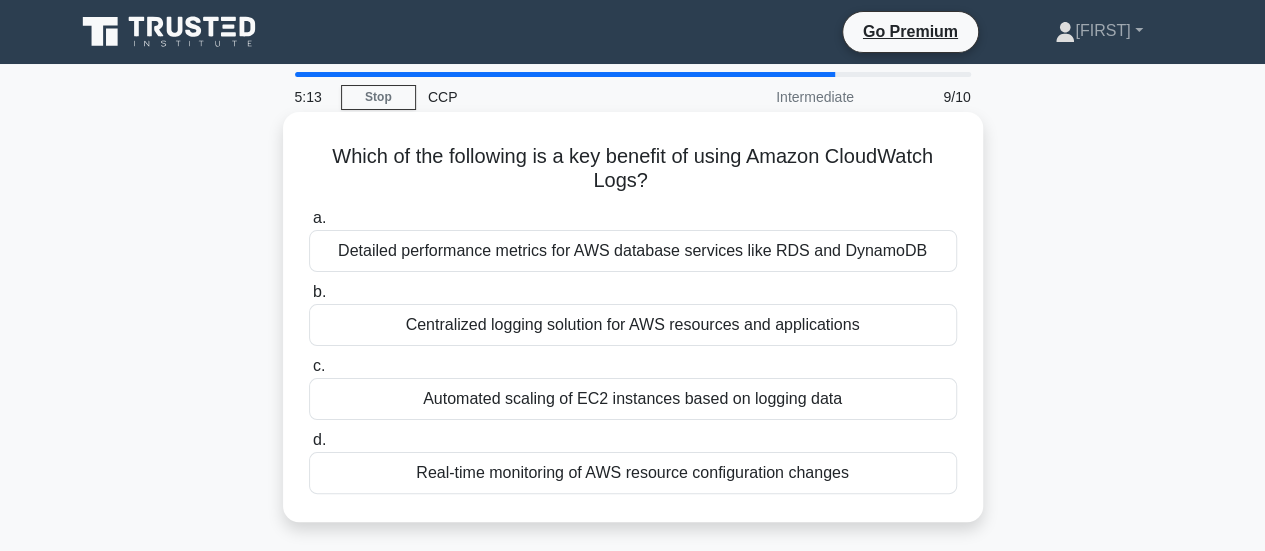 click on "Centralized logging solution for AWS resources and applications" at bounding box center [633, 325] 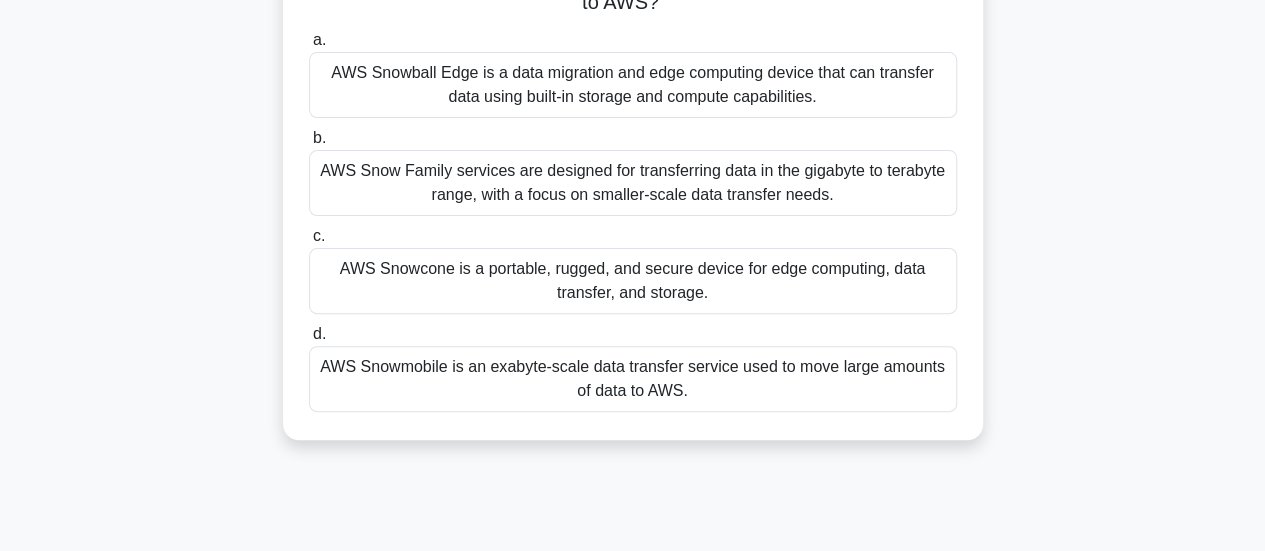 scroll, scrollTop: 186, scrollLeft: 0, axis: vertical 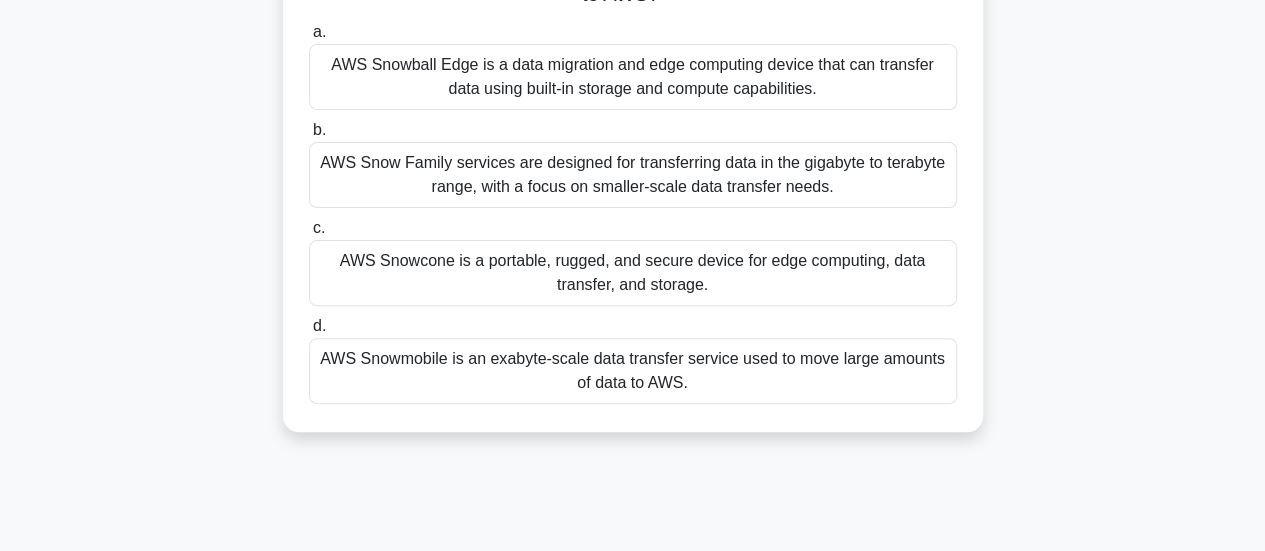 click on "AWS Snowmobile is an exabyte-scale data transfer service used to move large amounts of data to AWS." at bounding box center (633, 371) 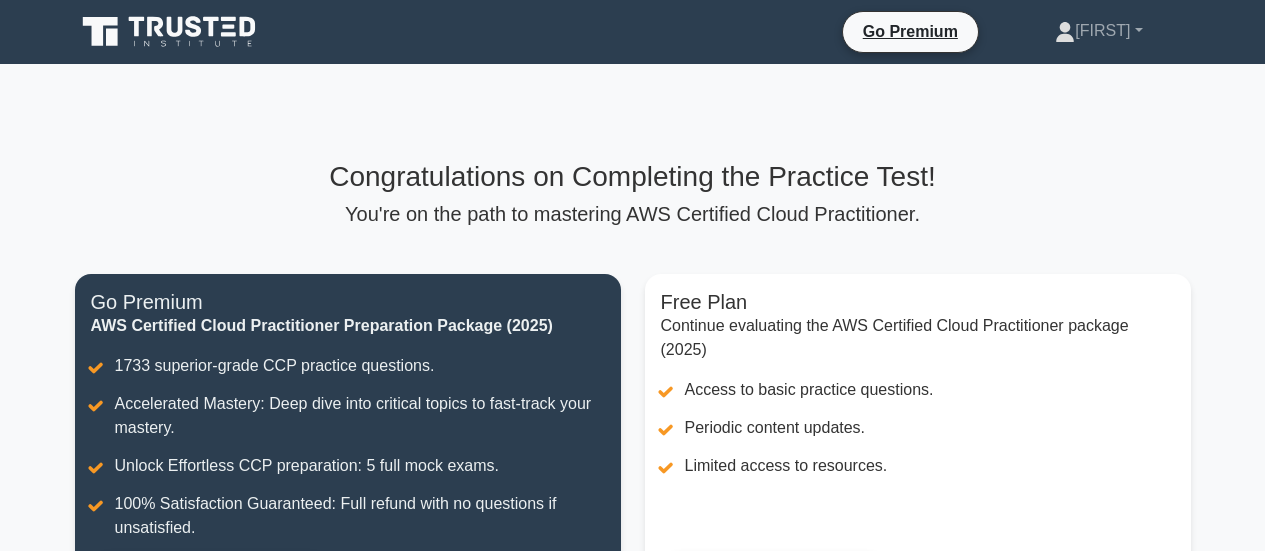scroll, scrollTop: 400, scrollLeft: 0, axis: vertical 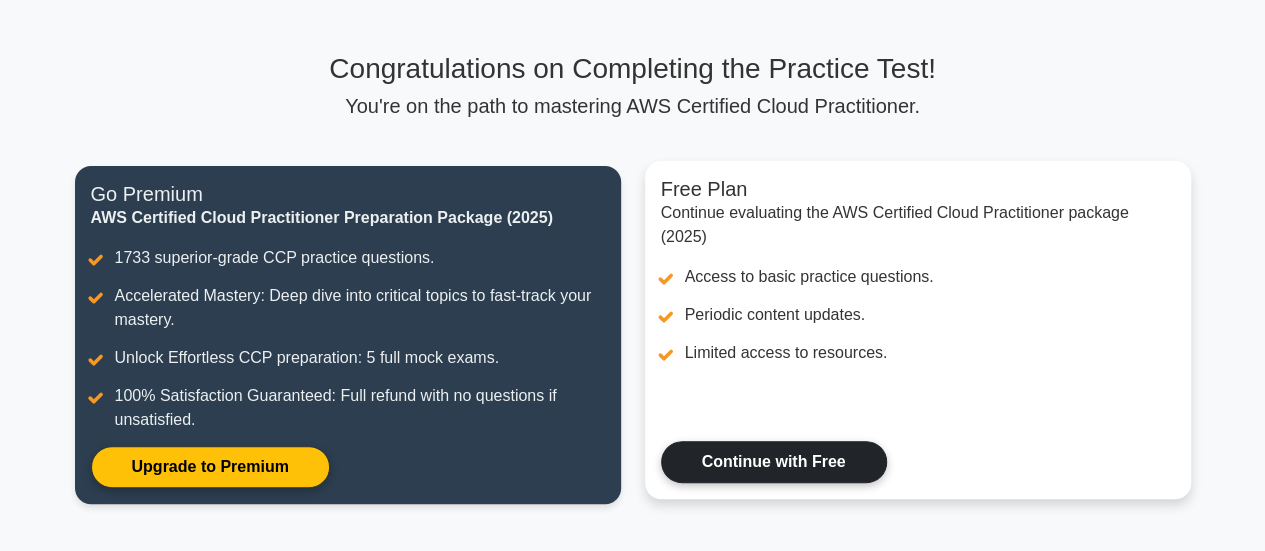 click on "Continue with Free" at bounding box center [774, 462] 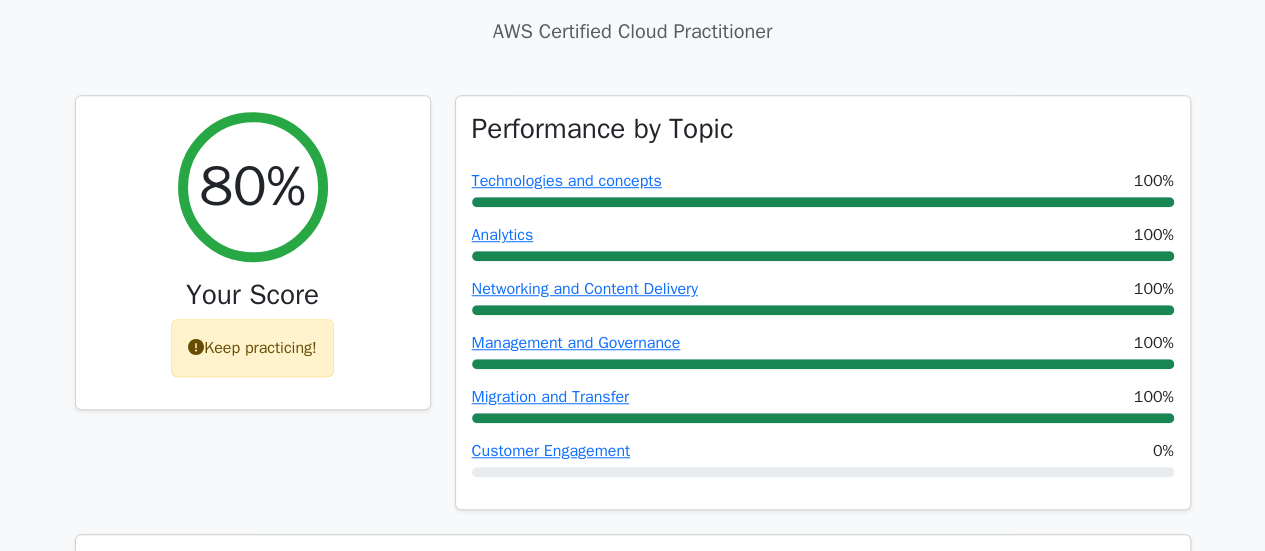 scroll, scrollTop: 0, scrollLeft: 0, axis: both 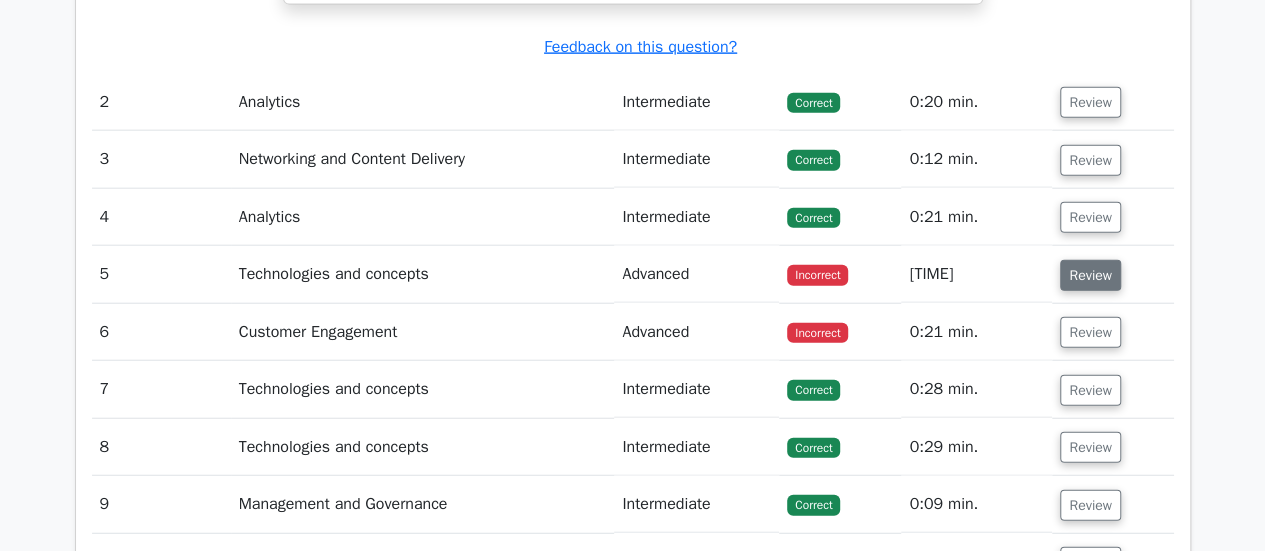 click on "Review" at bounding box center [1090, 275] 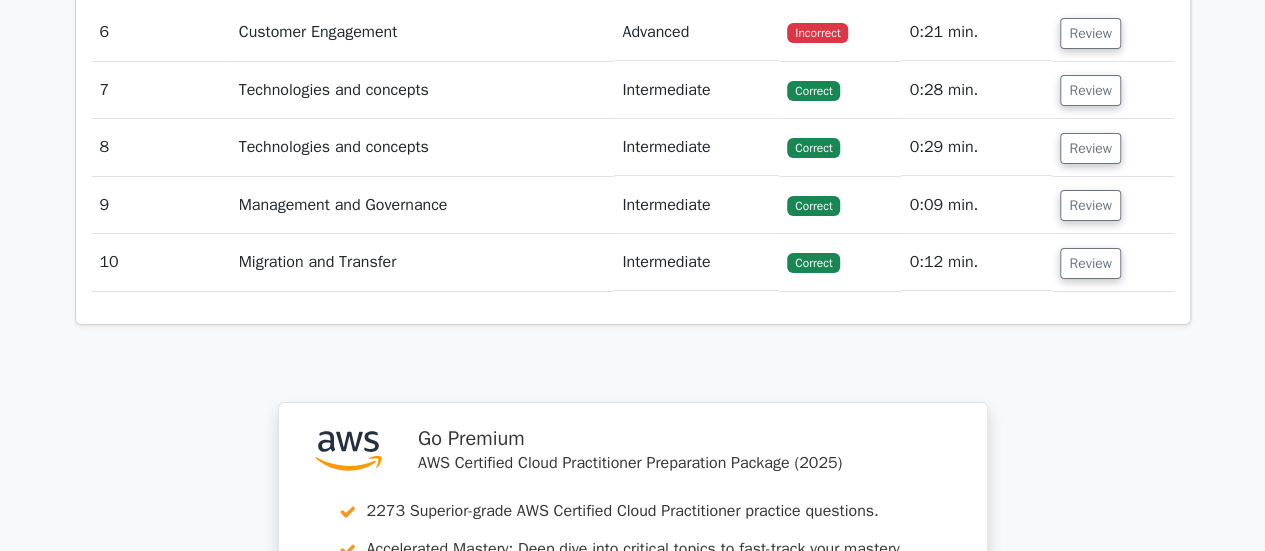scroll, scrollTop: 3473, scrollLeft: 0, axis: vertical 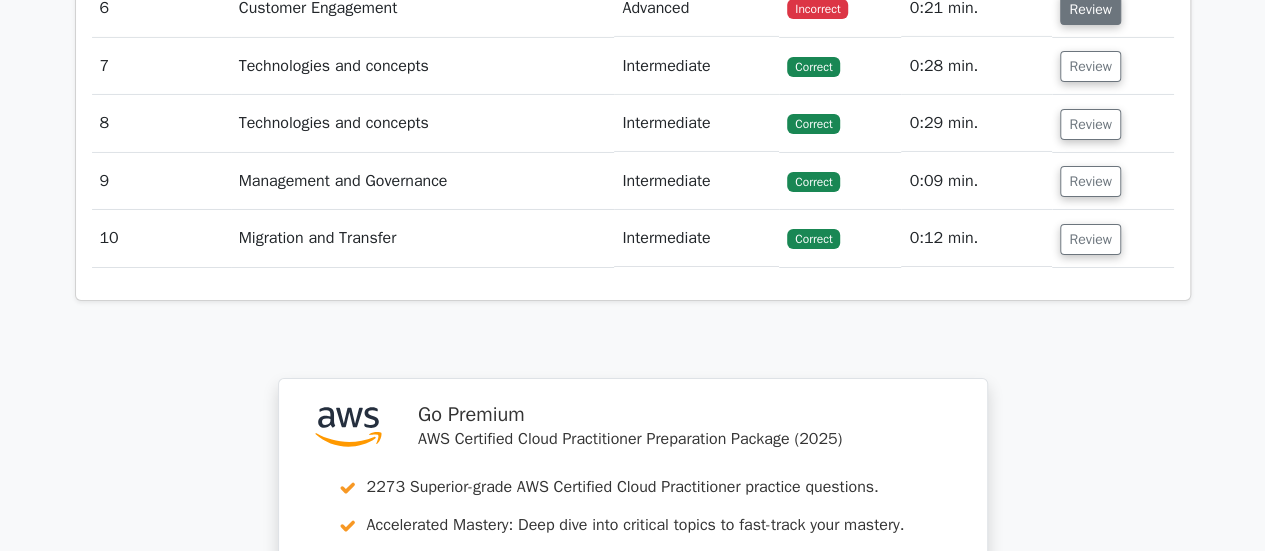 click on "Review" at bounding box center [1090, 9] 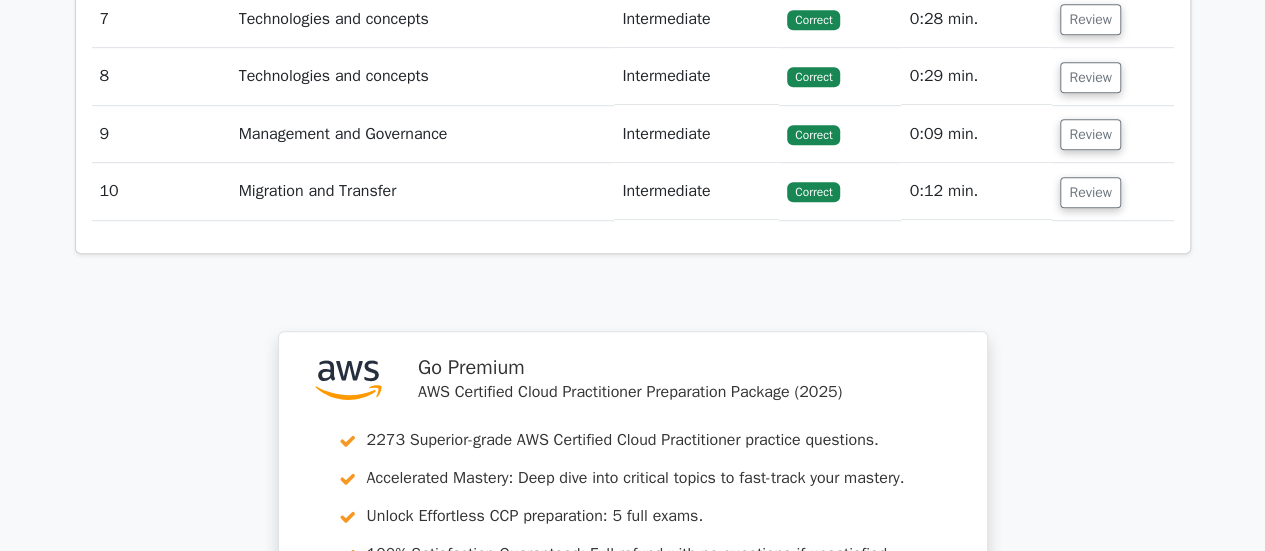 scroll, scrollTop: 4385, scrollLeft: 0, axis: vertical 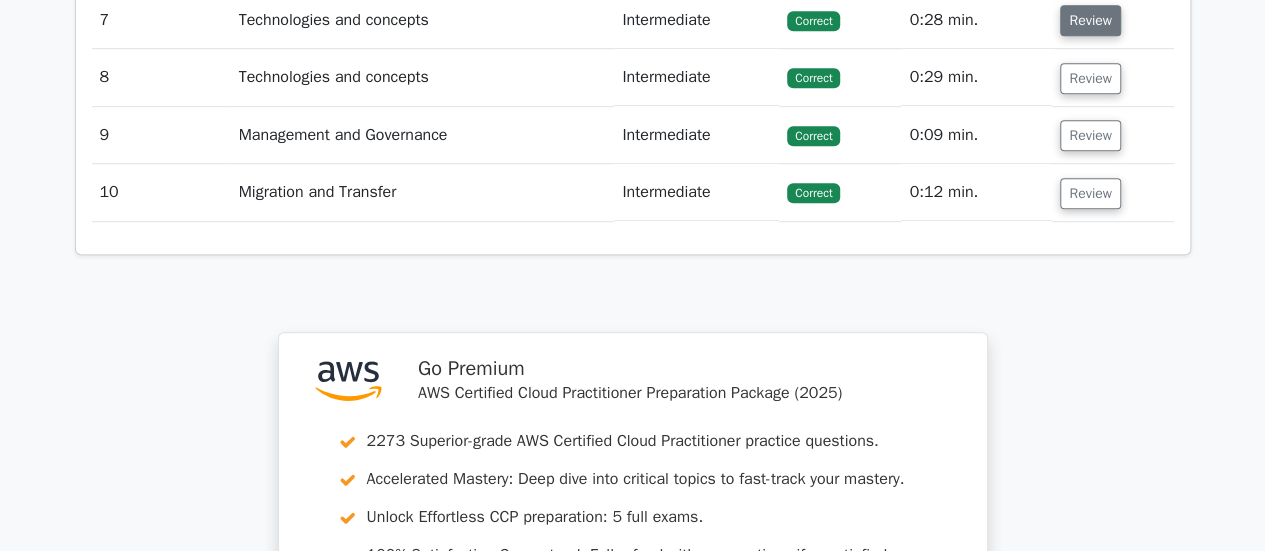 click on "Review" at bounding box center [1090, 20] 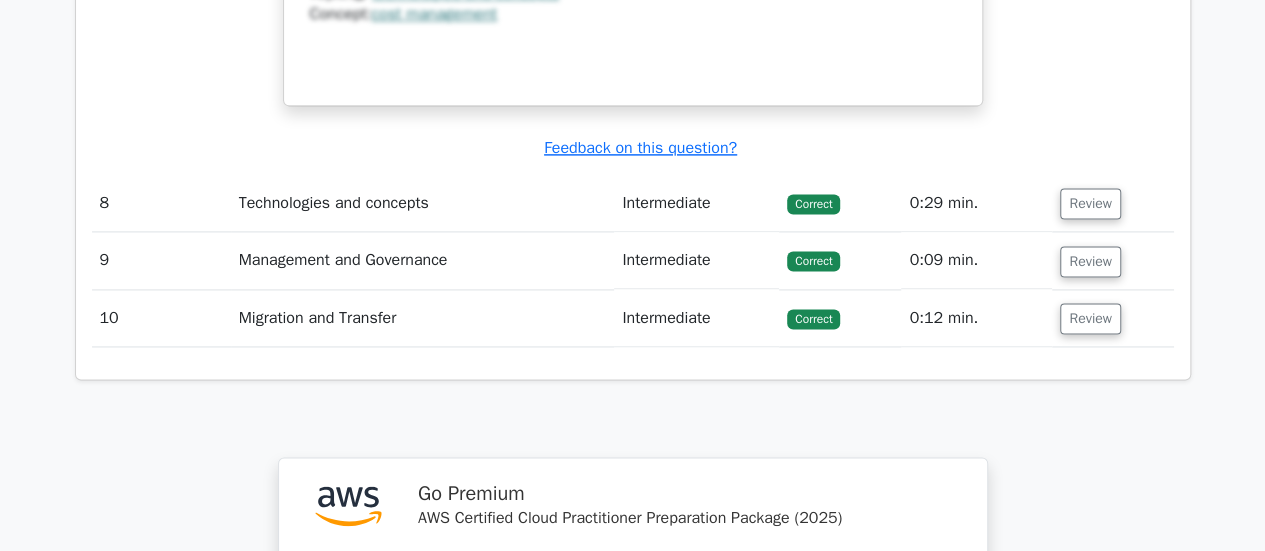 scroll, scrollTop: 5116, scrollLeft: 0, axis: vertical 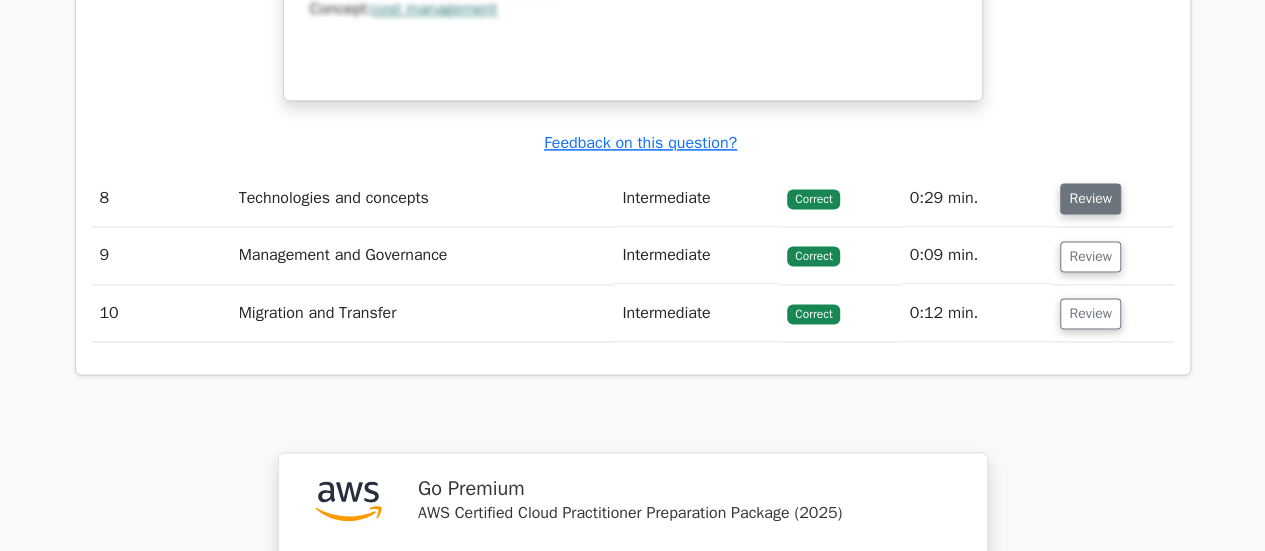 click on "Review" at bounding box center [1090, 198] 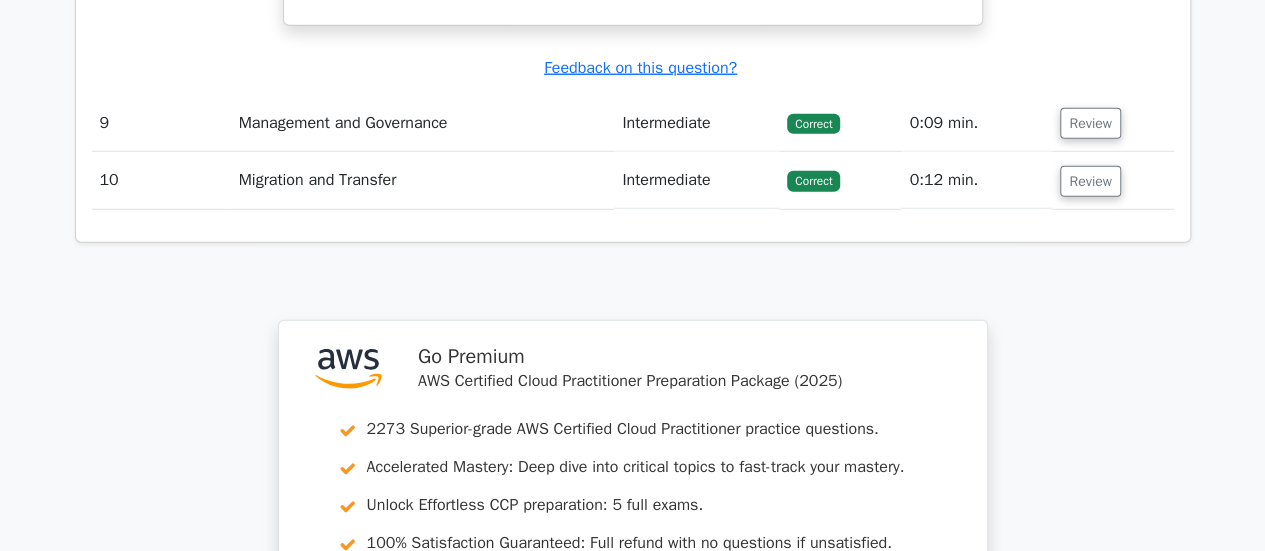 scroll, scrollTop: 6488, scrollLeft: 0, axis: vertical 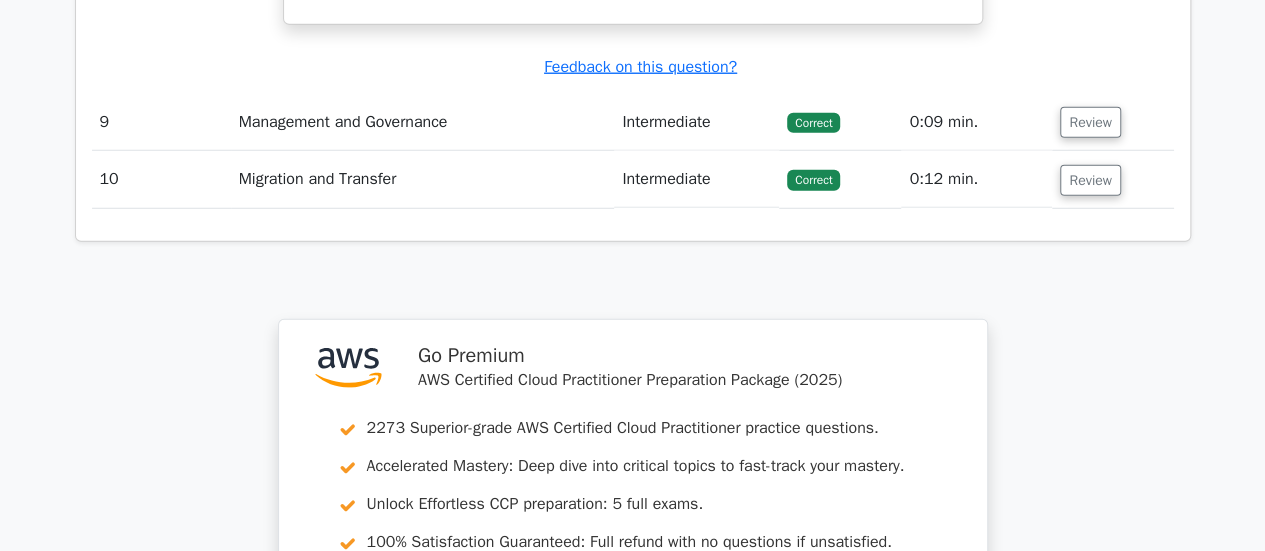 click on "Review" at bounding box center (1112, 122) 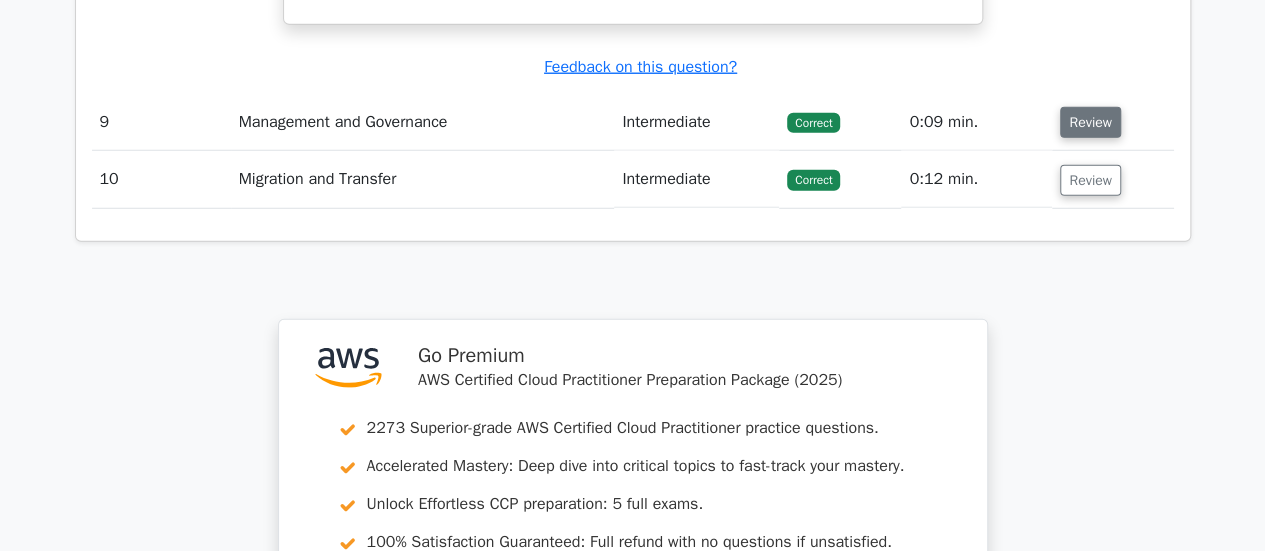 click on "Review" at bounding box center [1090, 122] 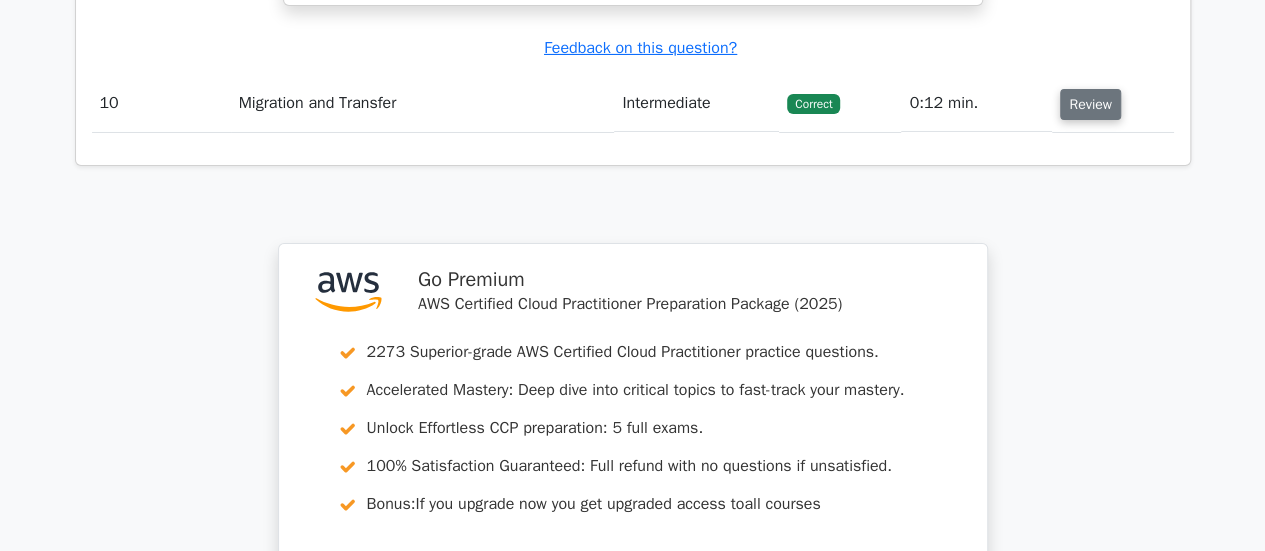 scroll, scrollTop: 7348, scrollLeft: 0, axis: vertical 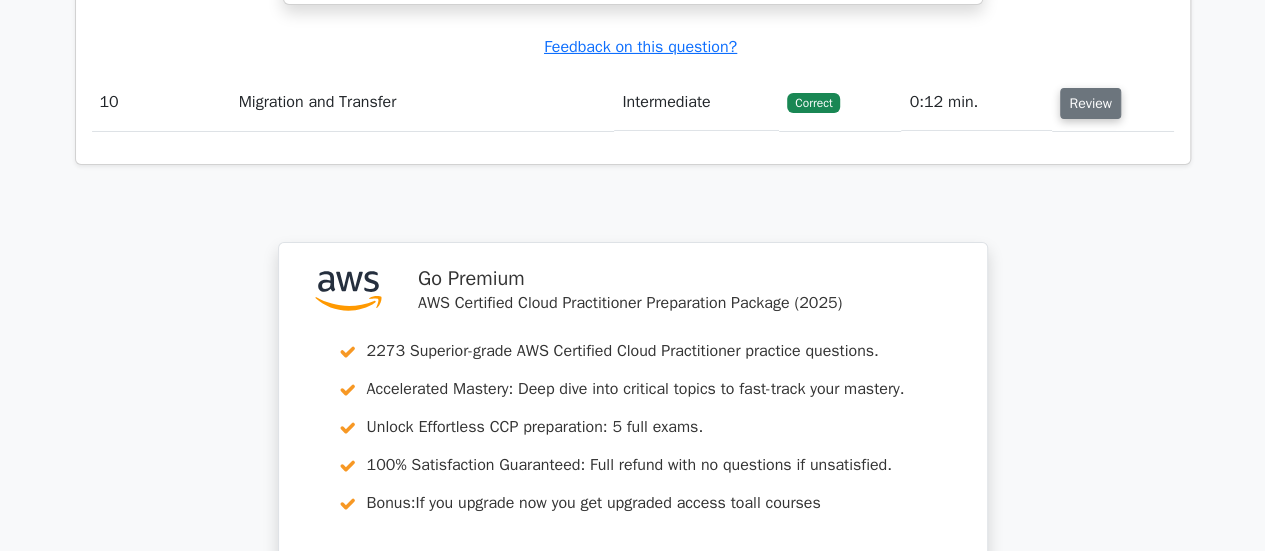 click on "Review" at bounding box center [1090, 103] 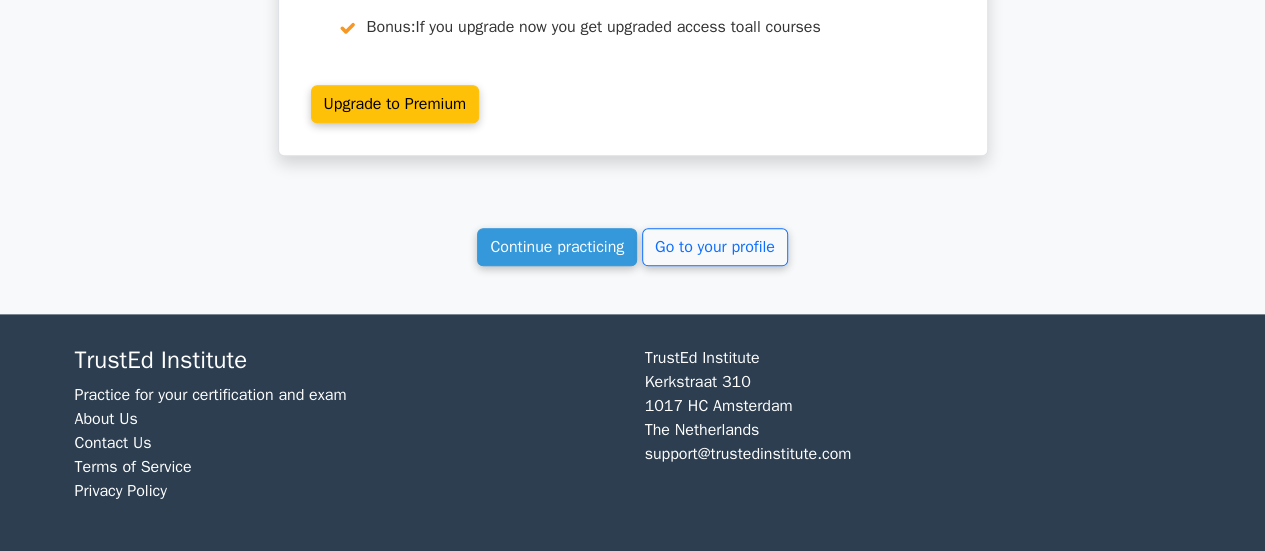 scroll, scrollTop: 8726, scrollLeft: 0, axis: vertical 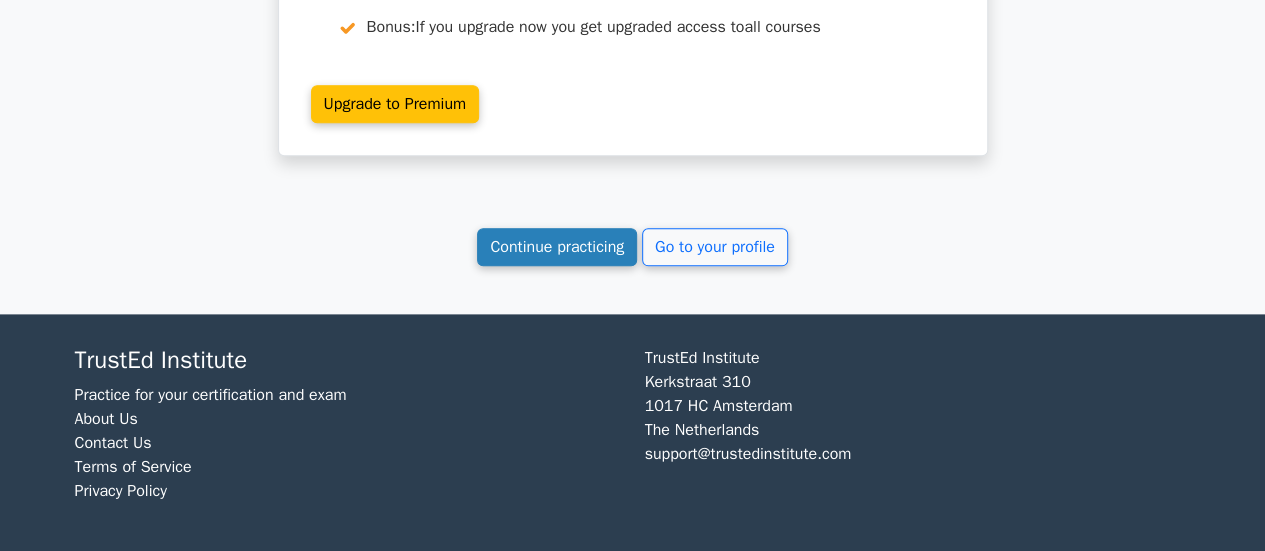 click on "Continue practicing" at bounding box center (557, 247) 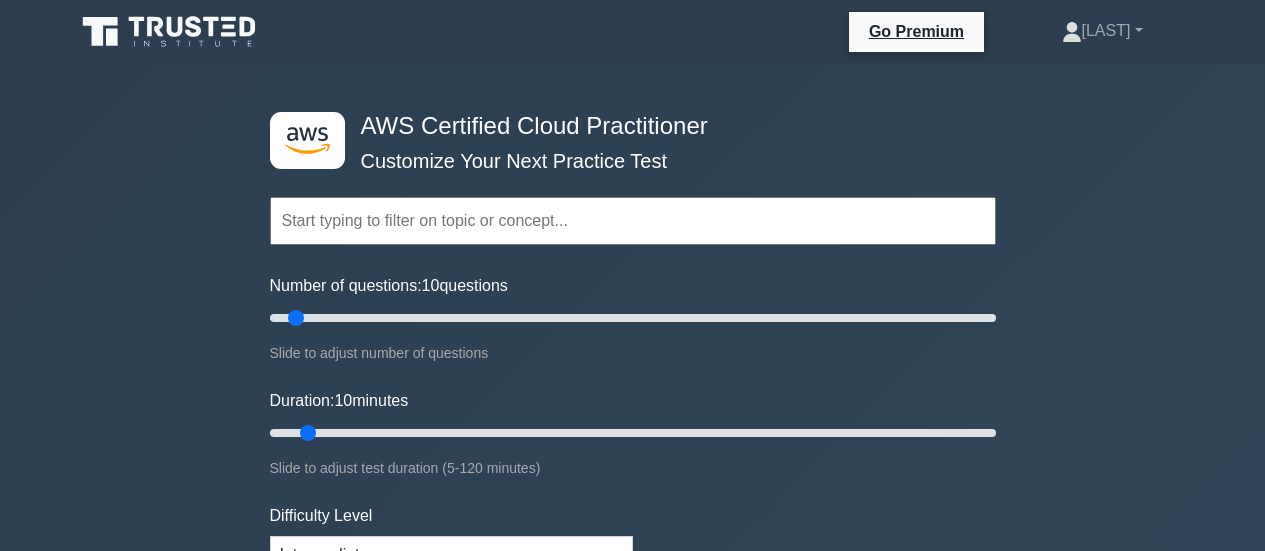 scroll, scrollTop: 0, scrollLeft: 0, axis: both 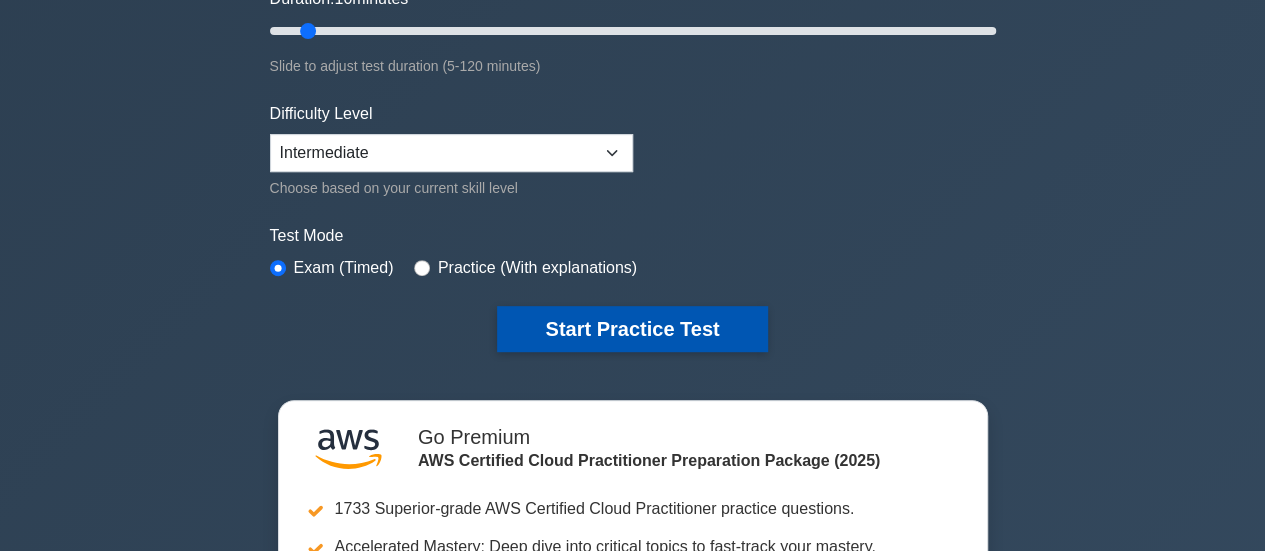 click on "Start Practice Test" at bounding box center (632, 329) 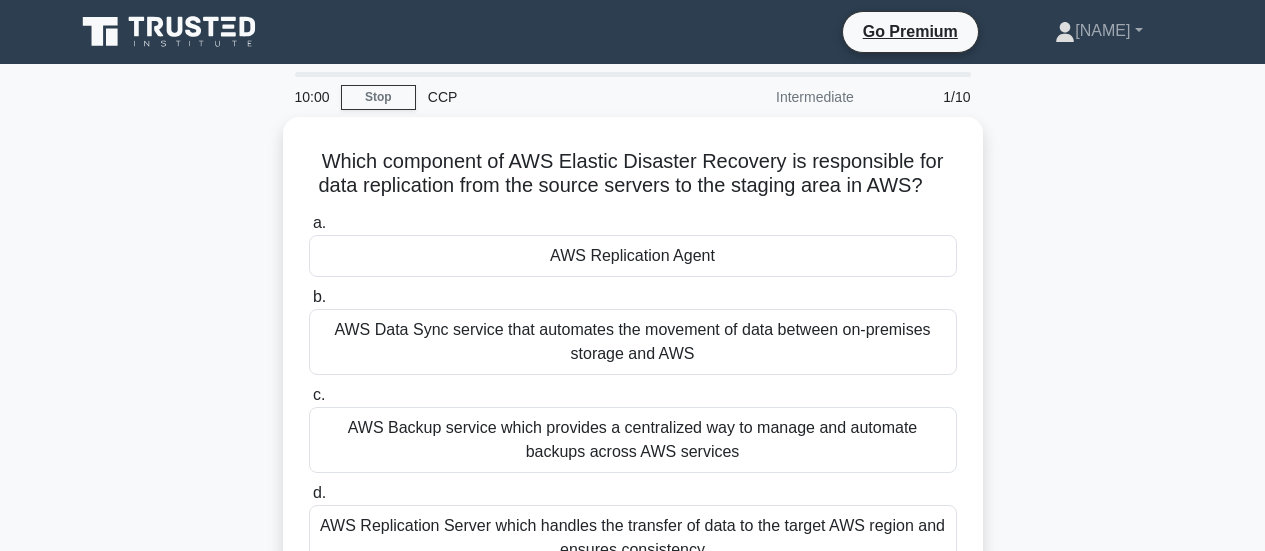 scroll, scrollTop: 0, scrollLeft: 0, axis: both 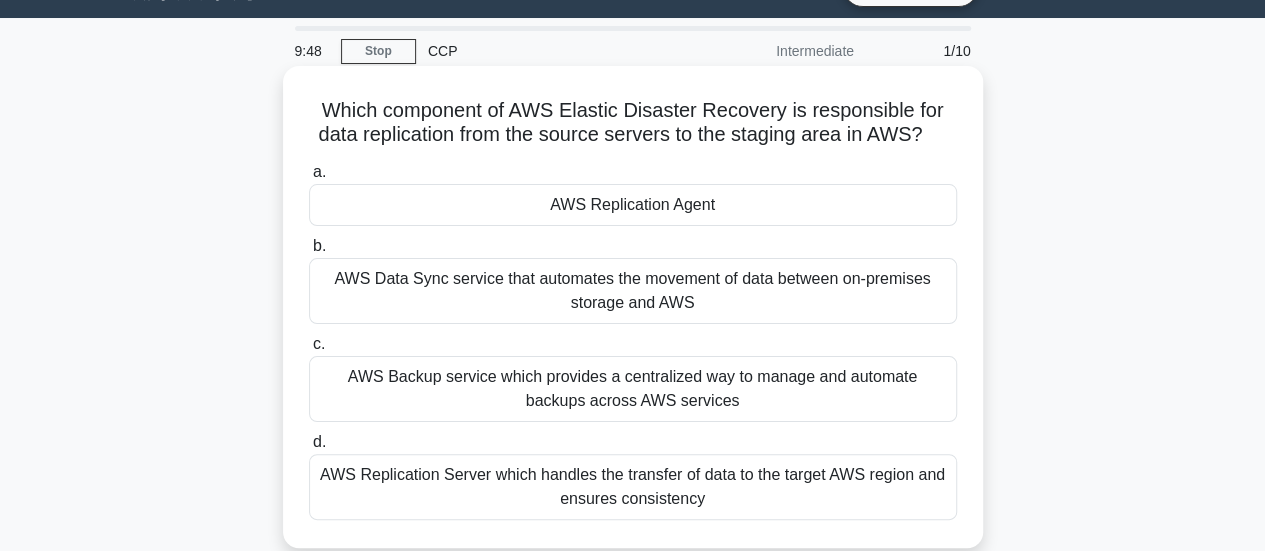 click on "AWS Replication Agent" at bounding box center (633, 205) 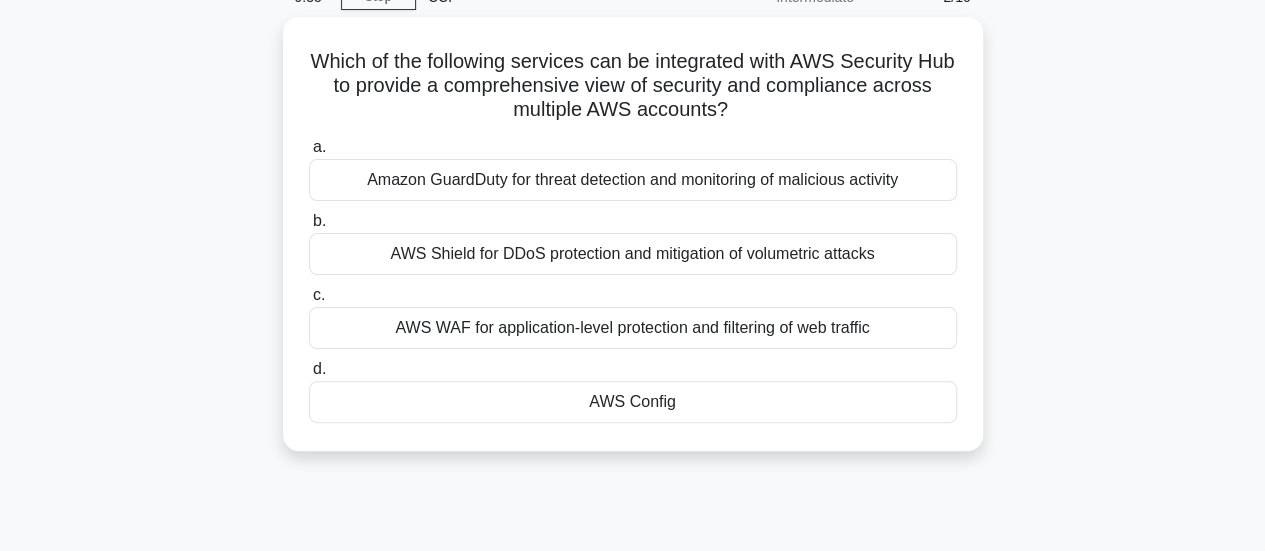 scroll, scrollTop: 104, scrollLeft: 0, axis: vertical 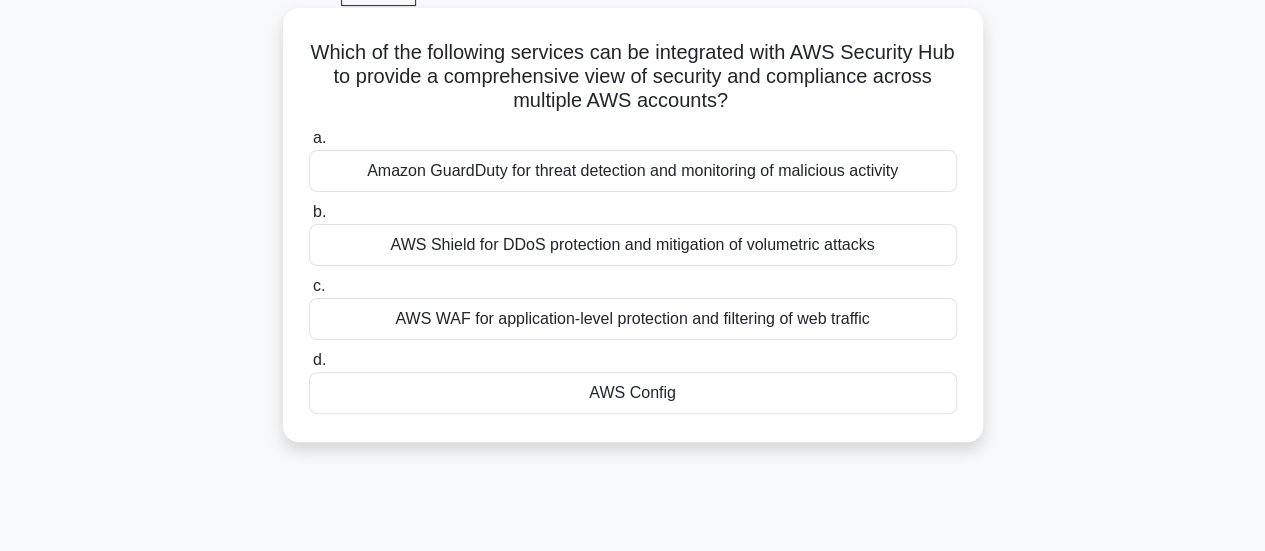 click on "AWS Config" at bounding box center [633, 393] 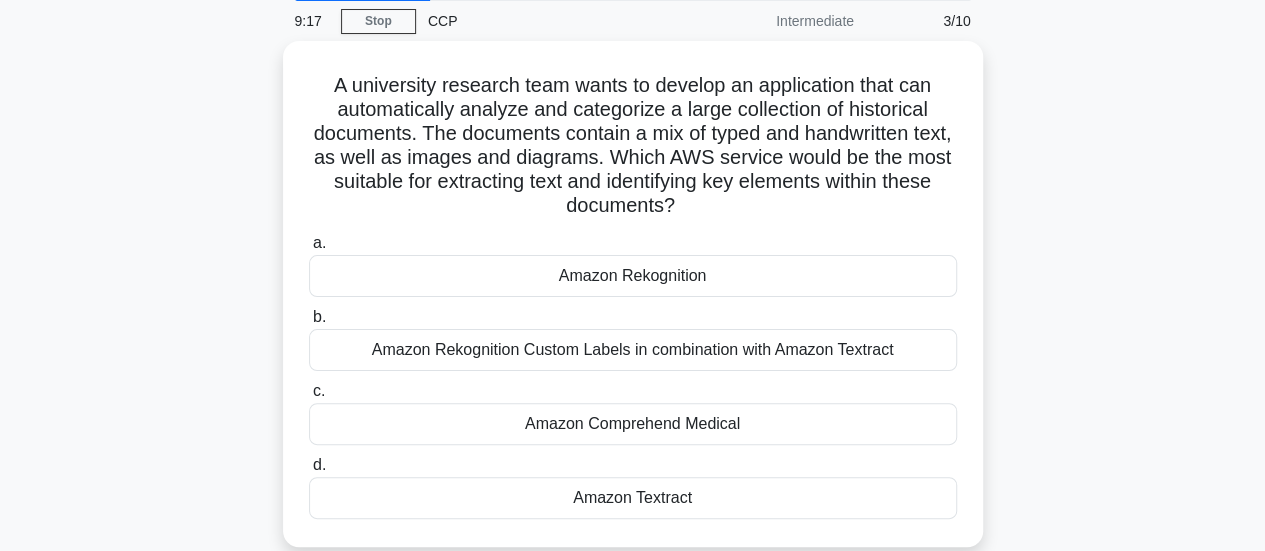 scroll, scrollTop: 78, scrollLeft: 0, axis: vertical 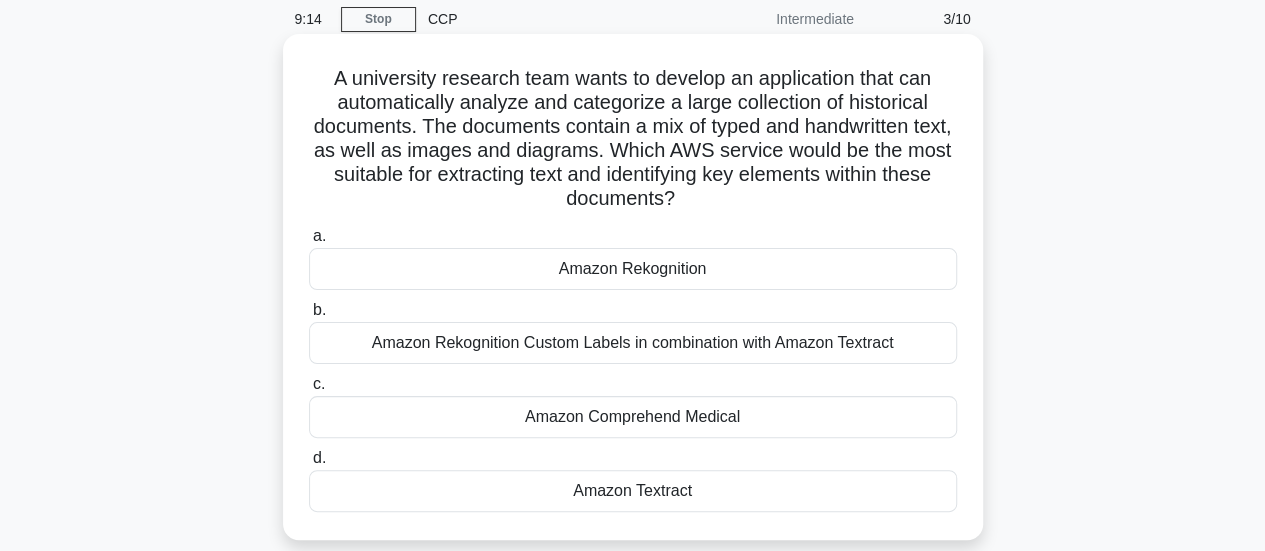 click on "Amazon Textract" at bounding box center (633, 491) 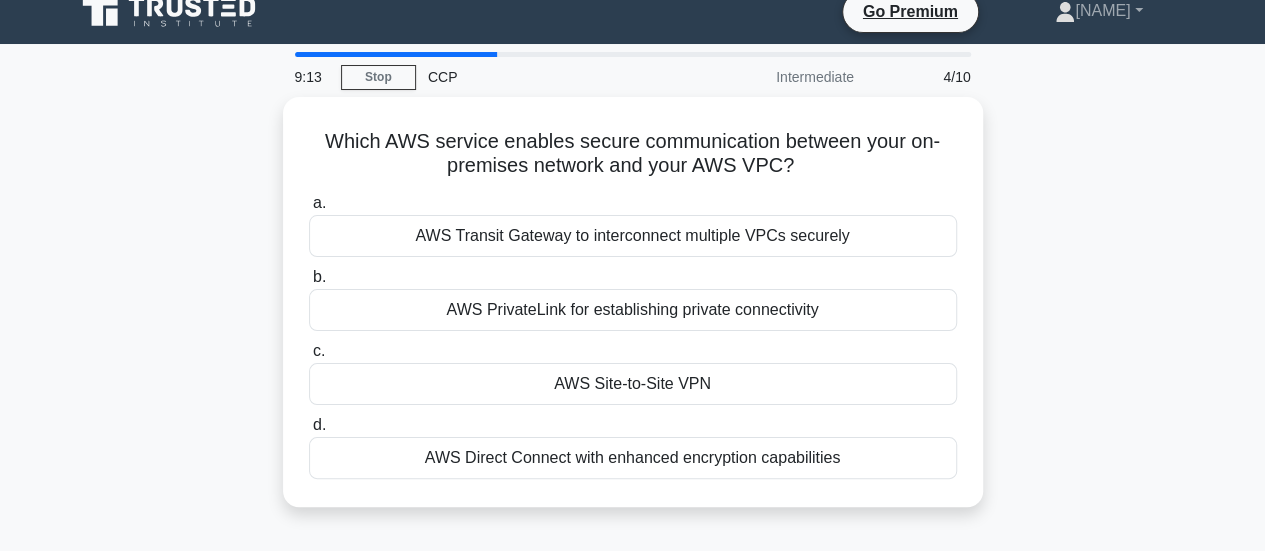 scroll, scrollTop: 0, scrollLeft: 0, axis: both 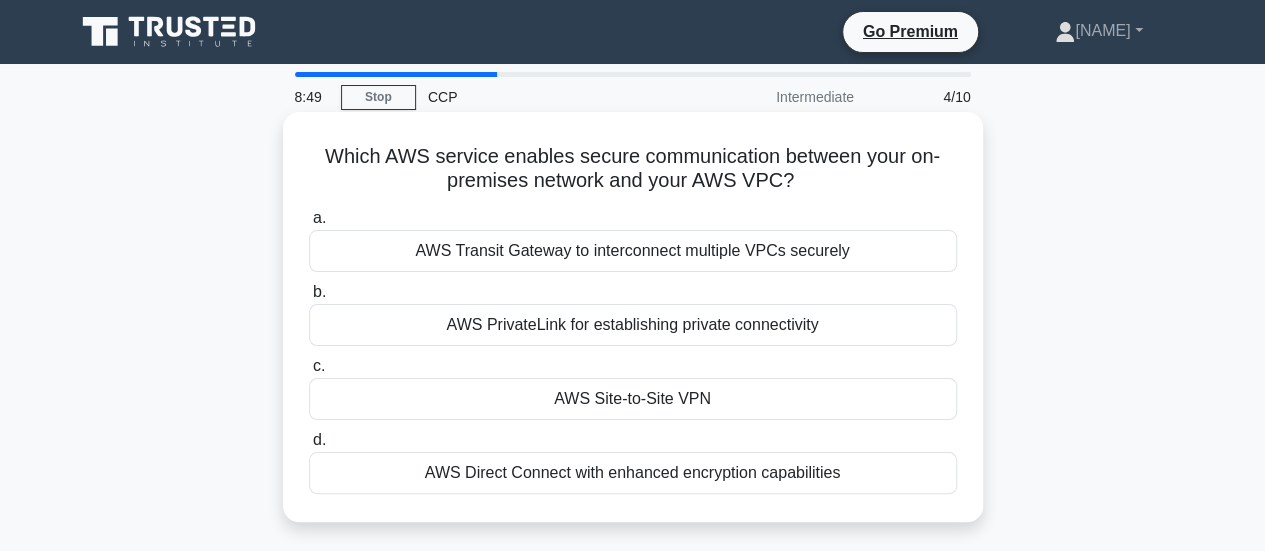 click on "AWS PrivateLink for establishing private connectivity" at bounding box center (633, 325) 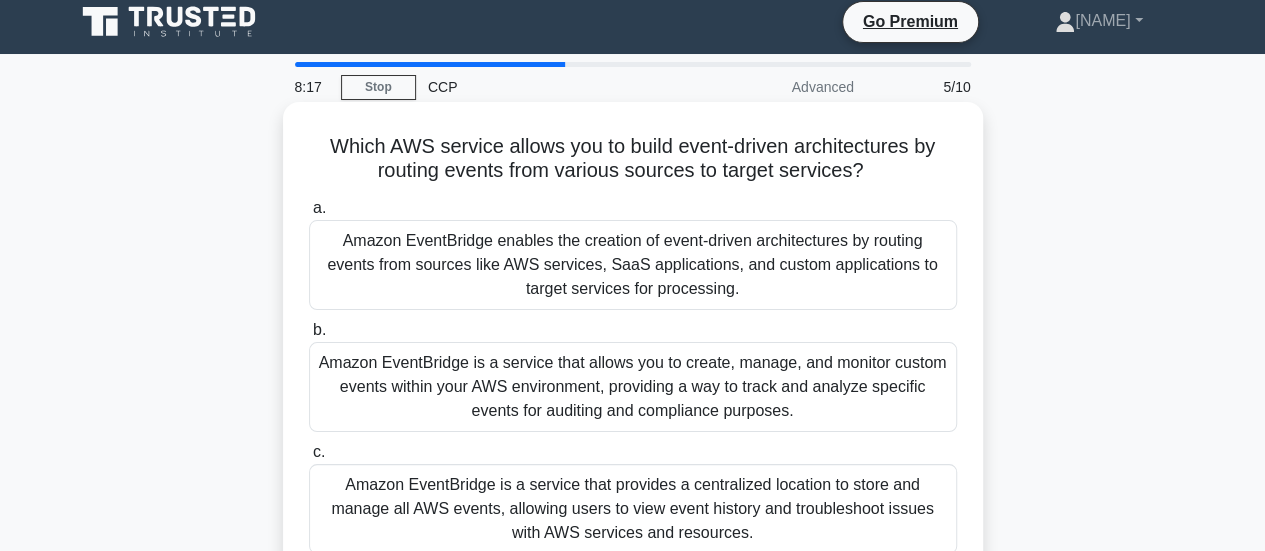 scroll, scrollTop: 0, scrollLeft: 0, axis: both 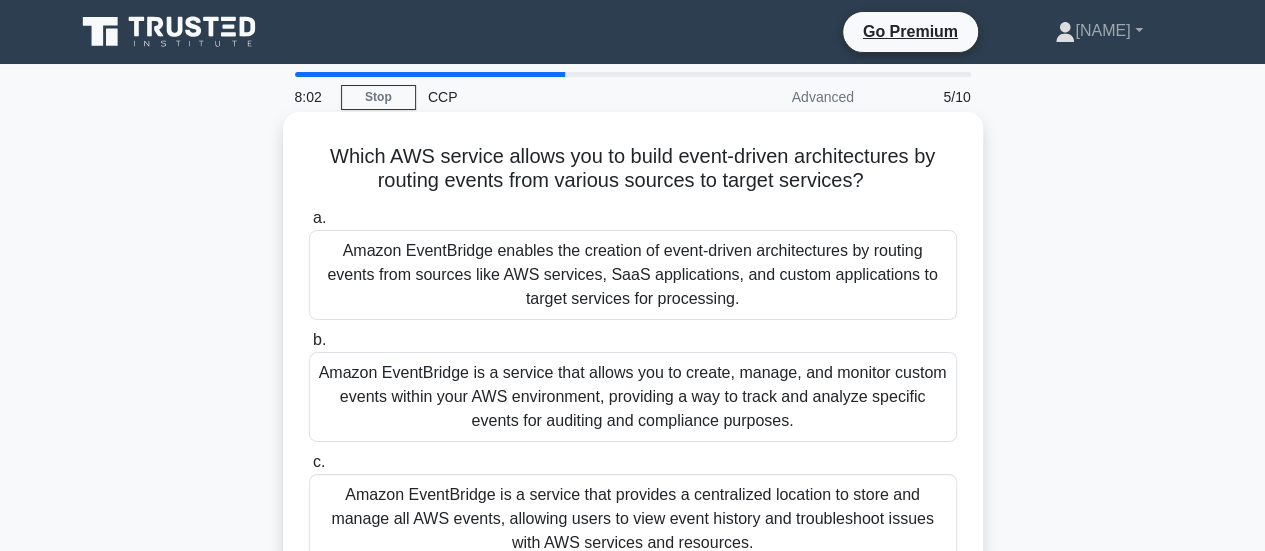 click on "Amazon EventBridge enables the creation of event-driven architectures by routing events from sources like AWS services, SaaS applications, and custom applications to target services for processing." at bounding box center [633, 275] 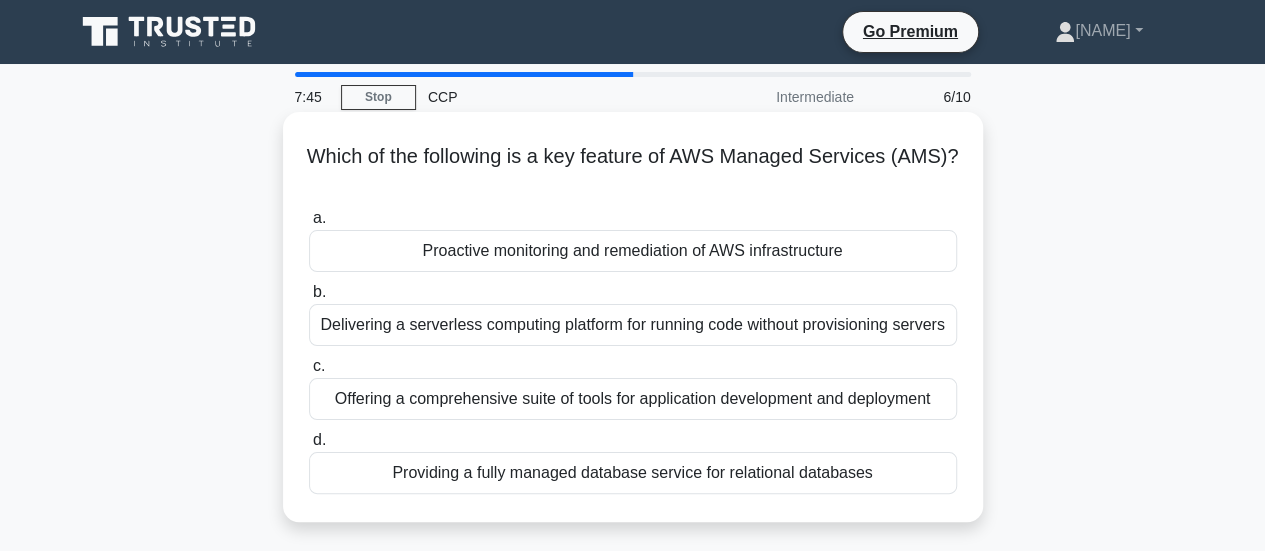 click on "Proactive monitoring and remediation of AWS infrastructure" at bounding box center (633, 251) 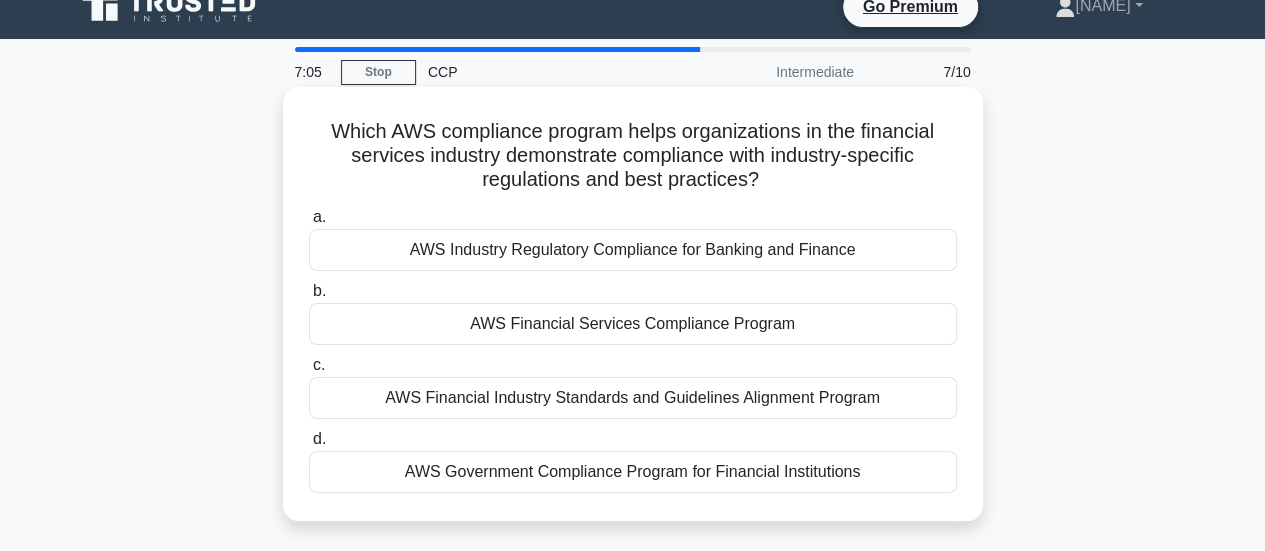 scroll, scrollTop: 26, scrollLeft: 0, axis: vertical 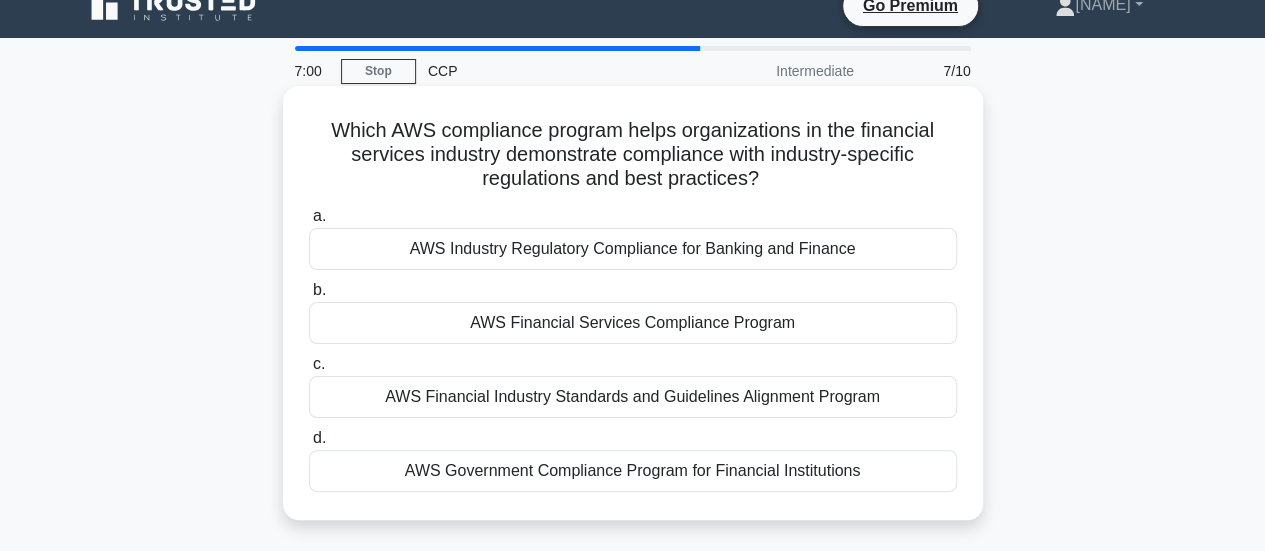 click on "AWS Financial Industry Standards and Guidelines Alignment Program" at bounding box center [633, 397] 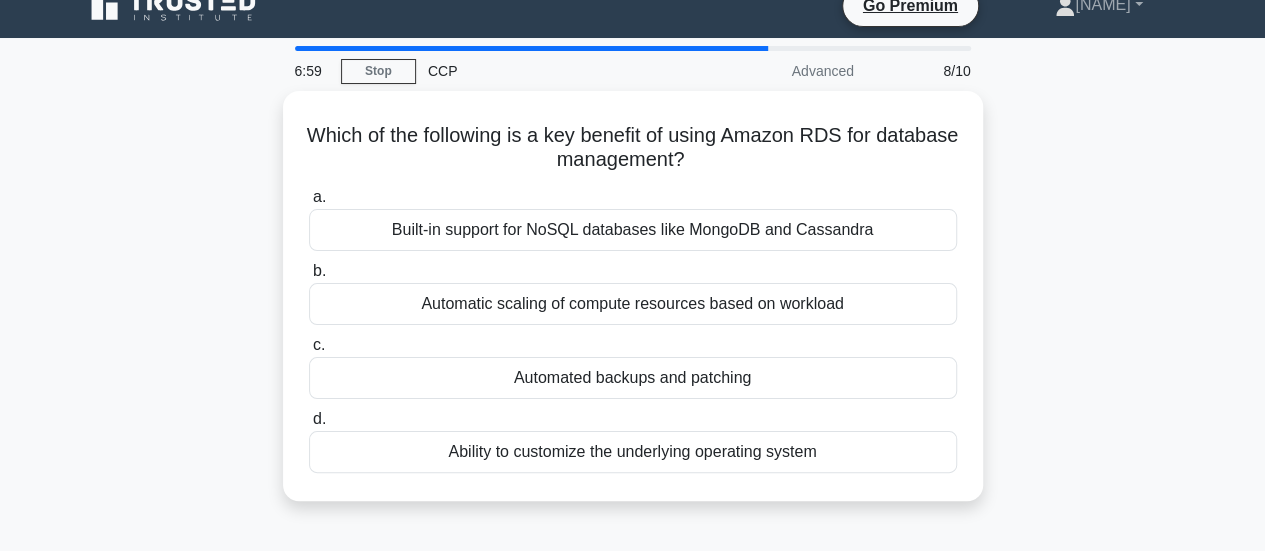 scroll, scrollTop: 0, scrollLeft: 0, axis: both 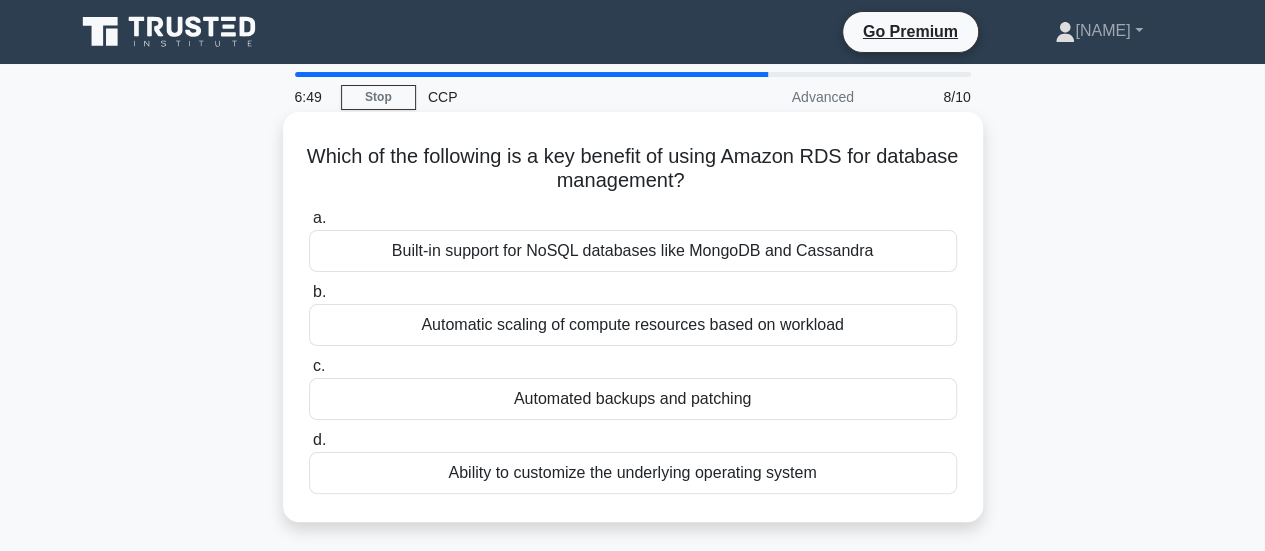 click on "Built-in support for NoSQL databases like MongoDB and Cassandra" at bounding box center (633, 251) 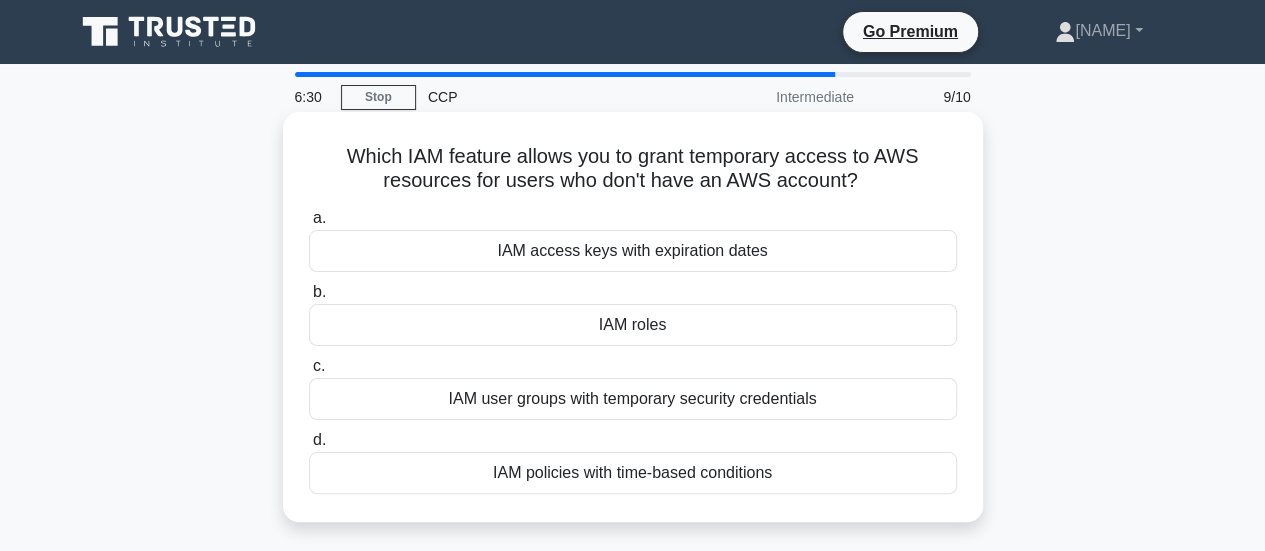 click on "IAM roles" at bounding box center [633, 325] 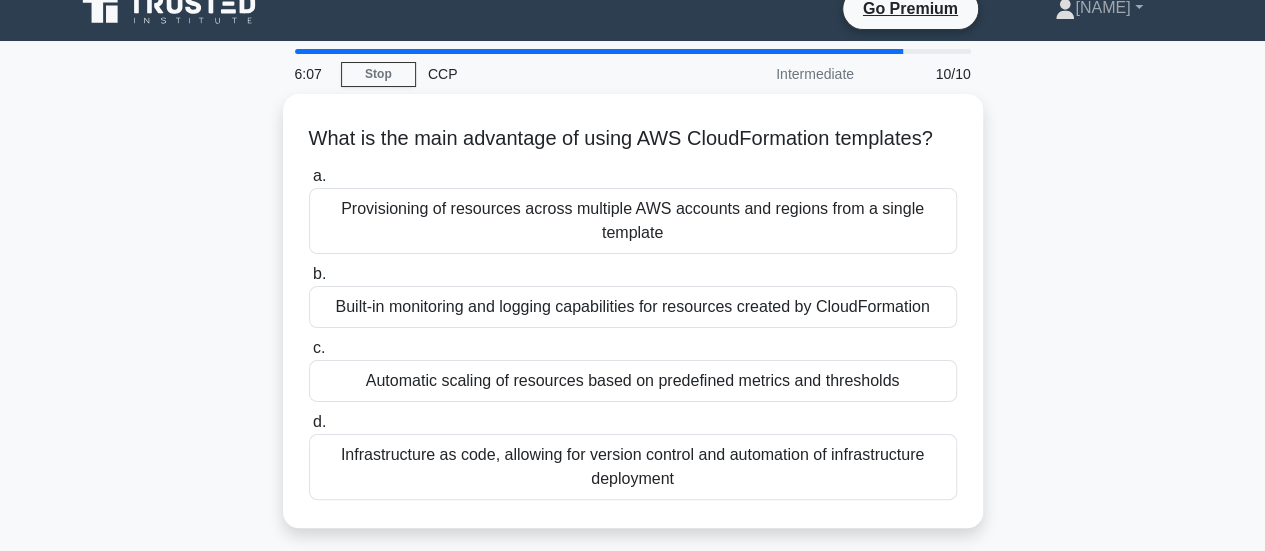 scroll, scrollTop: 24, scrollLeft: 0, axis: vertical 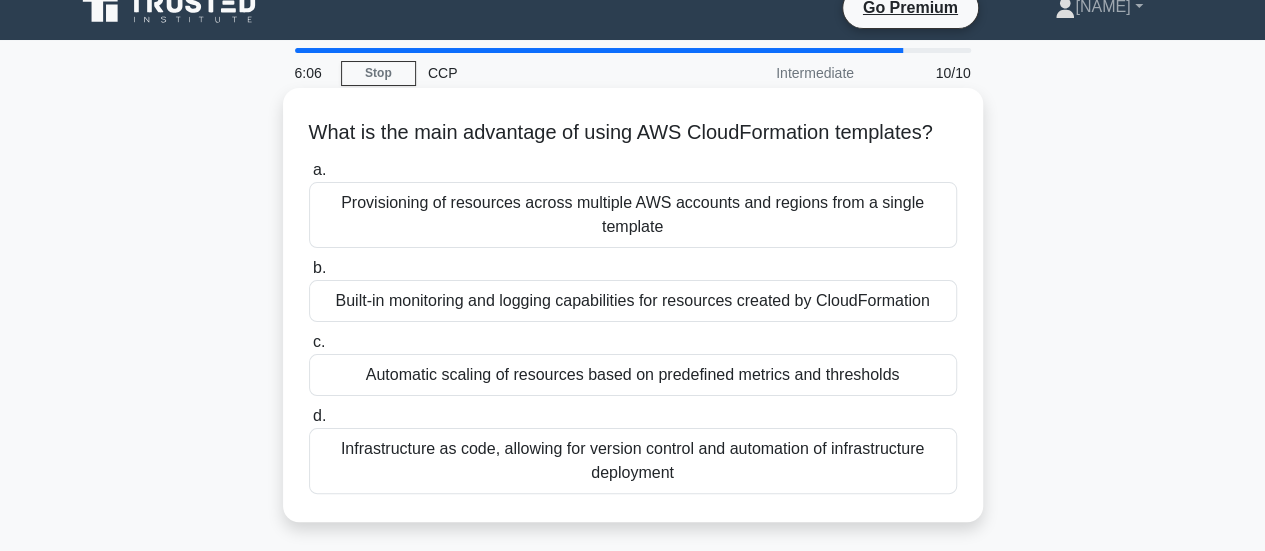 click on "Provisioning of resources across multiple AWS accounts and regions from a single template" at bounding box center (633, 215) 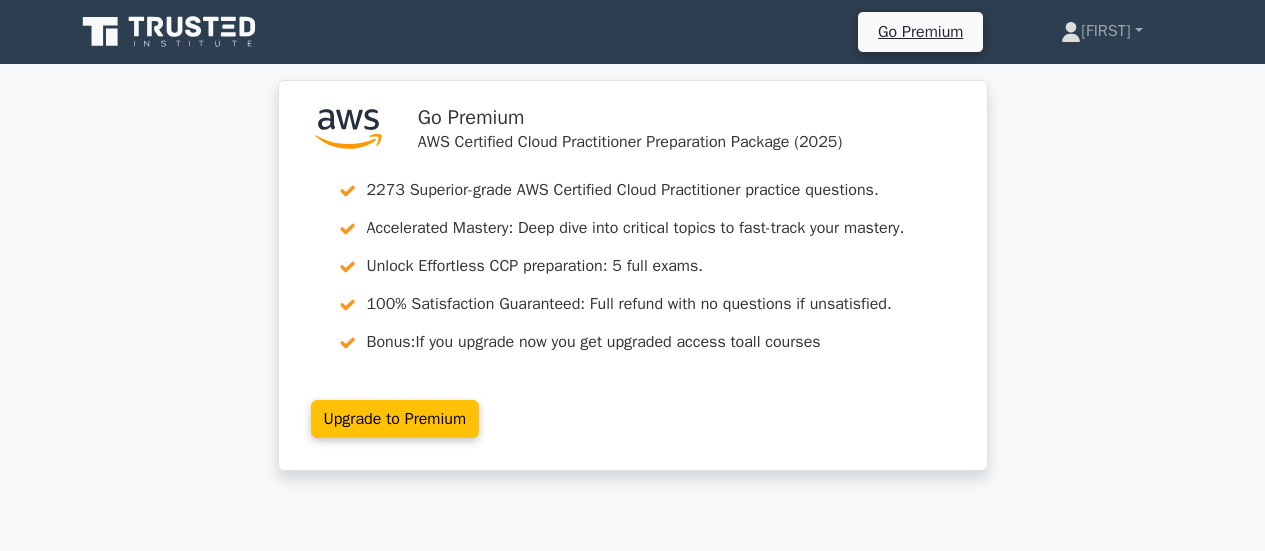 scroll, scrollTop: 682, scrollLeft: 0, axis: vertical 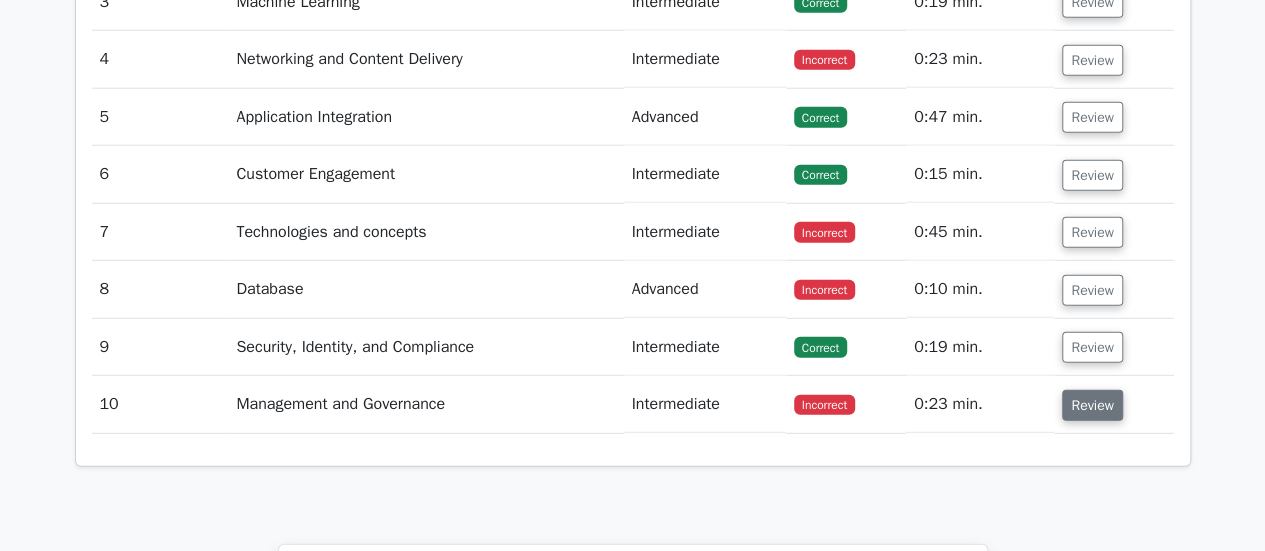 click on "Review" at bounding box center [1092, 405] 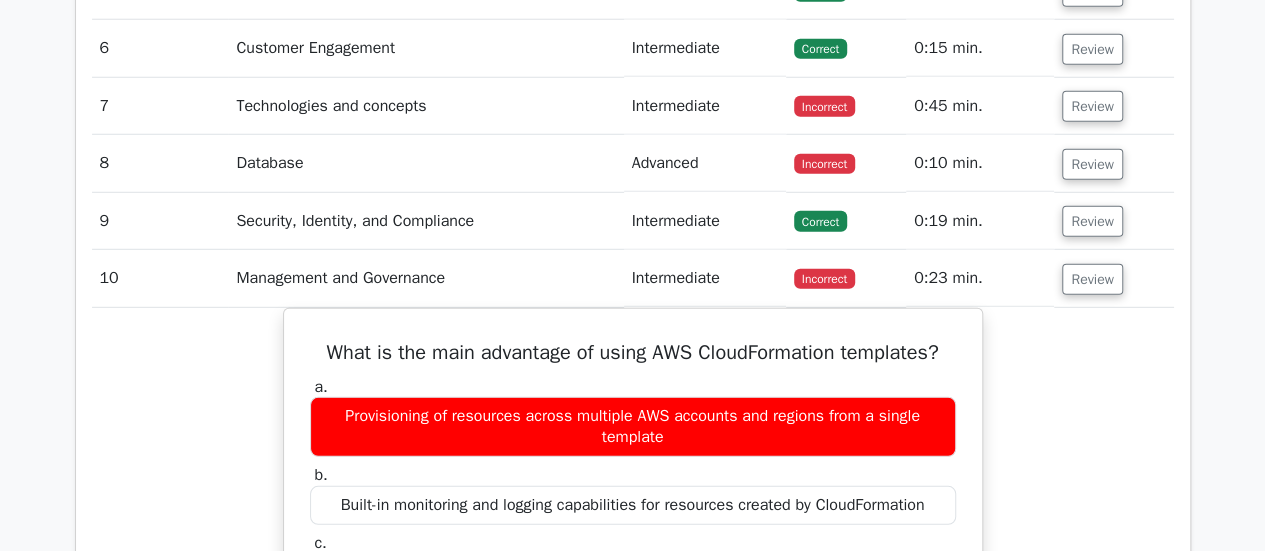 scroll, scrollTop: 2756, scrollLeft: 0, axis: vertical 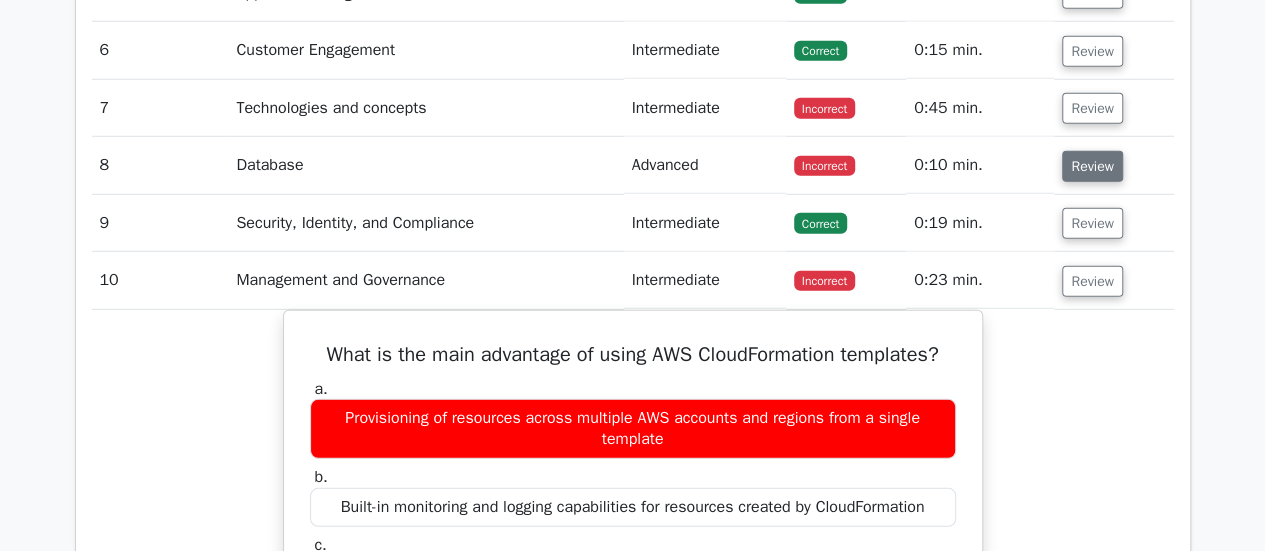 click on "Review" at bounding box center [1092, 166] 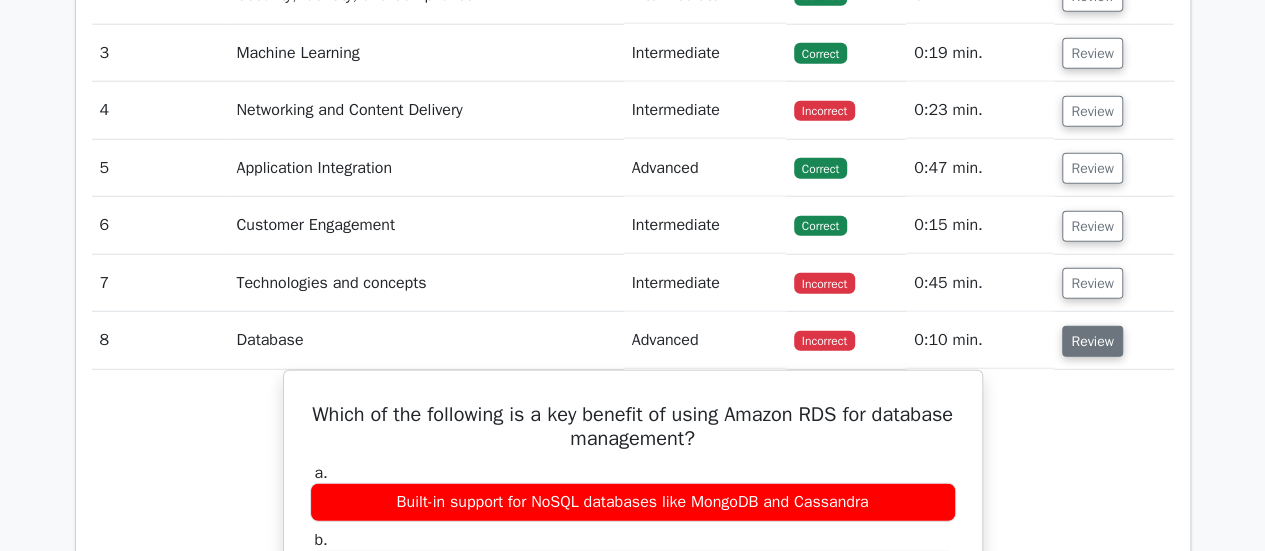 scroll, scrollTop: 2580, scrollLeft: 0, axis: vertical 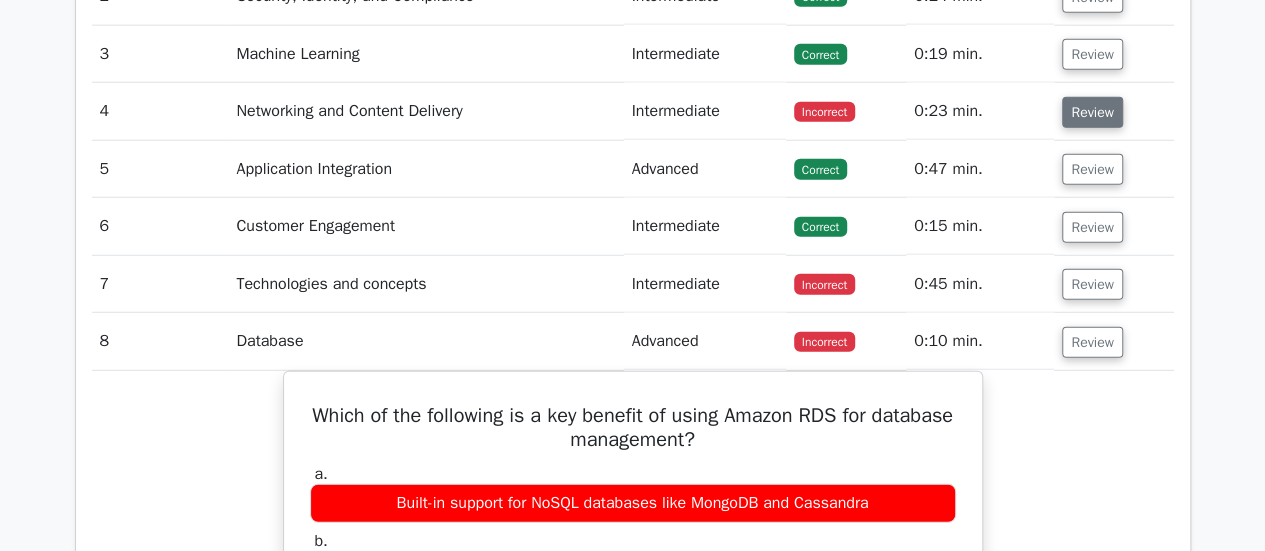 click on "Review" at bounding box center [1113, 111] 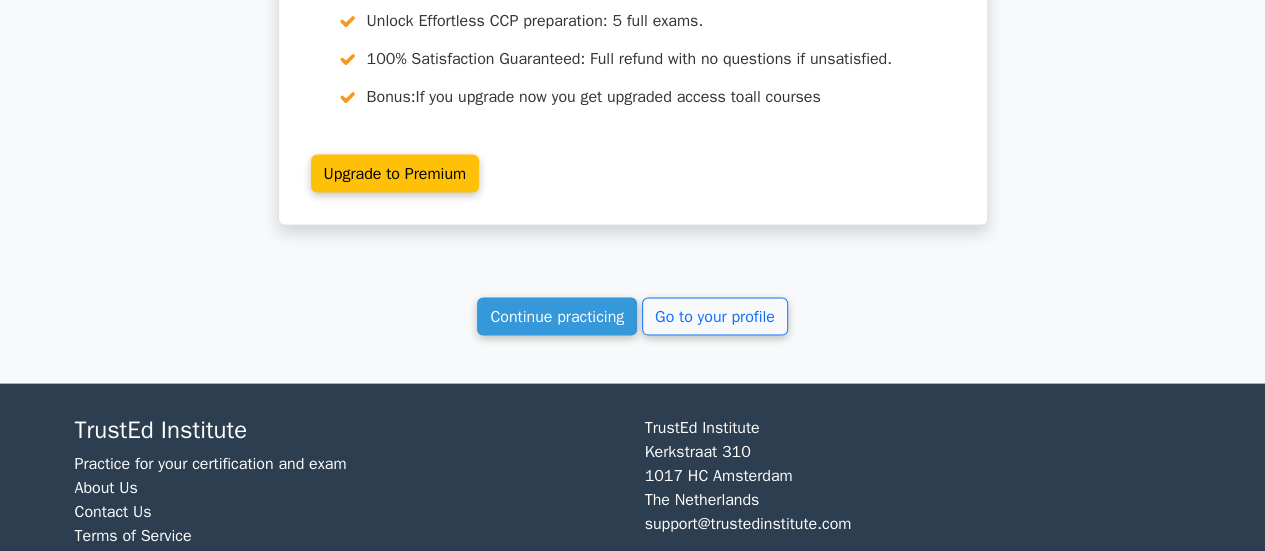 scroll, scrollTop: 5782, scrollLeft: 0, axis: vertical 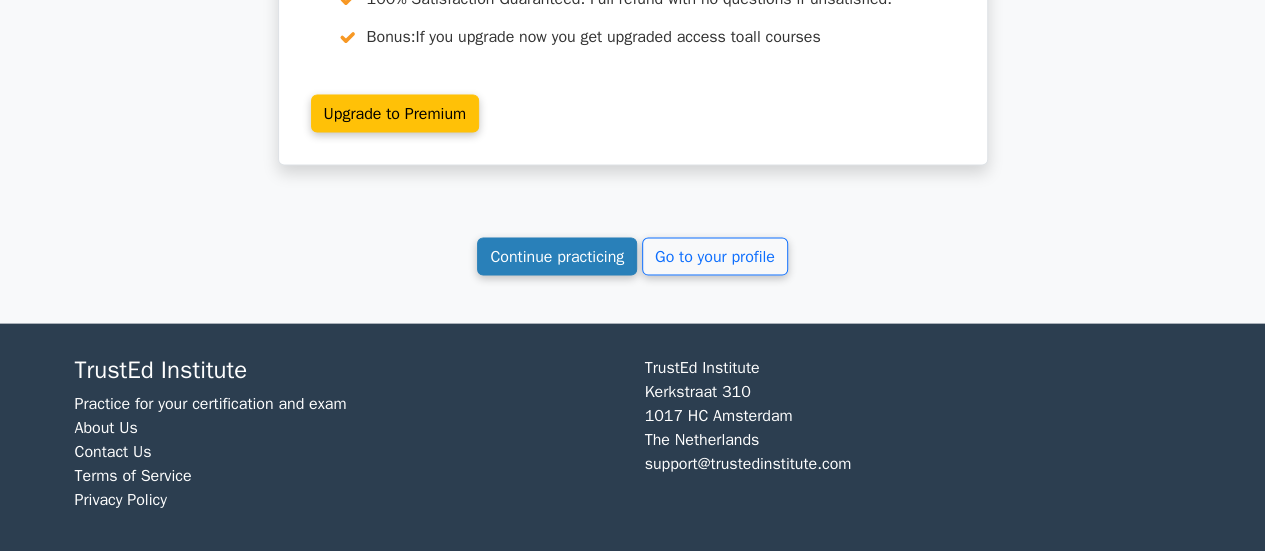 click on "Continue practicing" at bounding box center (557, 257) 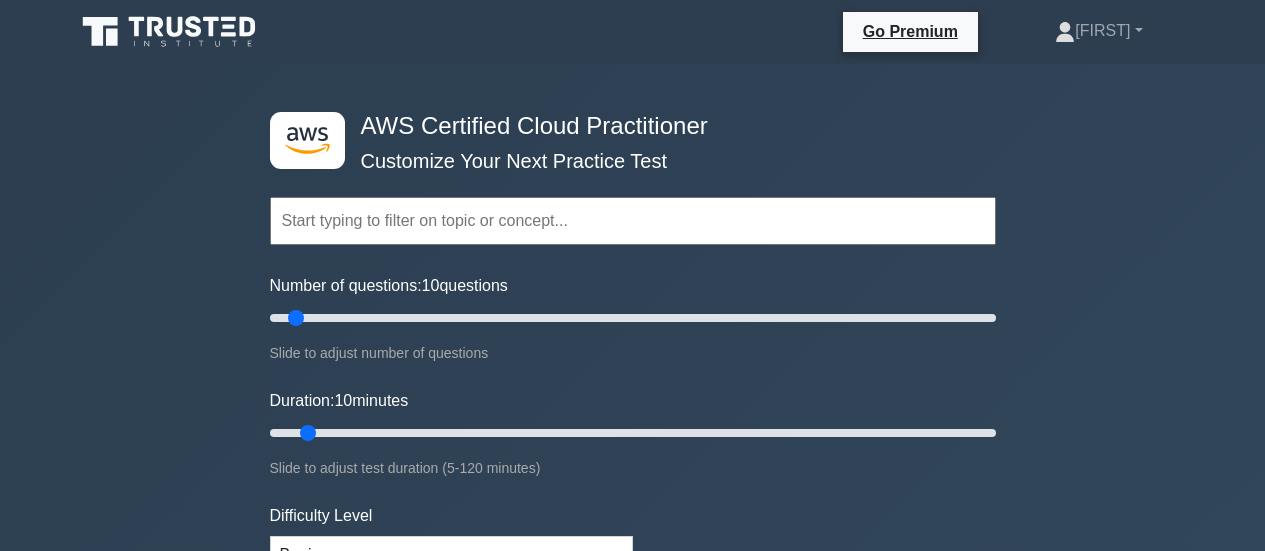 scroll, scrollTop: 0, scrollLeft: 0, axis: both 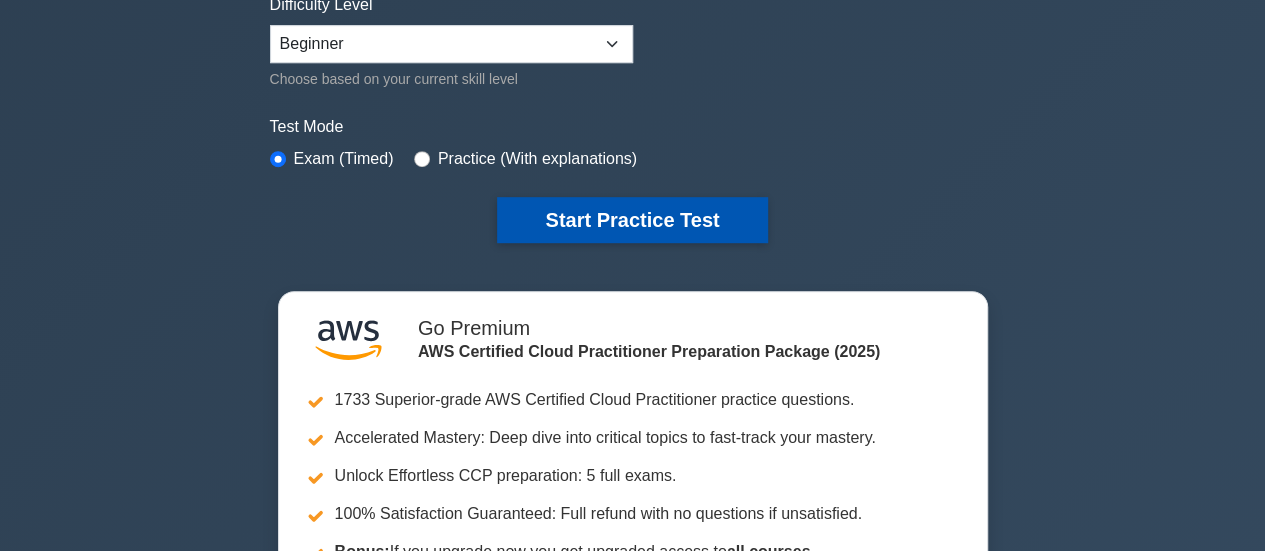 click on "Start Practice Test" at bounding box center (632, 220) 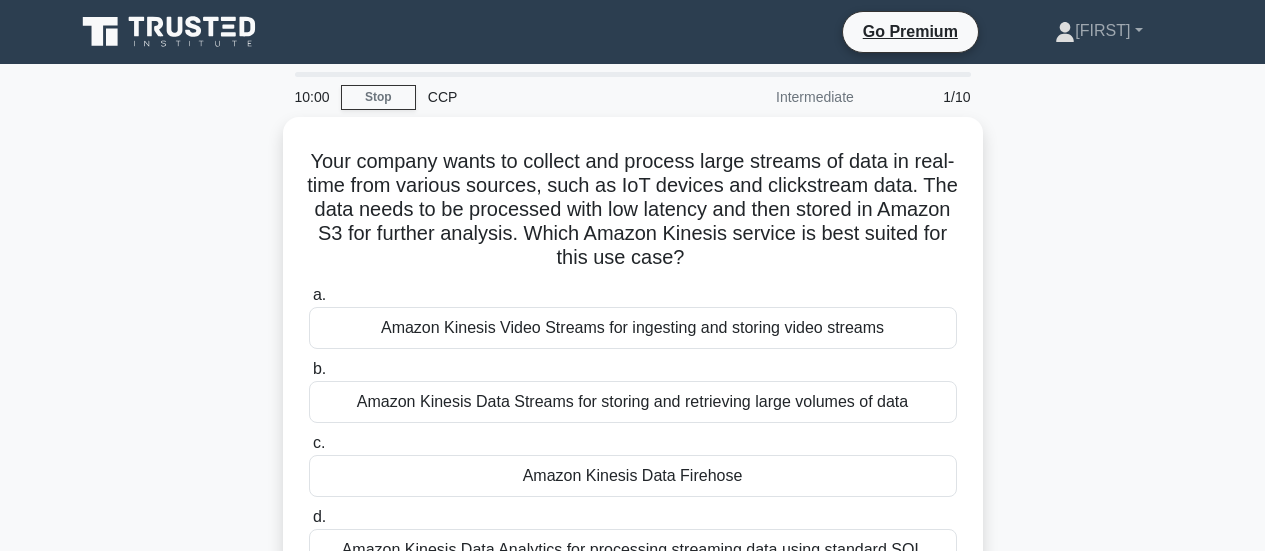 scroll, scrollTop: 0, scrollLeft: 0, axis: both 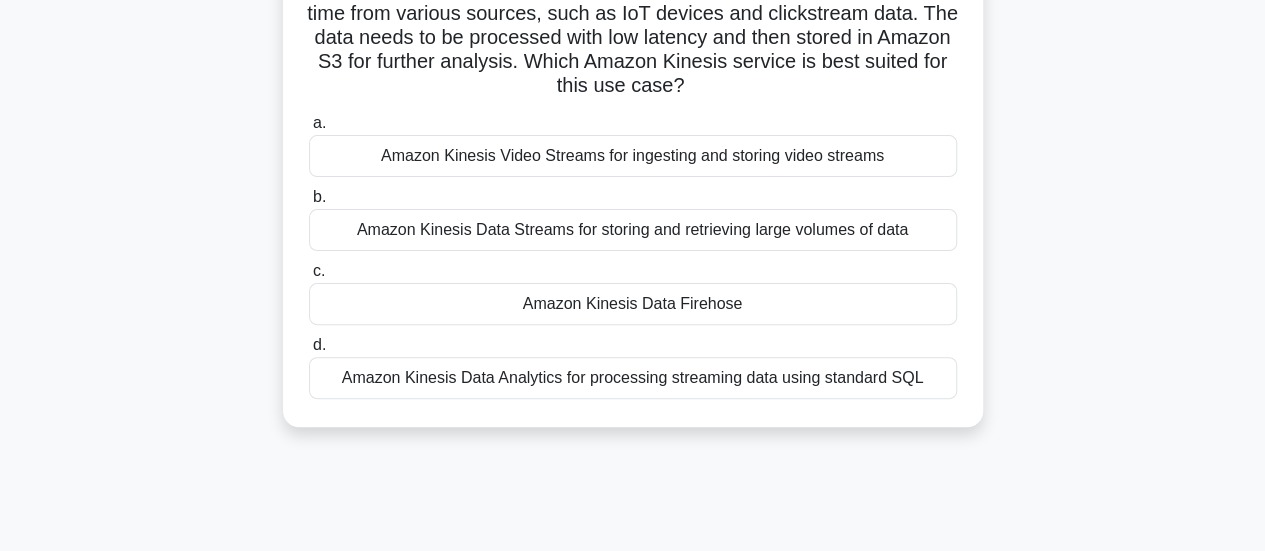click on "Amazon Kinesis Data Firehose" at bounding box center [633, 304] 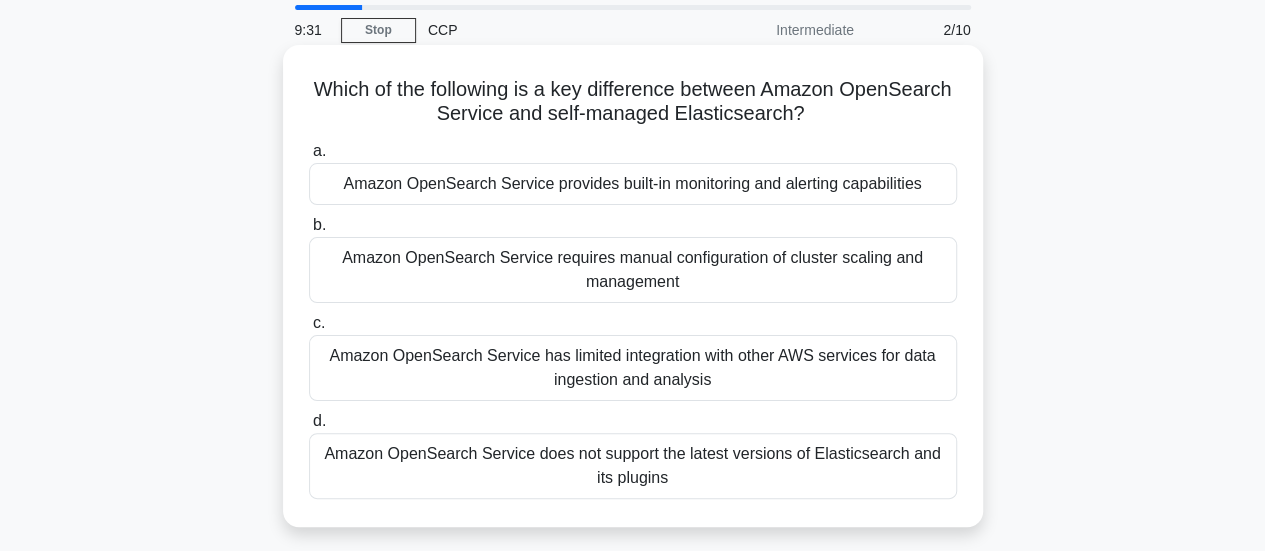 scroll, scrollTop: 66, scrollLeft: 0, axis: vertical 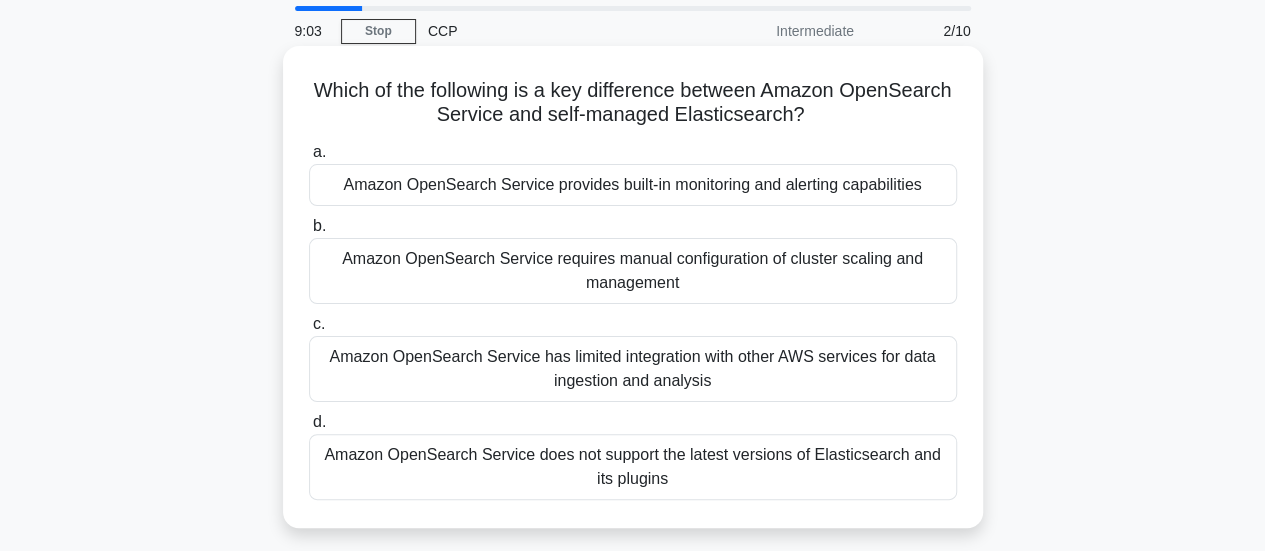 click on "Amazon OpenSearch Service does not support the latest versions of Elasticsearch and its plugins" at bounding box center [633, 467] 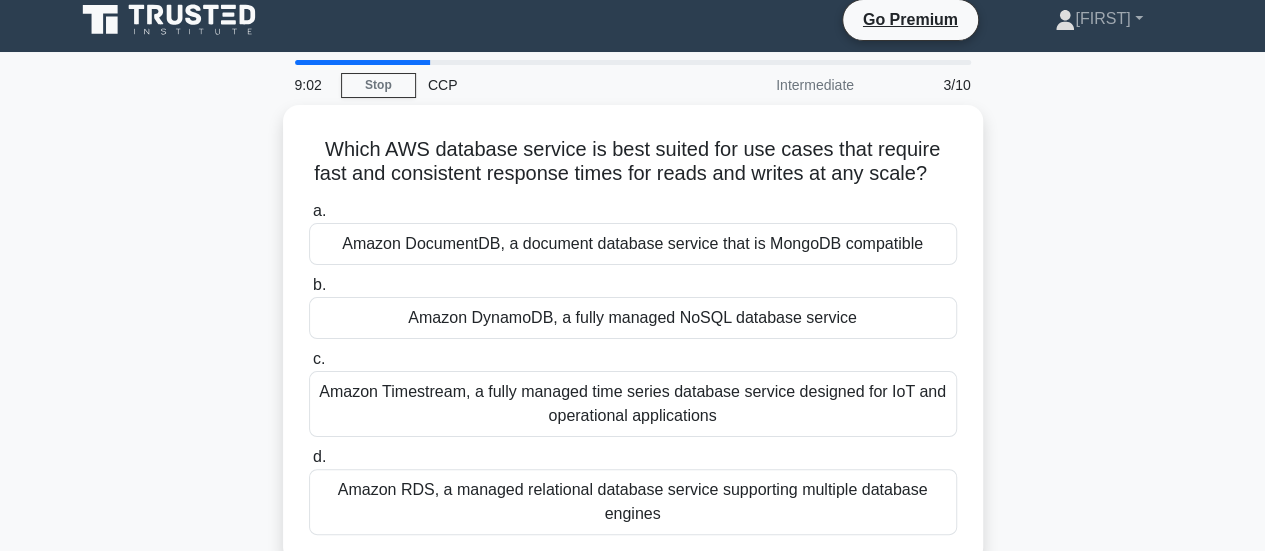 scroll, scrollTop: 0, scrollLeft: 0, axis: both 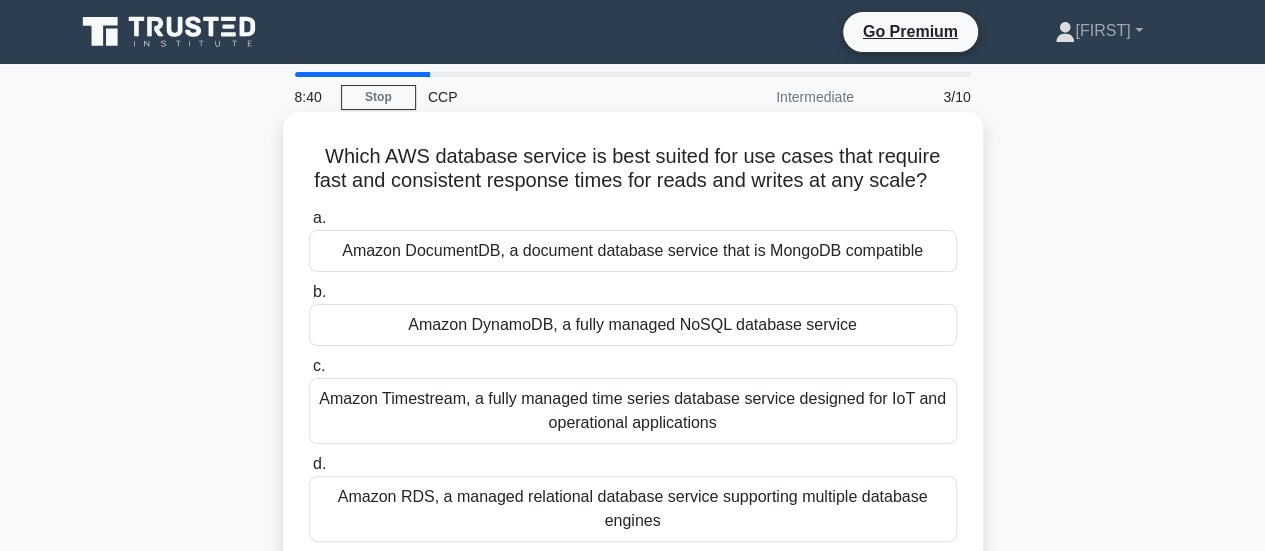 click on "Amazon DynamoDB, a fully managed NoSQL database service" at bounding box center (633, 325) 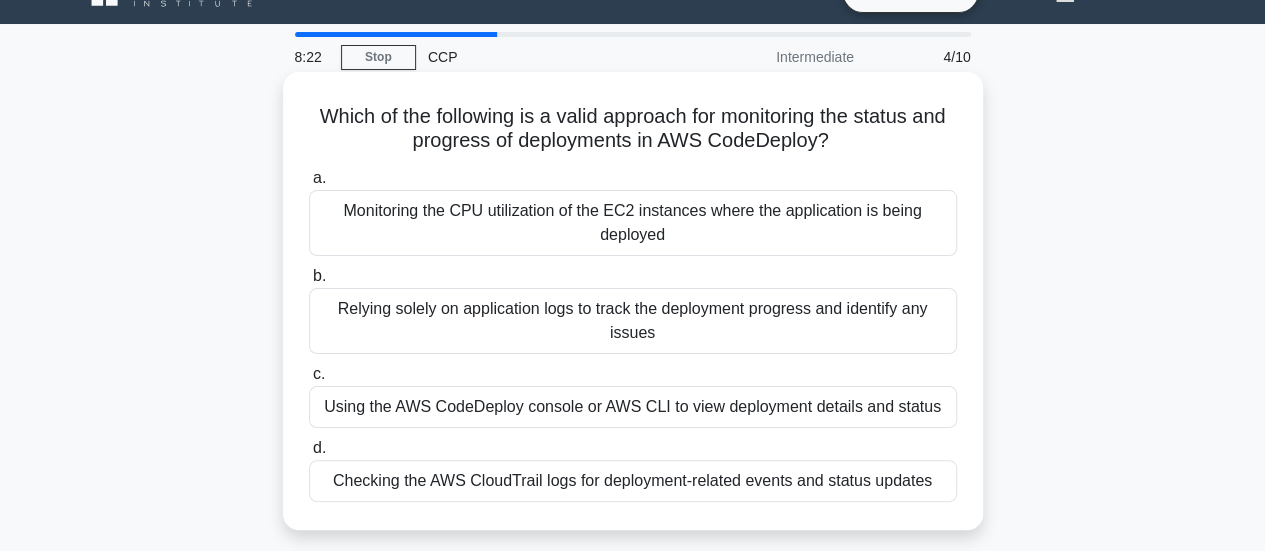 scroll, scrollTop: 42, scrollLeft: 0, axis: vertical 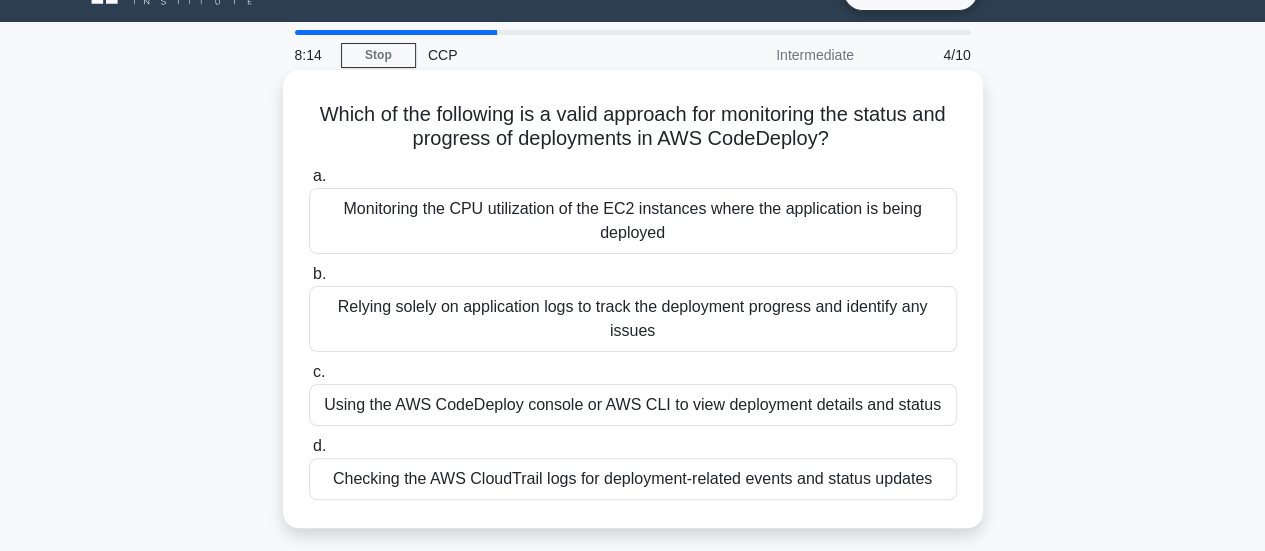 click on "Using the AWS CodeDeploy console or AWS CLI to view deployment details and status" at bounding box center (633, 405) 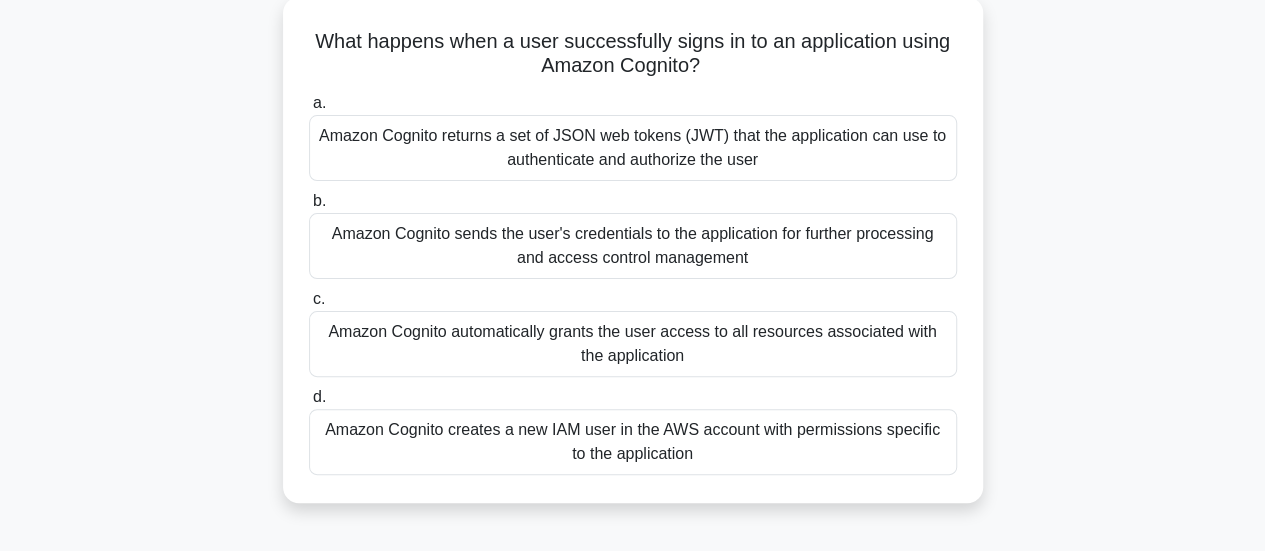 scroll, scrollTop: 122, scrollLeft: 0, axis: vertical 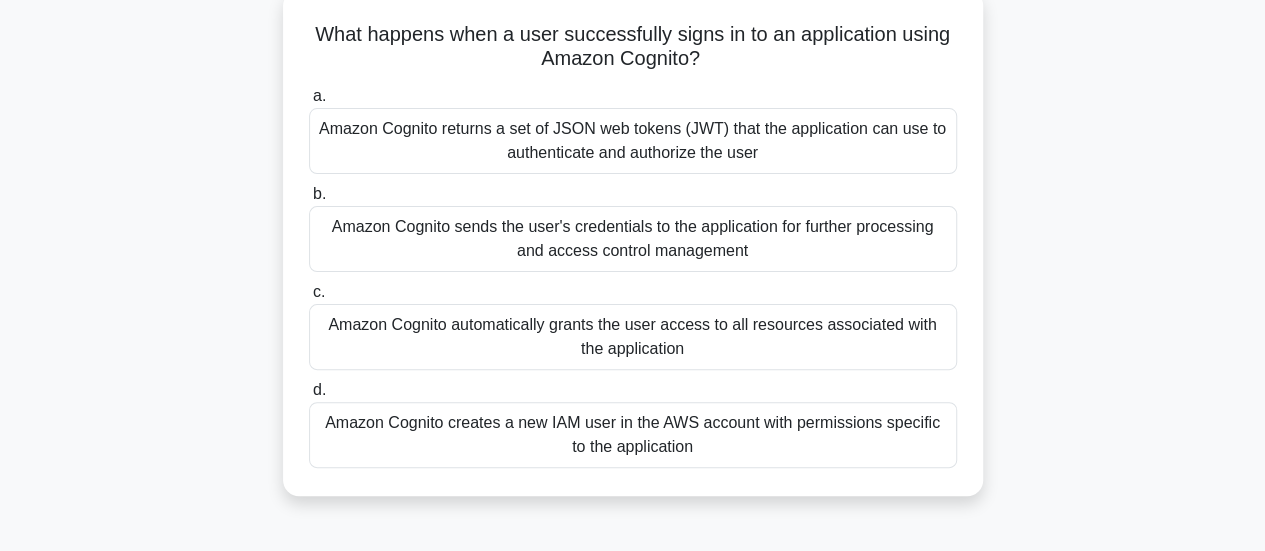click on "Amazon Cognito returns a set of JSON web tokens (JWT) that the application can use to authenticate and authorize the user" at bounding box center [633, 141] 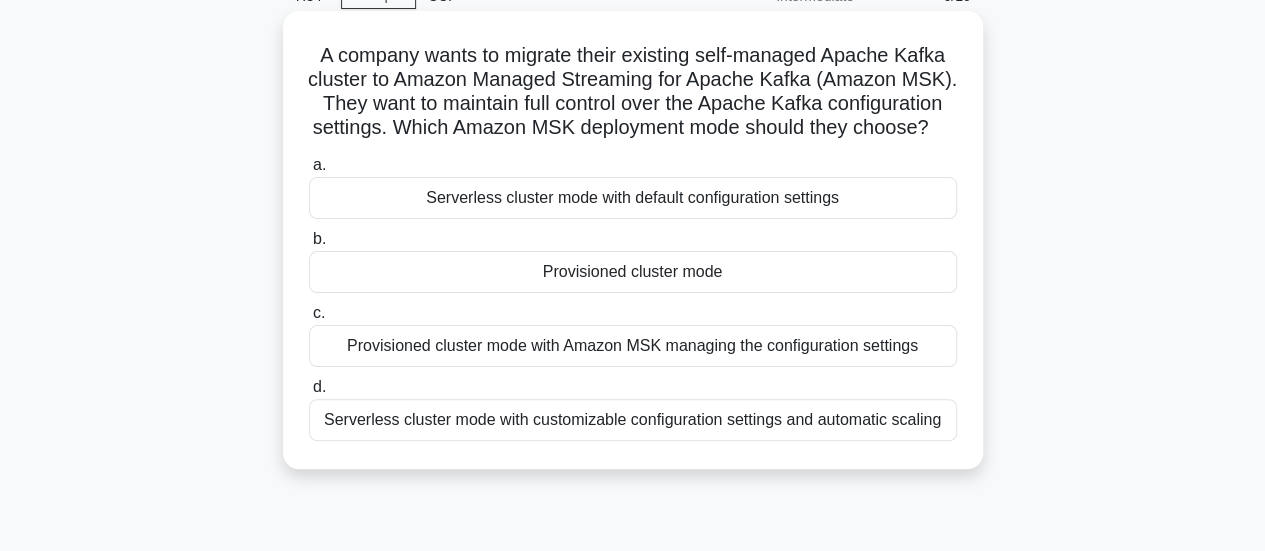 scroll, scrollTop: 102, scrollLeft: 0, axis: vertical 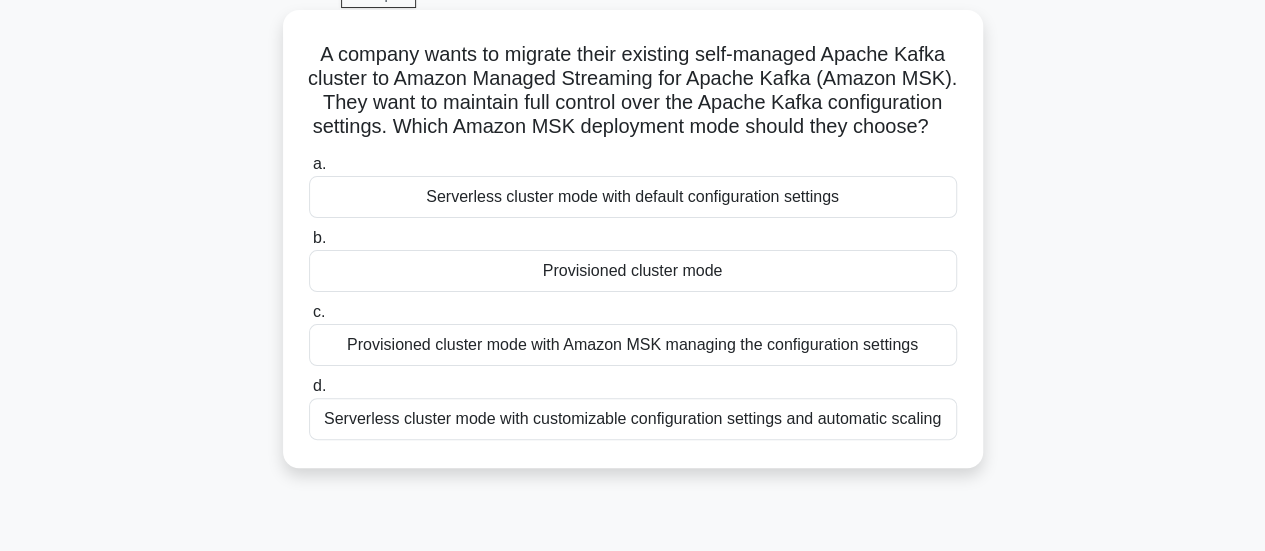 click on "Provisioned cluster mode" at bounding box center (633, 271) 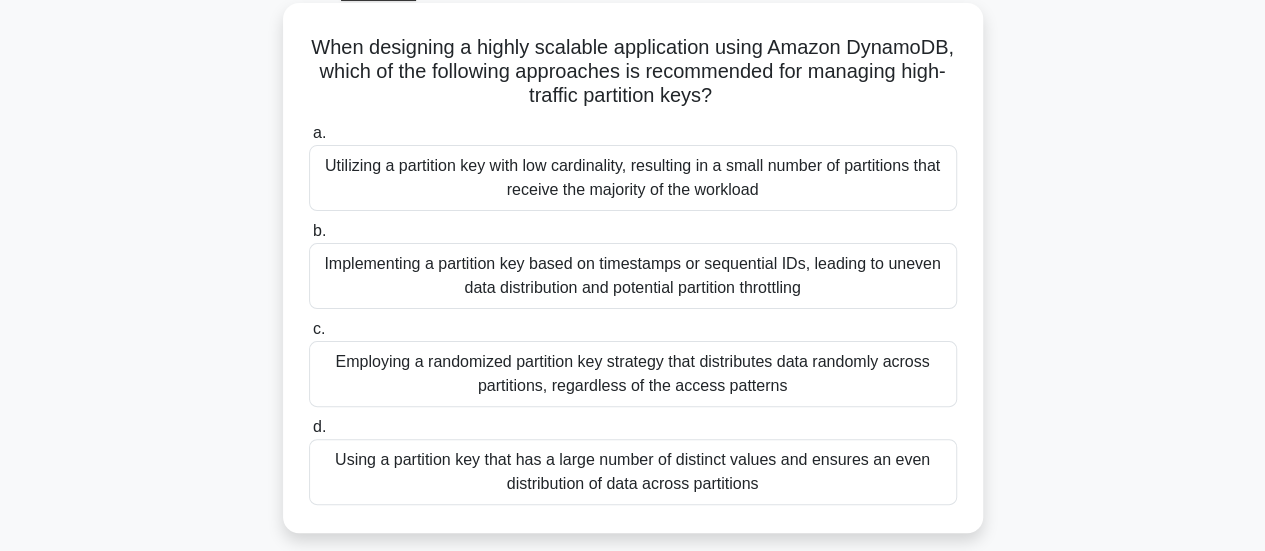 scroll, scrollTop: 110, scrollLeft: 0, axis: vertical 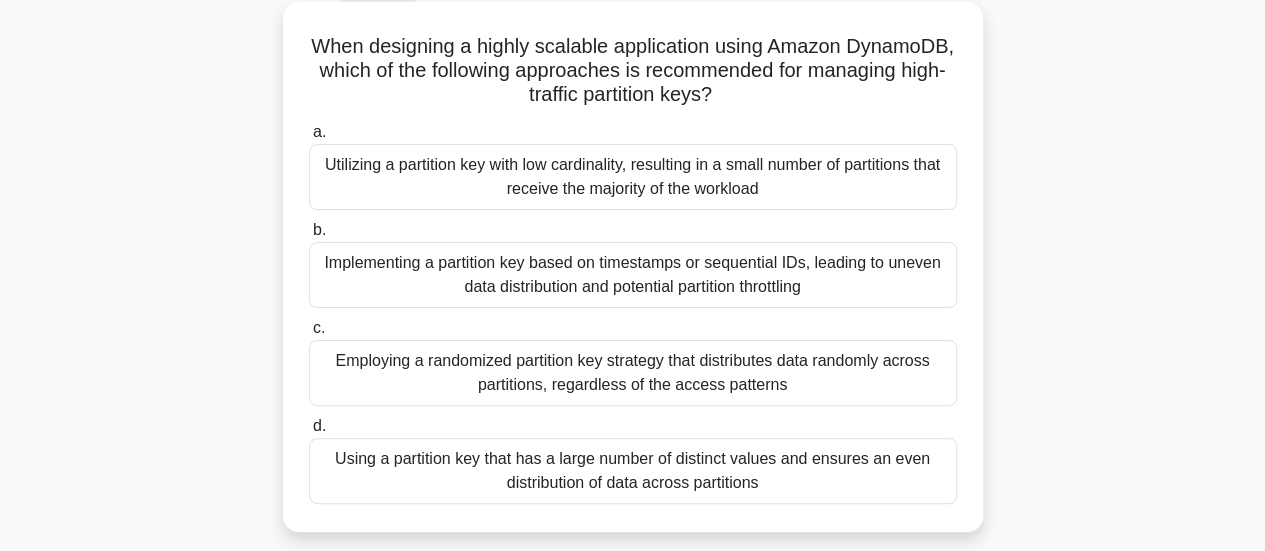click on "Using a partition key that has a large number of distinct values and ensures an even distribution of data across partitions" at bounding box center (633, 471) 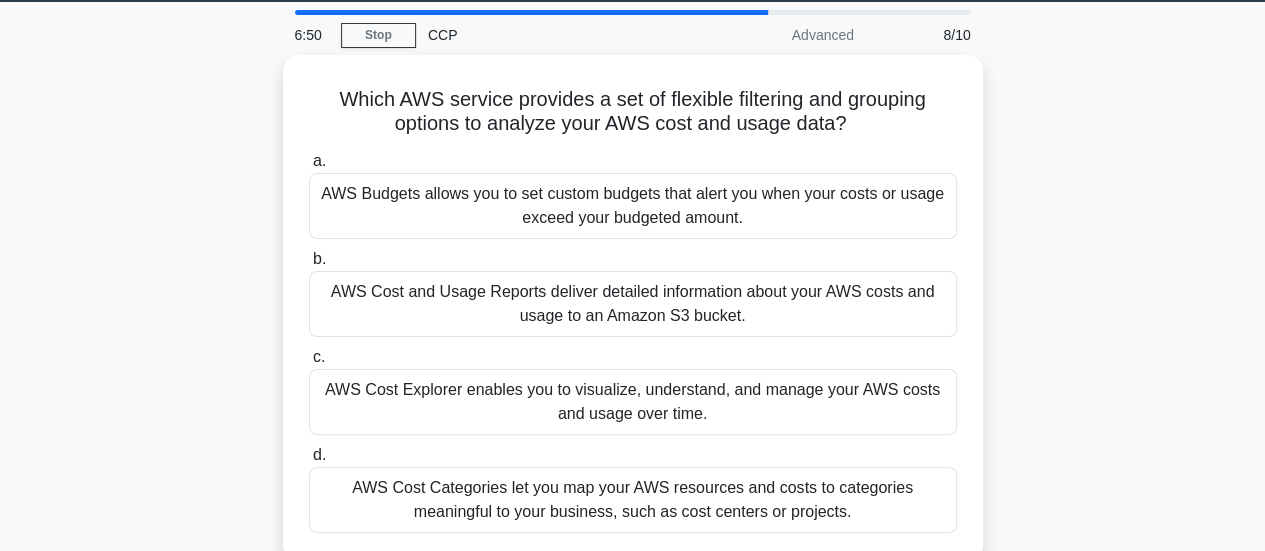 scroll, scrollTop: 63, scrollLeft: 0, axis: vertical 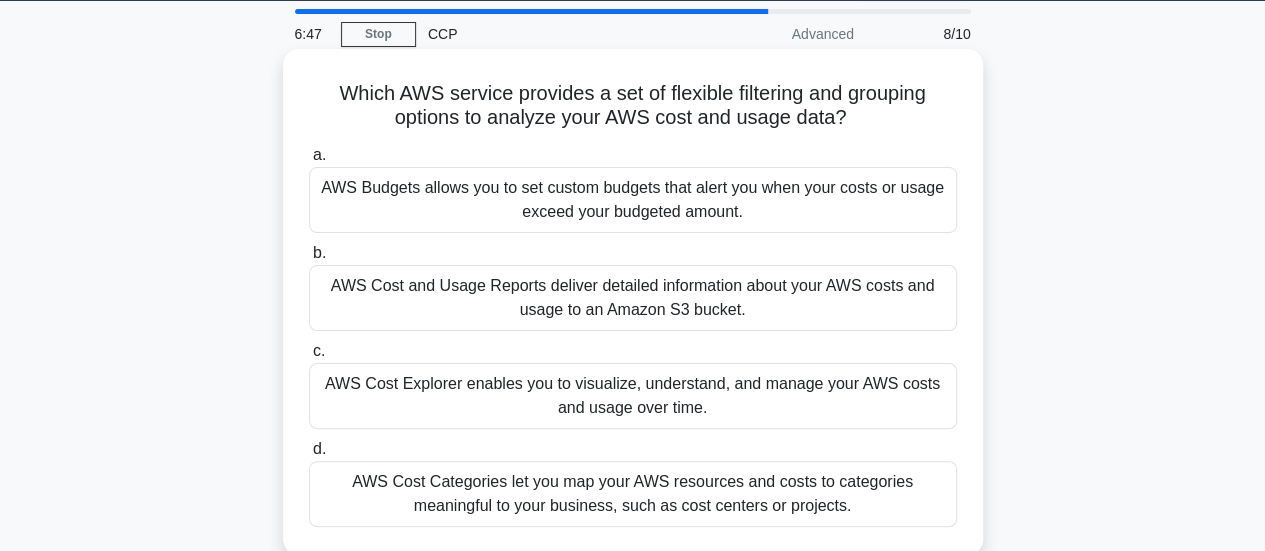 click on "AWS Cost Explorer enables you to visualize, understand, and manage your AWS costs and usage over time." at bounding box center (633, 396) 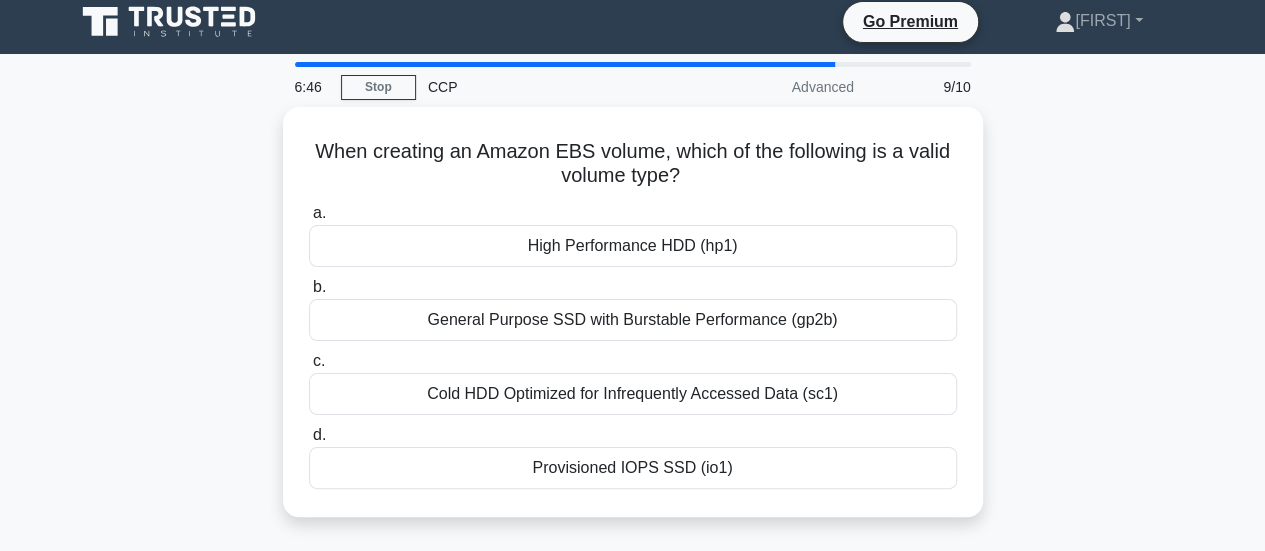 scroll, scrollTop: 0, scrollLeft: 0, axis: both 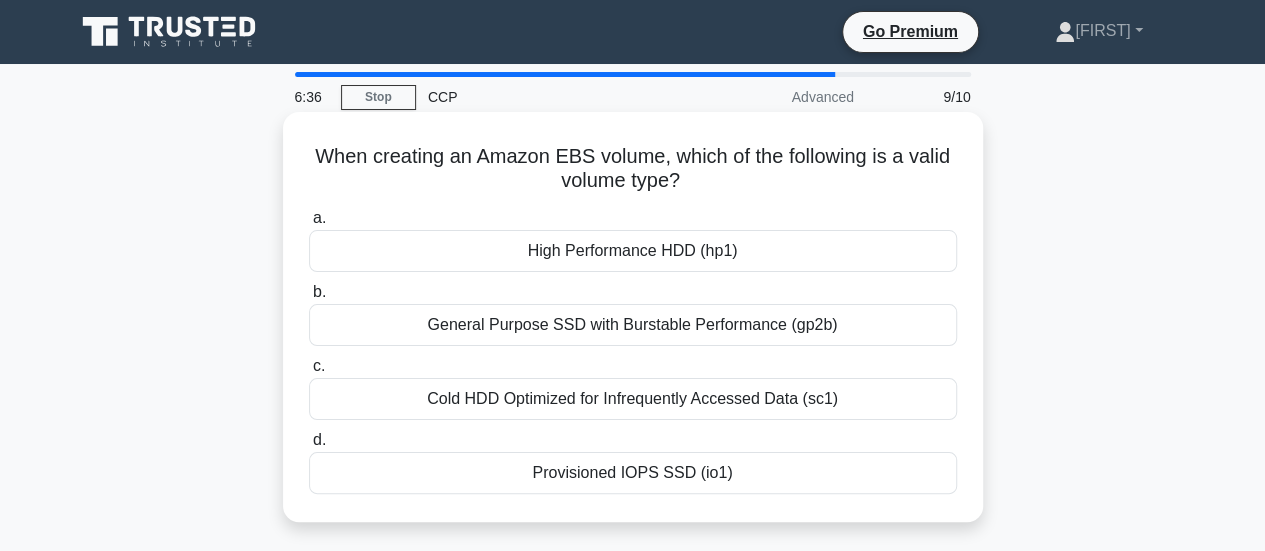 click on "Provisioned IOPS SSD (io1)" at bounding box center [633, 473] 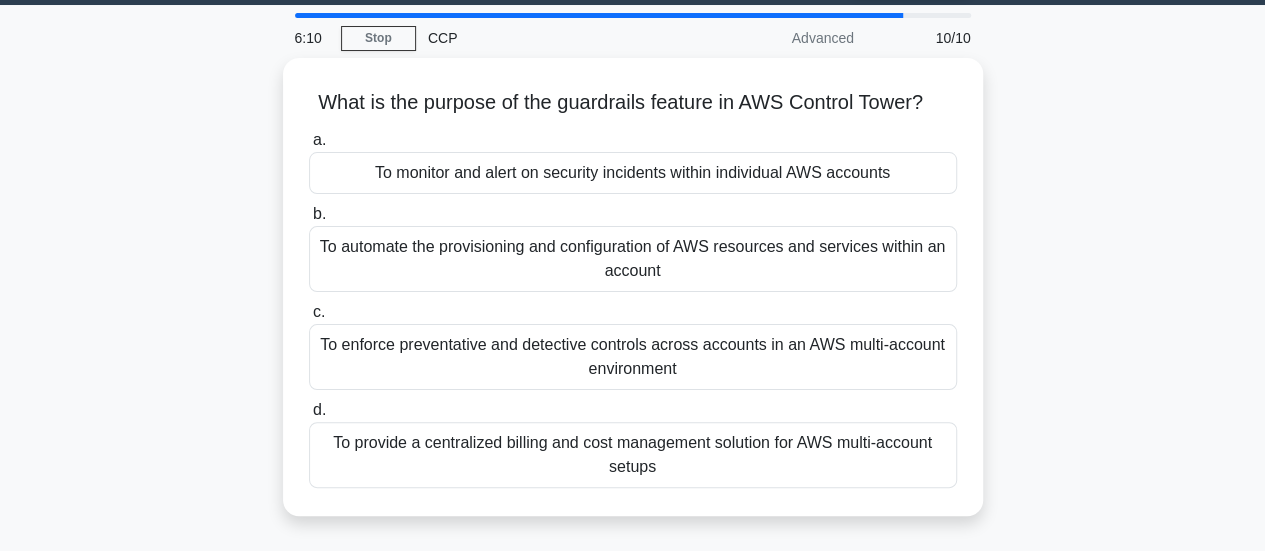 scroll, scrollTop: 65, scrollLeft: 0, axis: vertical 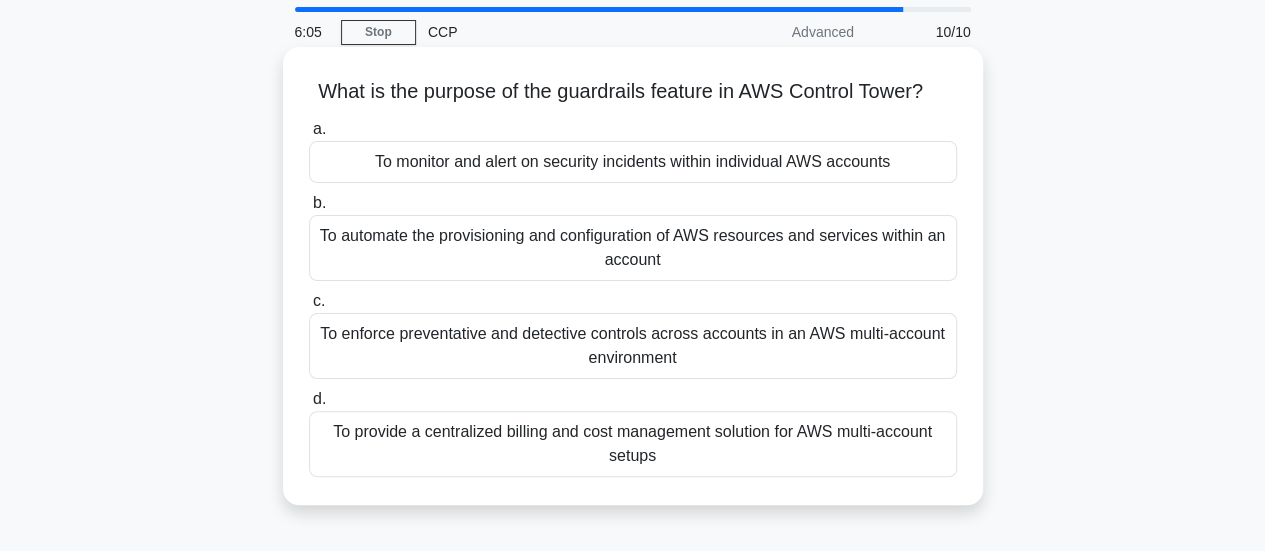 click on "To enforce preventative and detective controls across accounts in an AWS multi-account environment" at bounding box center [633, 346] 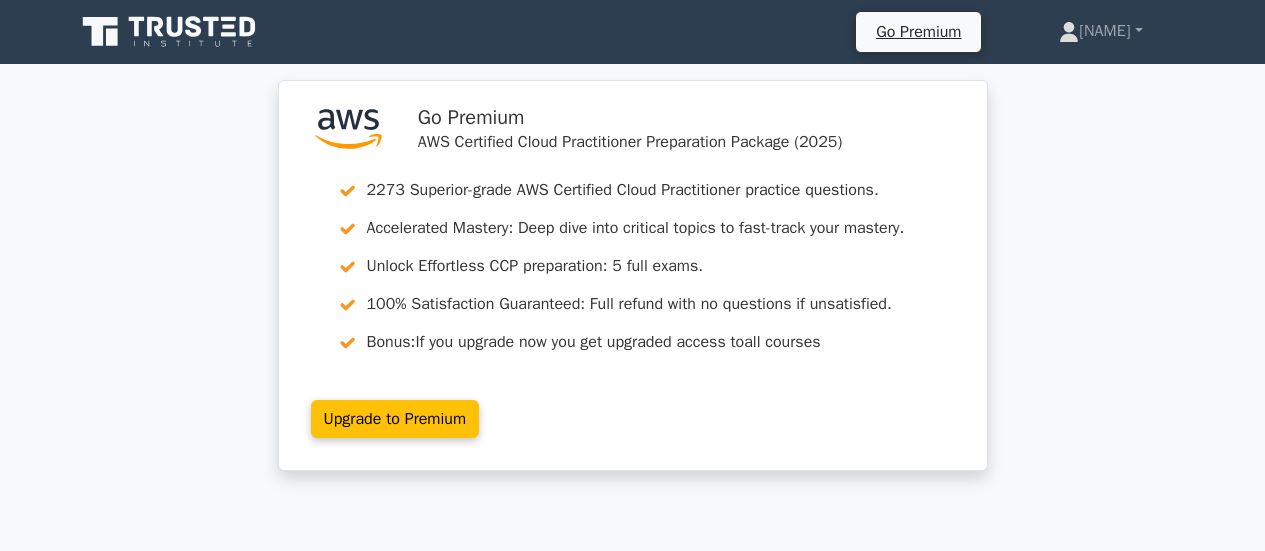 scroll, scrollTop: 531, scrollLeft: 0, axis: vertical 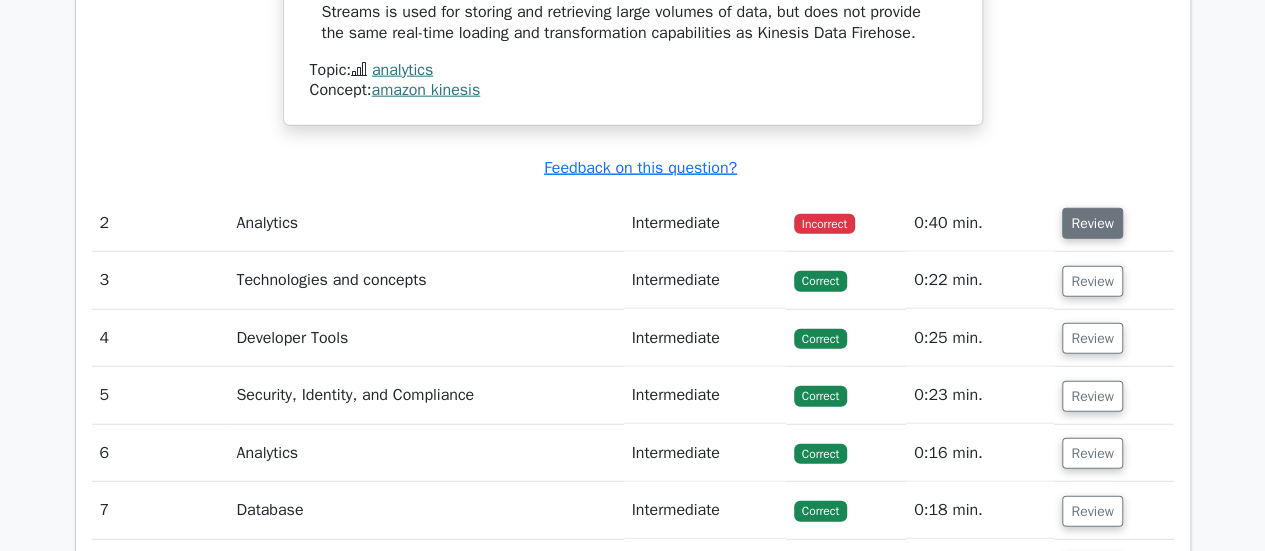 click on "Review" at bounding box center (1092, 223) 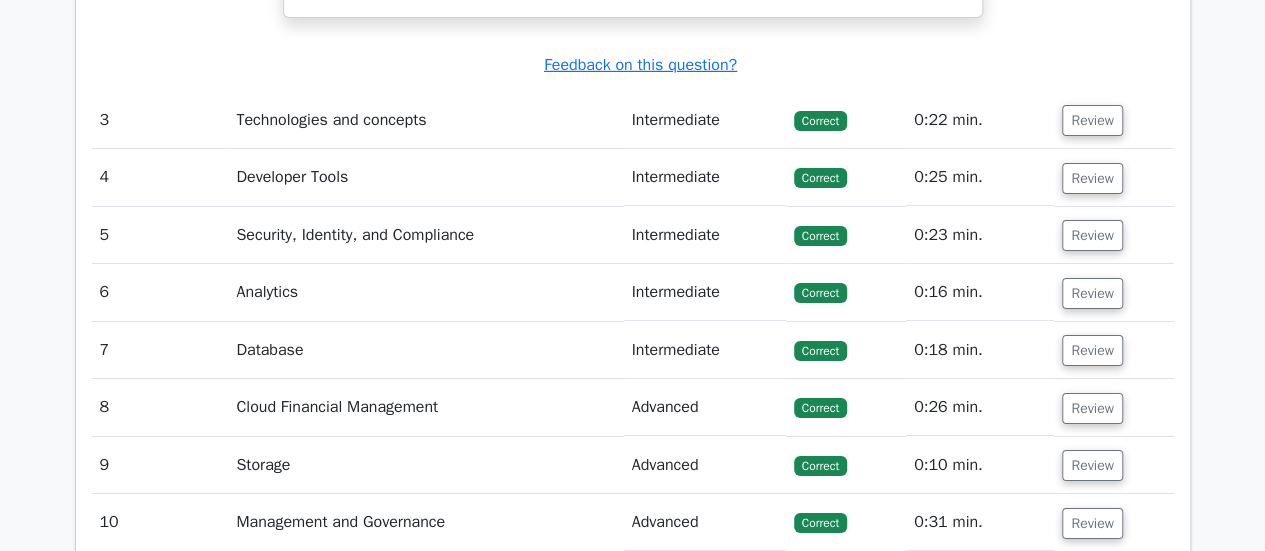 scroll, scrollTop: 3356, scrollLeft: 0, axis: vertical 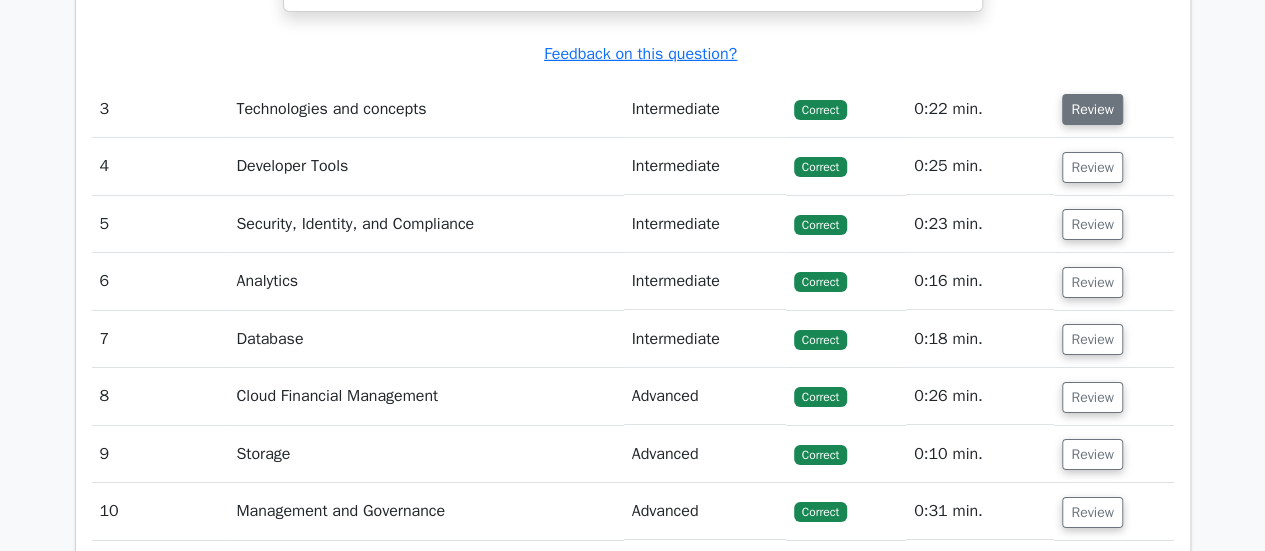 click on "Review" at bounding box center [1092, 109] 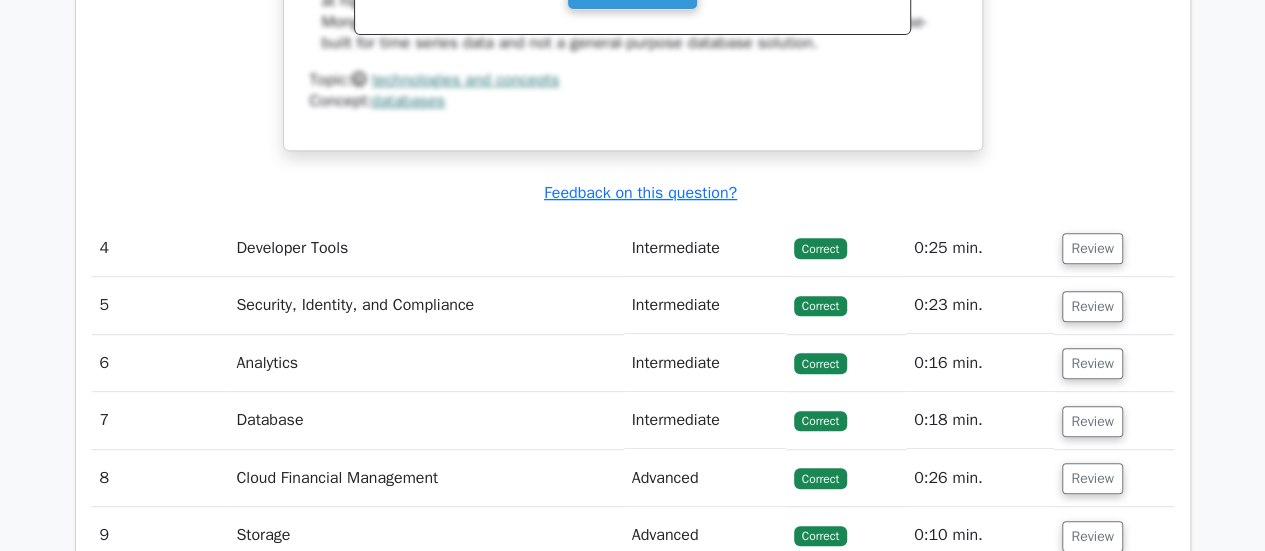 scroll, scrollTop: 4146, scrollLeft: 0, axis: vertical 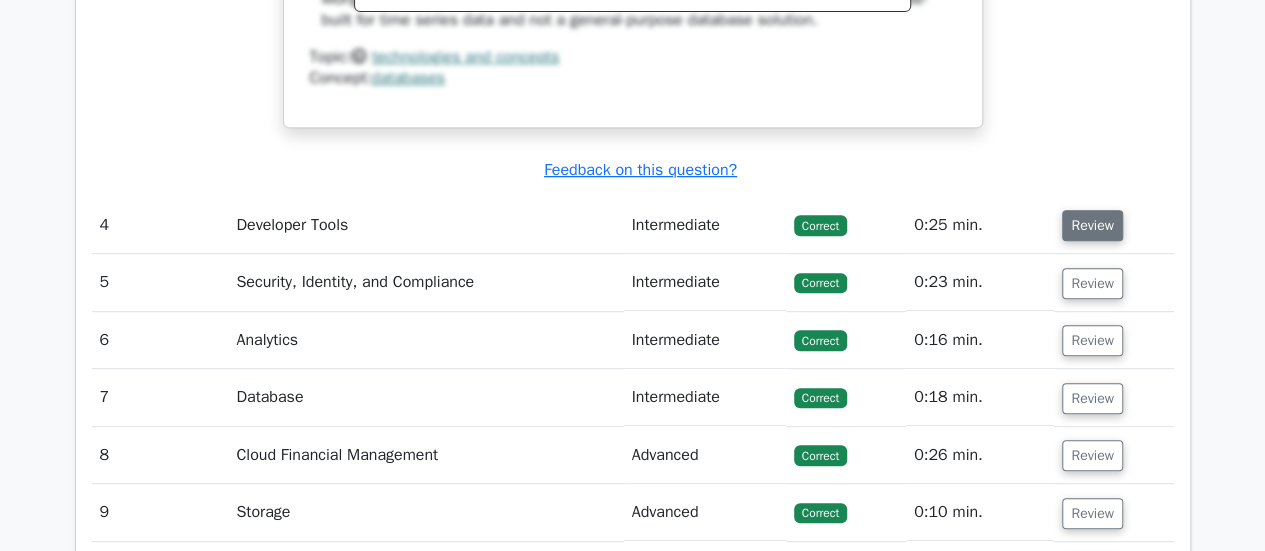 click on "Review" at bounding box center (1092, 225) 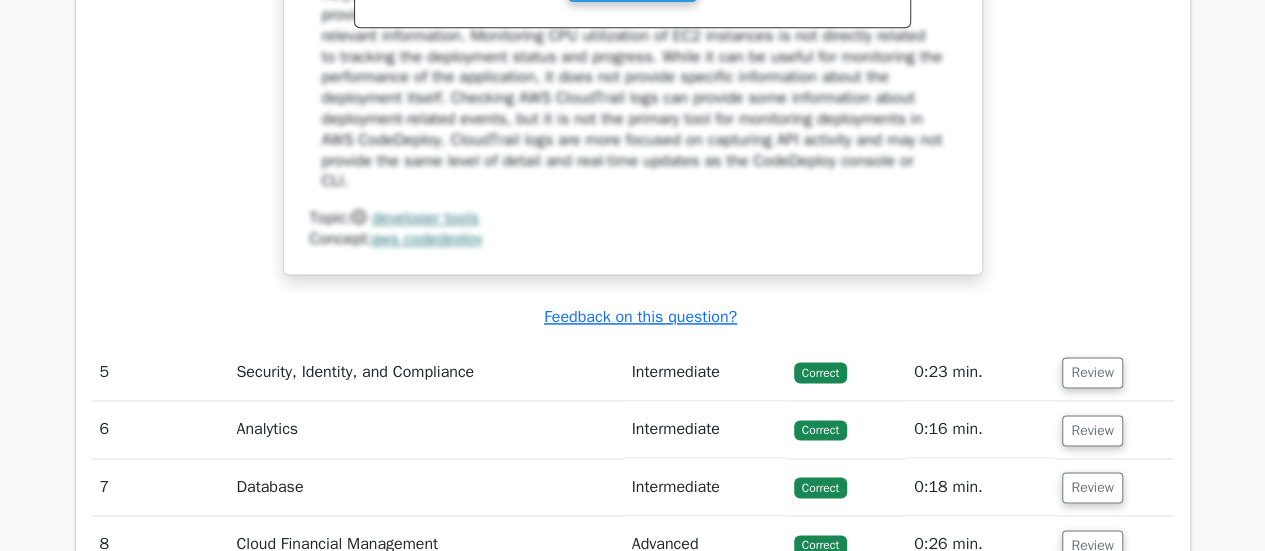 scroll, scrollTop: 5084, scrollLeft: 0, axis: vertical 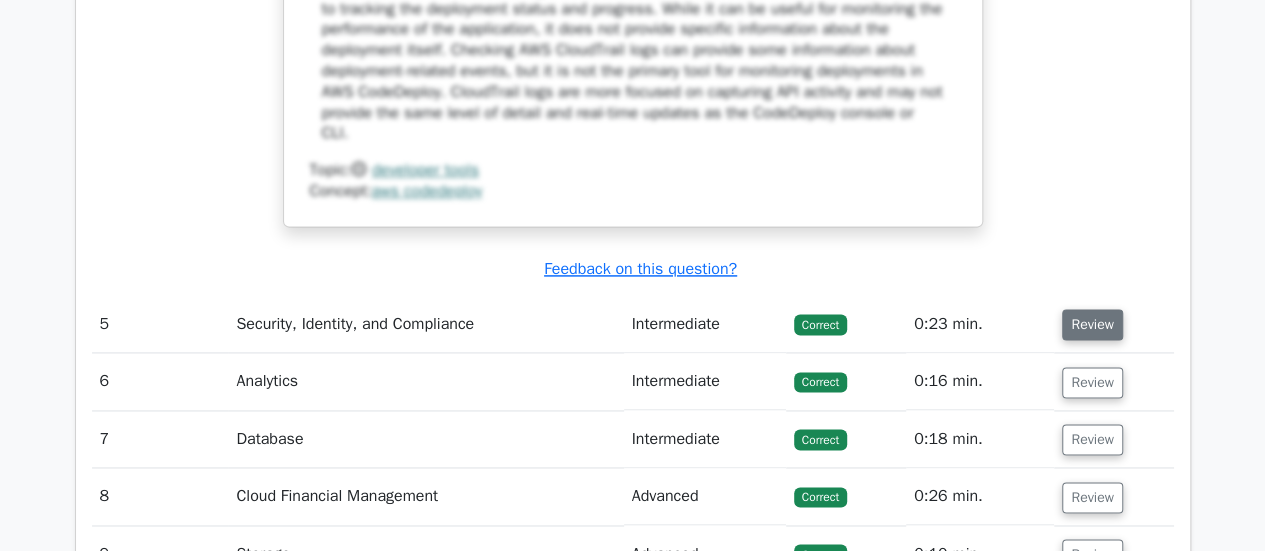 click on "Review" at bounding box center [1092, 324] 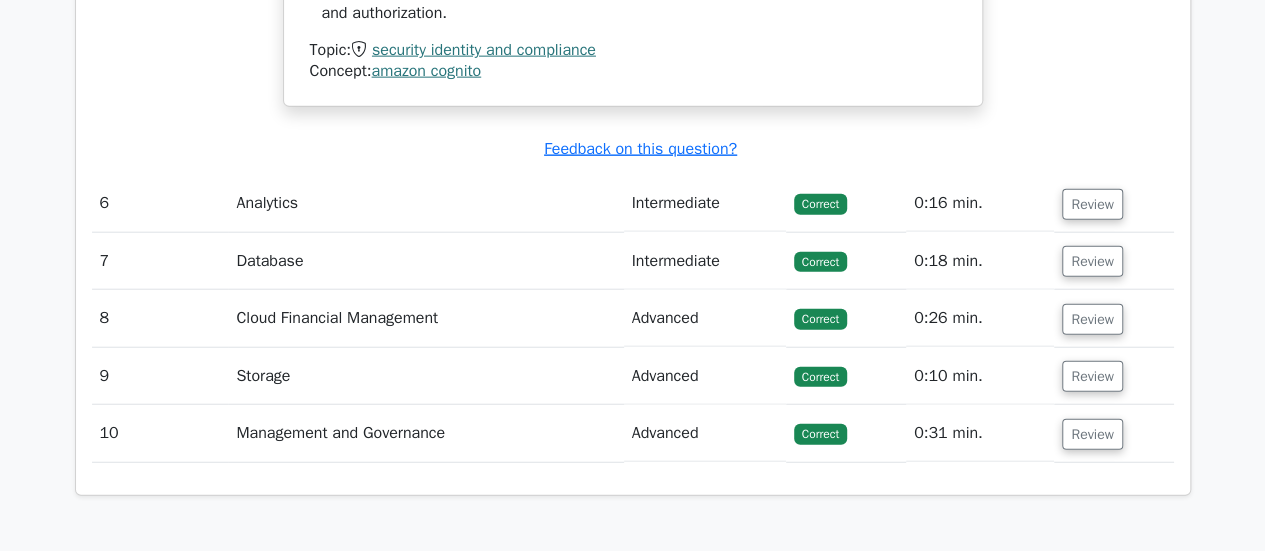 scroll, scrollTop: 6159, scrollLeft: 0, axis: vertical 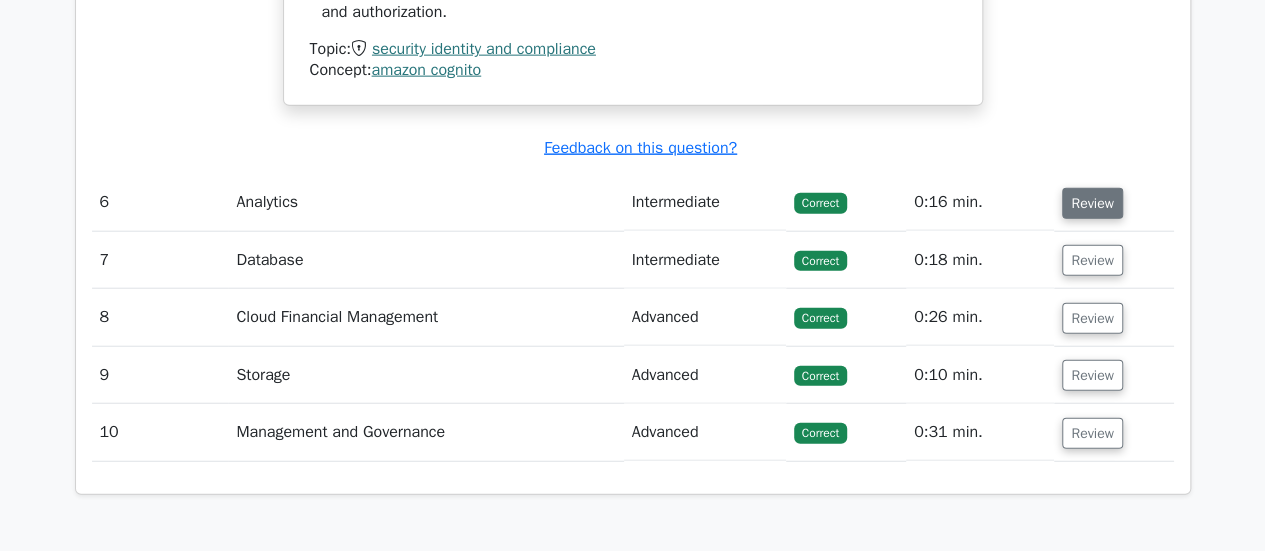 click on "Review" at bounding box center [1092, 203] 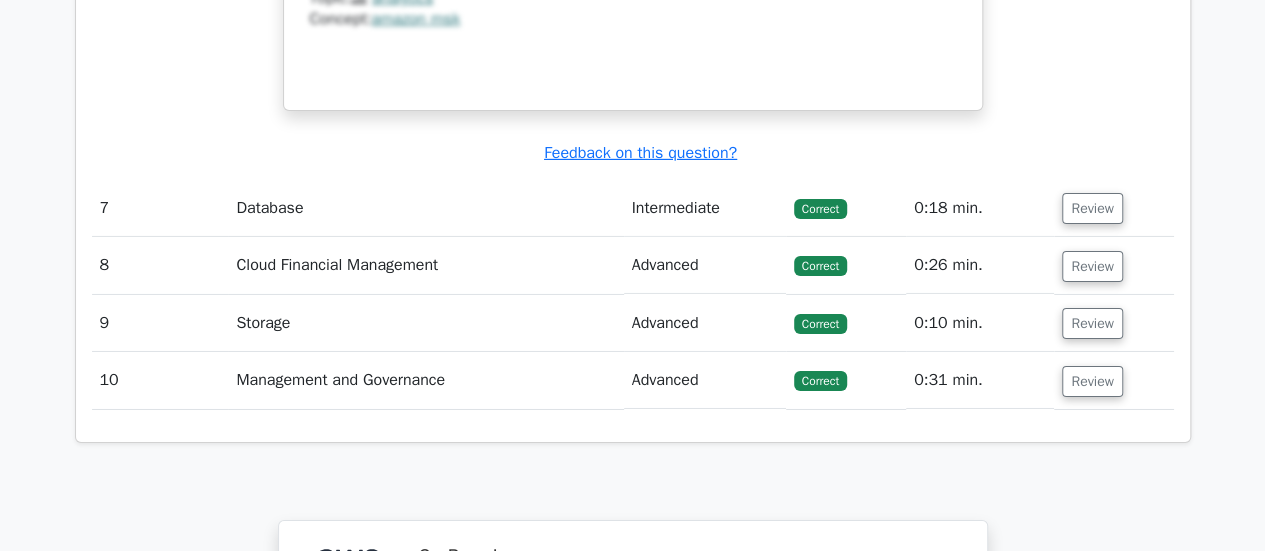 scroll, scrollTop: 7153, scrollLeft: 0, axis: vertical 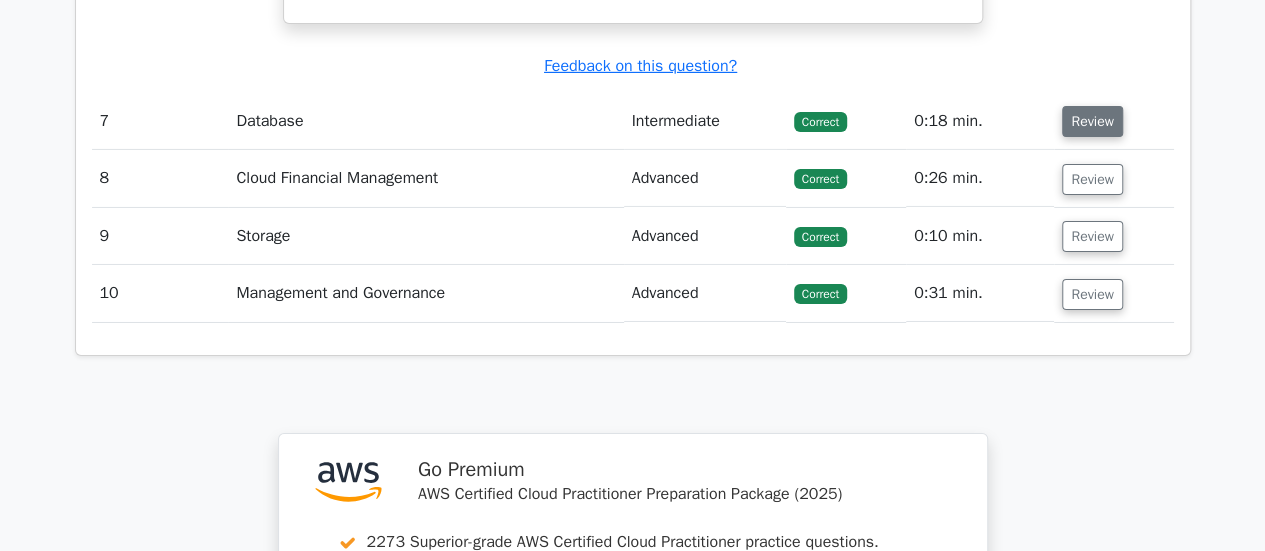 click on "Review" at bounding box center [1092, 121] 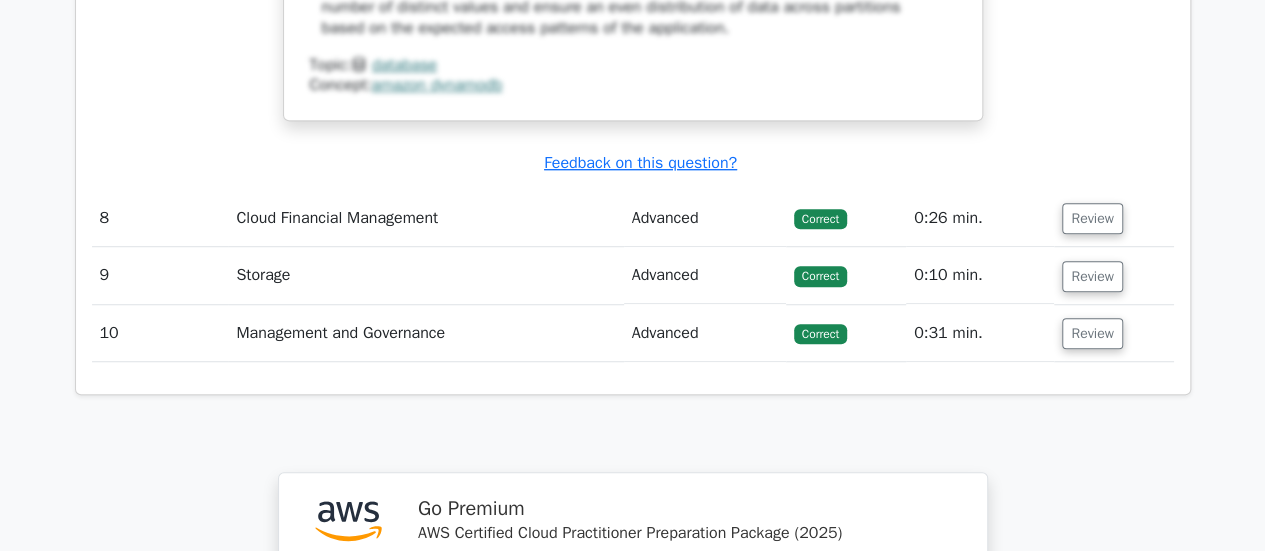 scroll, scrollTop: 8202, scrollLeft: 0, axis: vertical 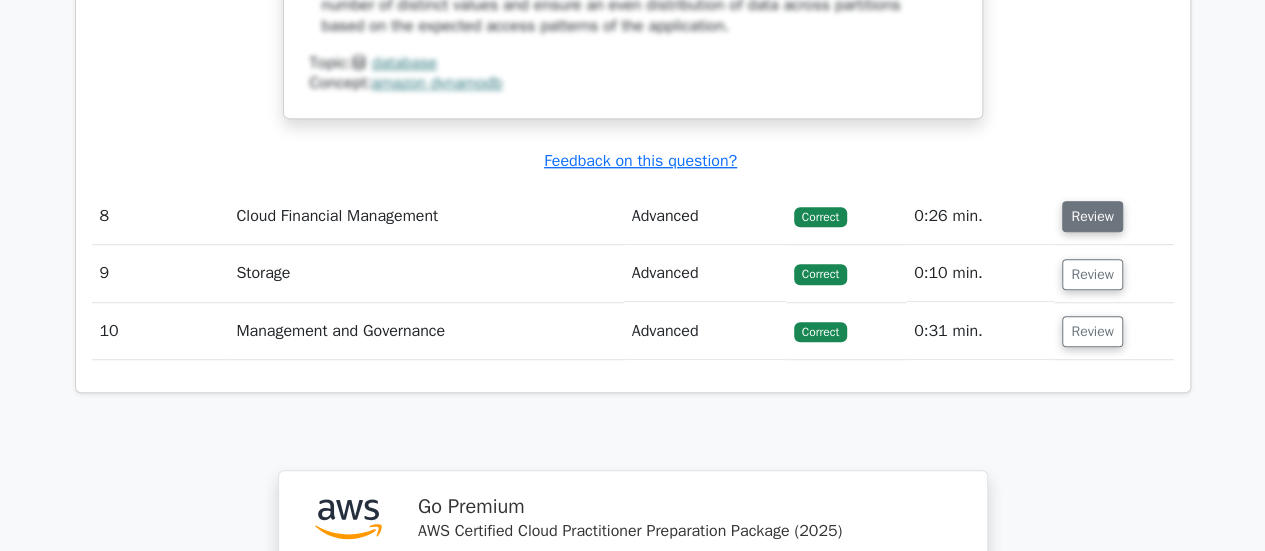 click on "Review" at bounding box center (1092, 216) 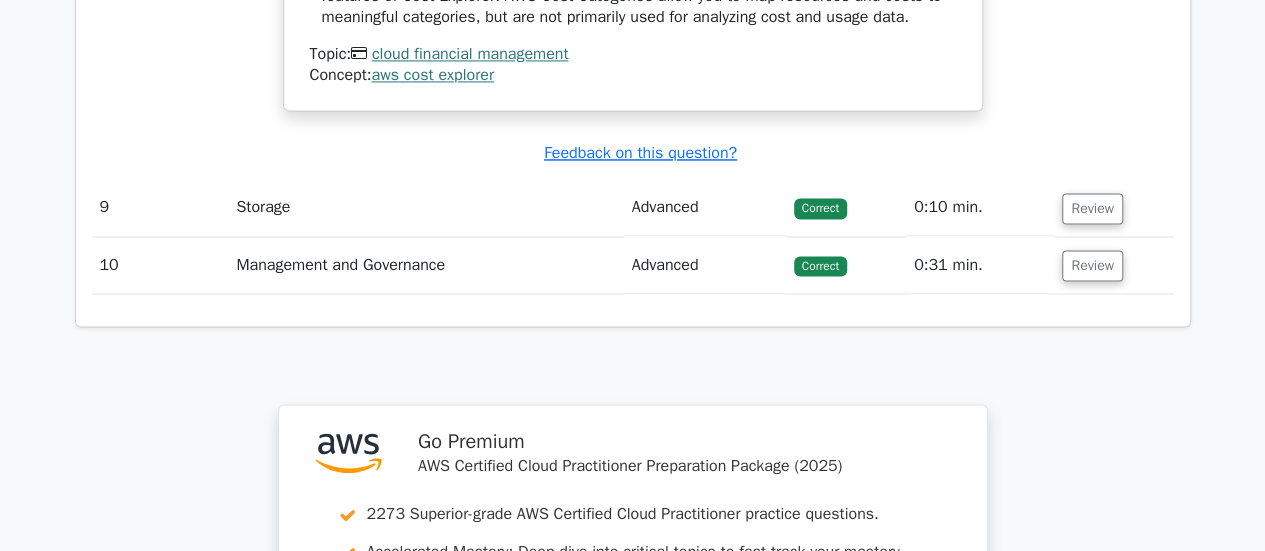 scroll, scrollTop: 9123, scrollLeft: 0, axis: vertical 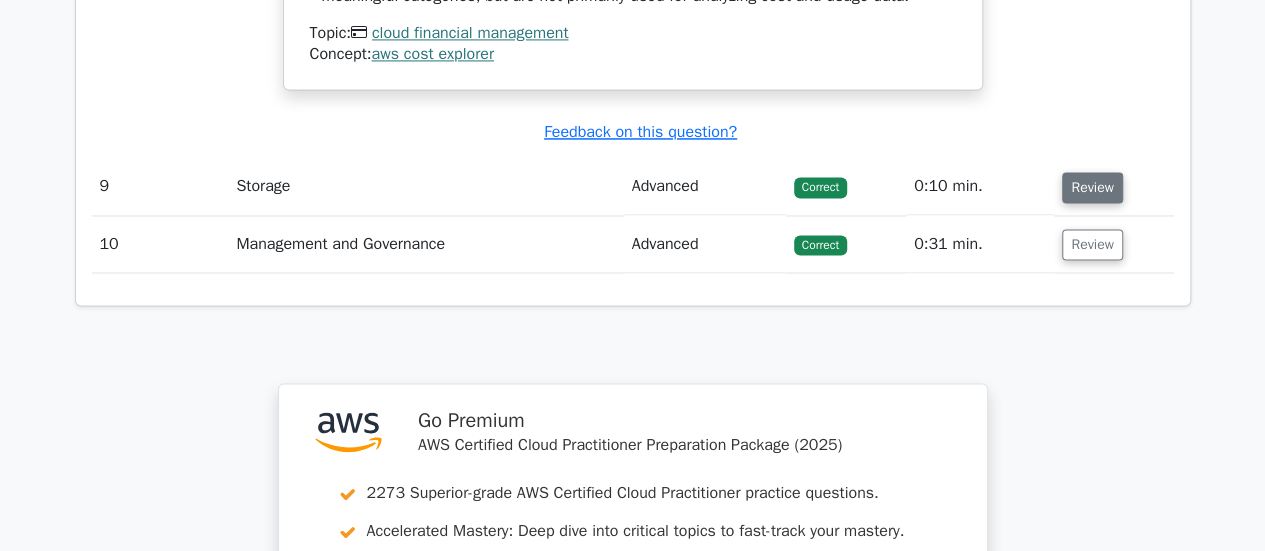 click on "Review" at bounding box center (1092, 187) 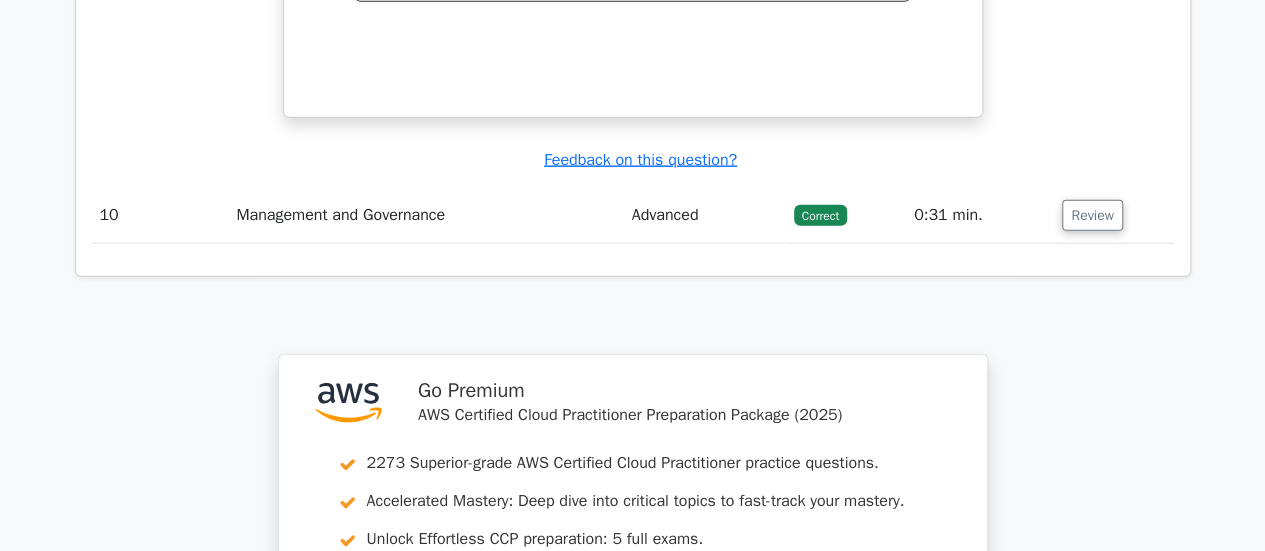 scroll, scrollTop: 9982, scrollLeft: 0, axis: vertical 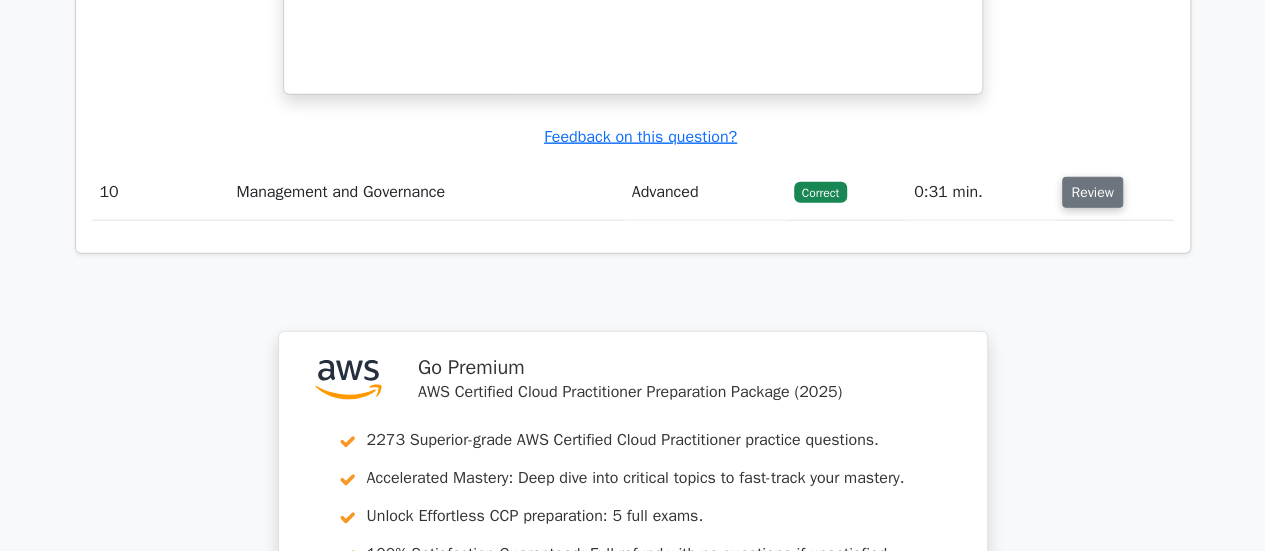 click on "Review" at bounding box center (1092, 192) 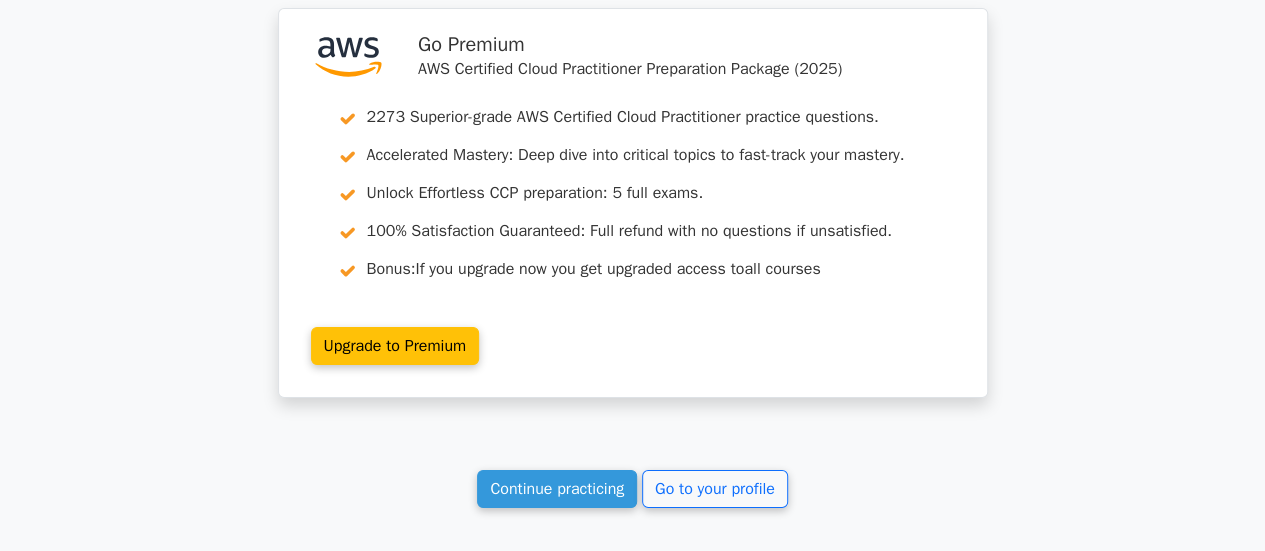 scroll, scrollTop: 11387, scrollLeft: 0, axis: vertical 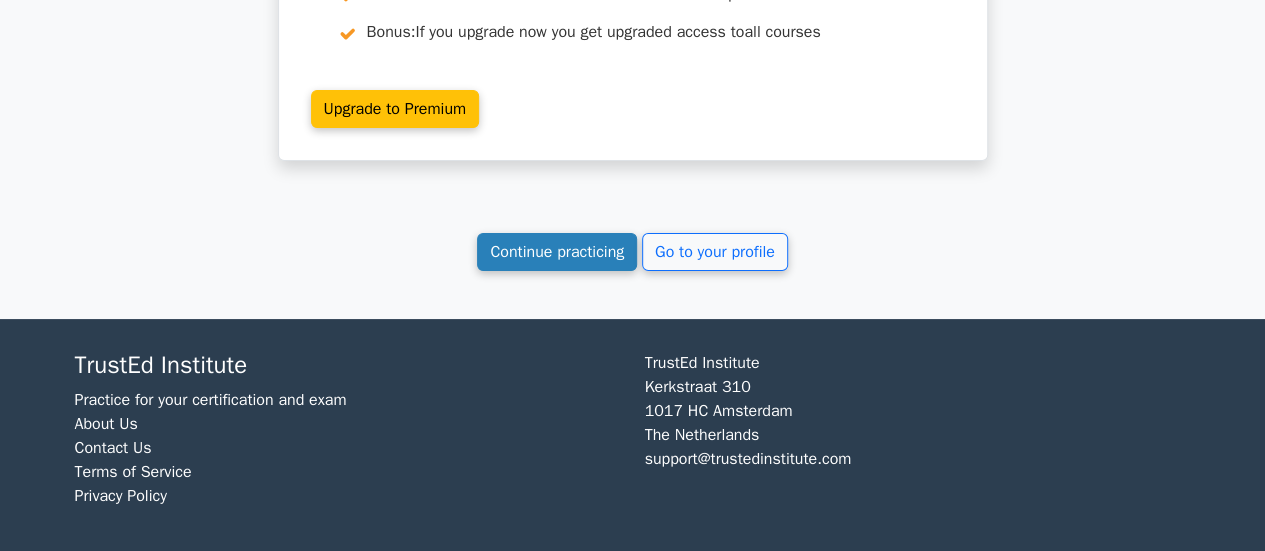 click on "Continue practicing" at bounding box center [557, 252] 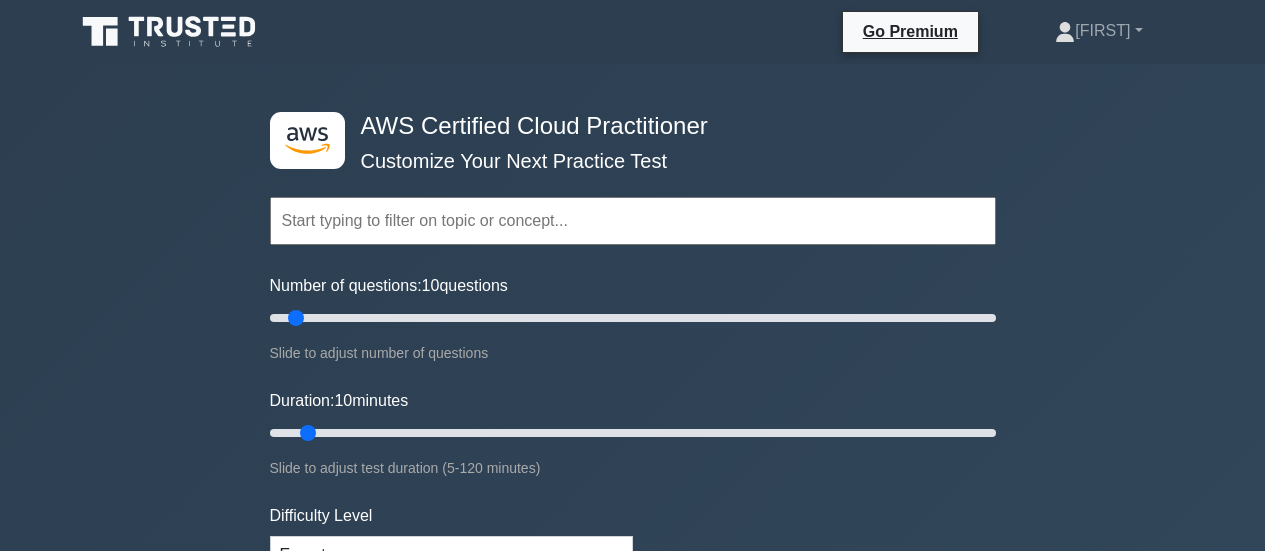 scroll, scrollTop: 0, scrollLeft: 0, axis: both 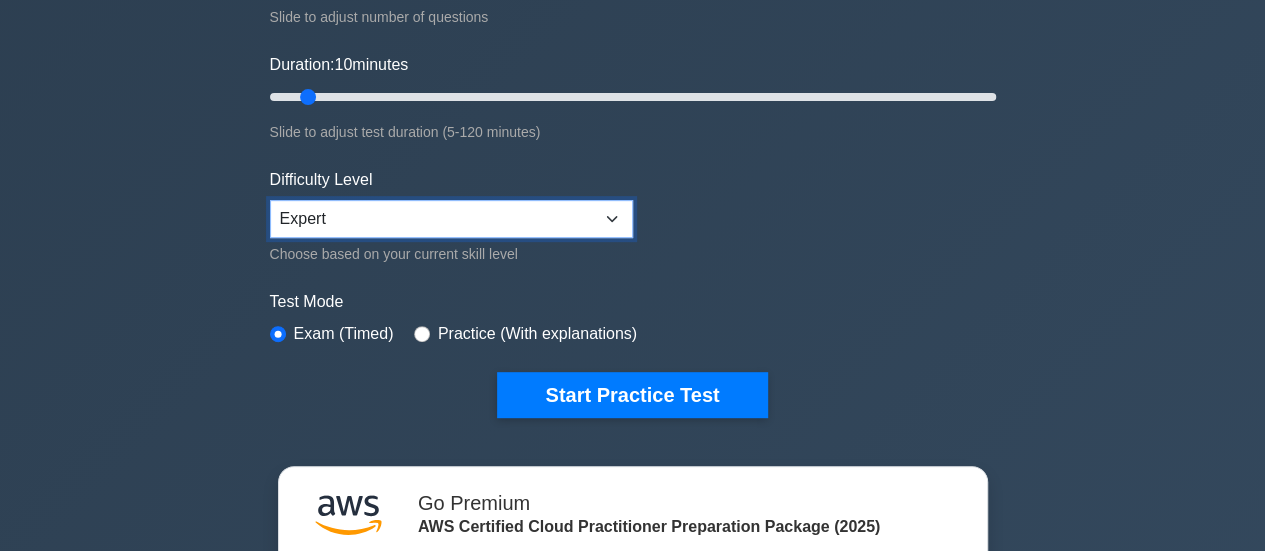 click on "Beginner
Intermediate
Expert" at bounding box center [451, 219] 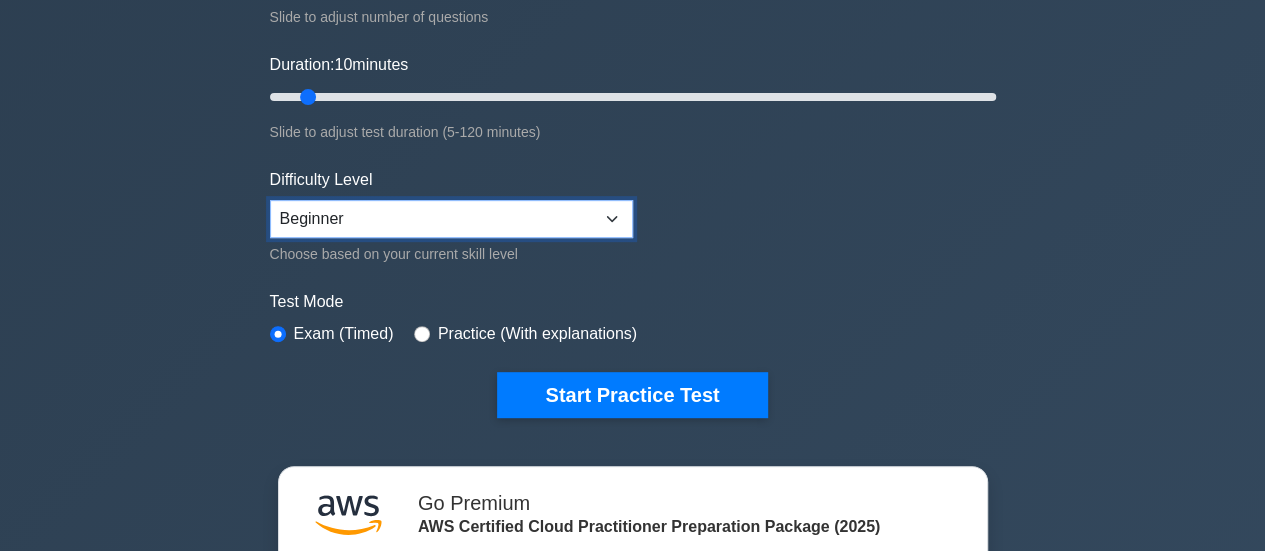 click on "Beginner
Intermediate
Expert" at bounding box center [451, 219] 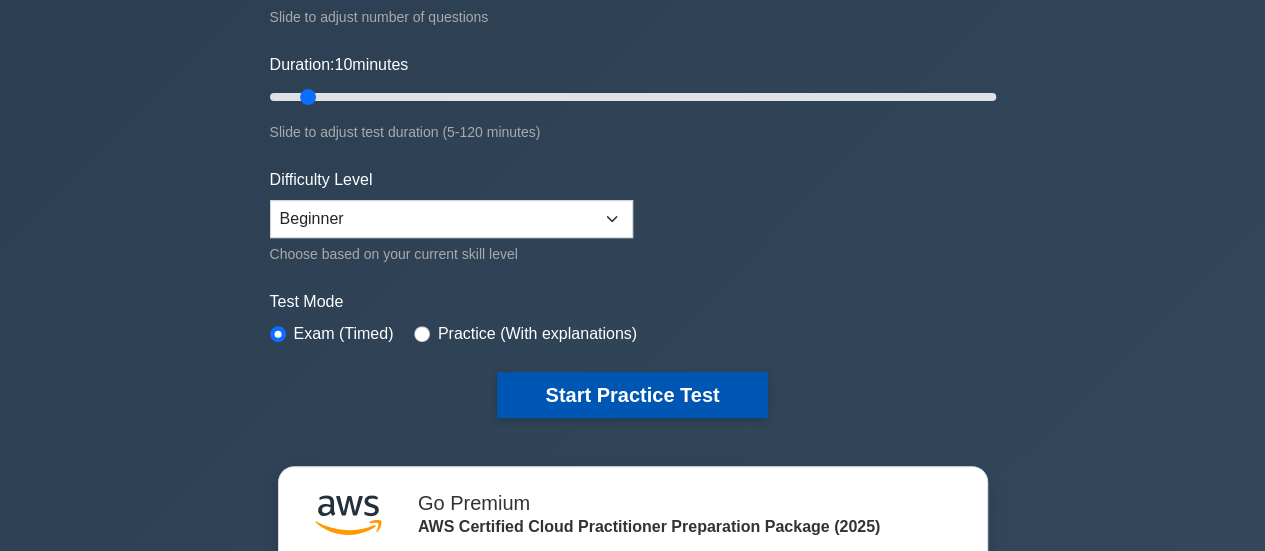 click on "Start Practice Test" at bounding box center (632, 395) 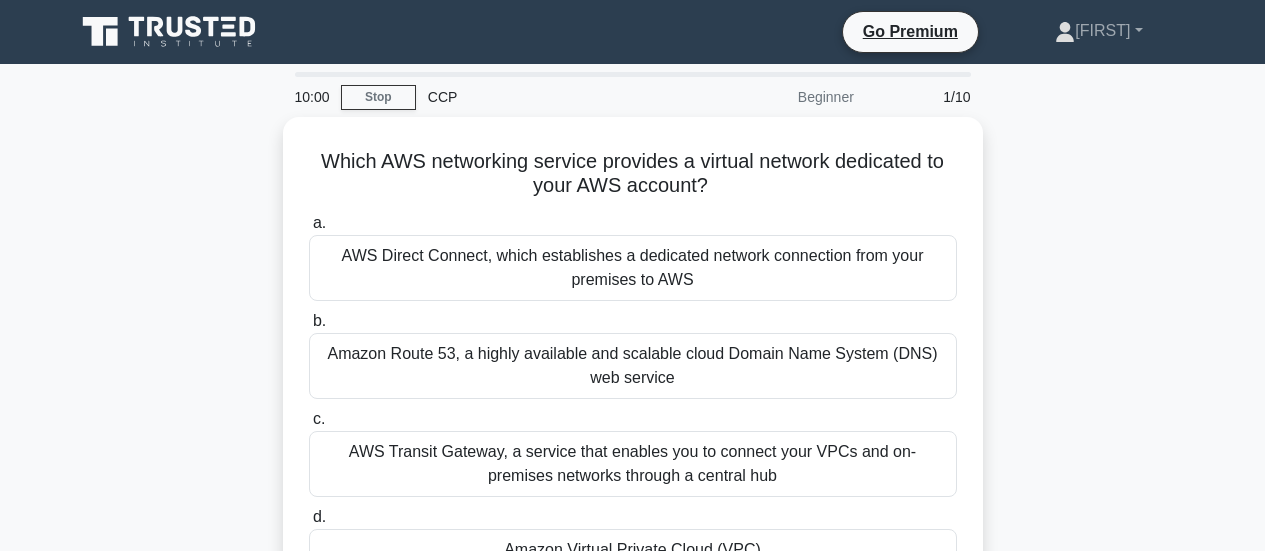 scroll, scrollTop: 0, scrollLeft: 0, axis: both 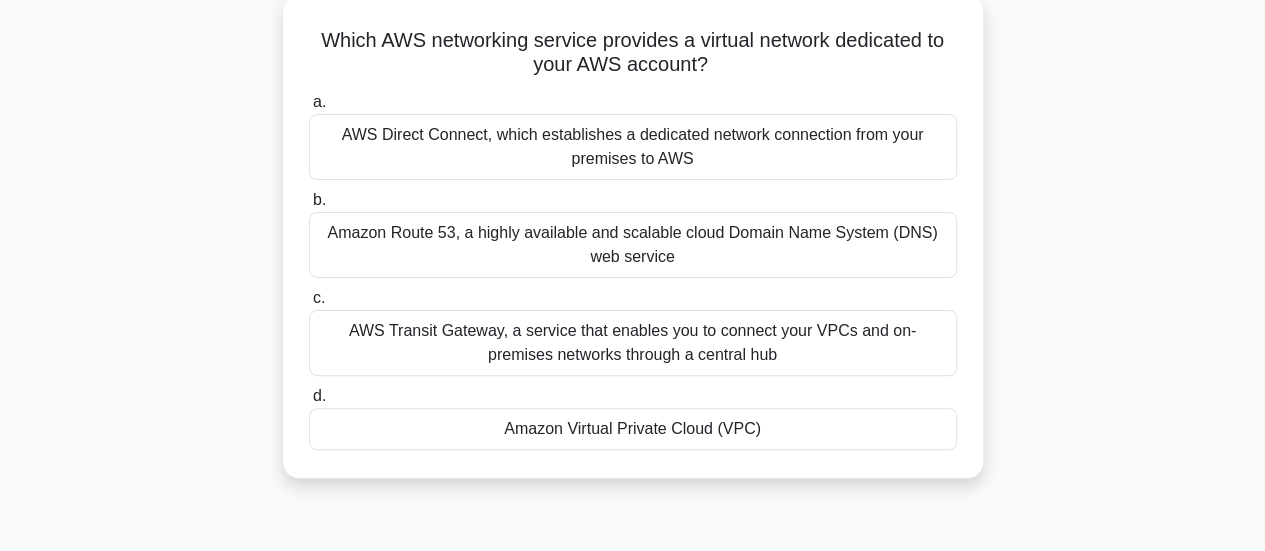 click on "Amazon Virtual Private Cloud (VPC)" at bounding box center (633, 429) 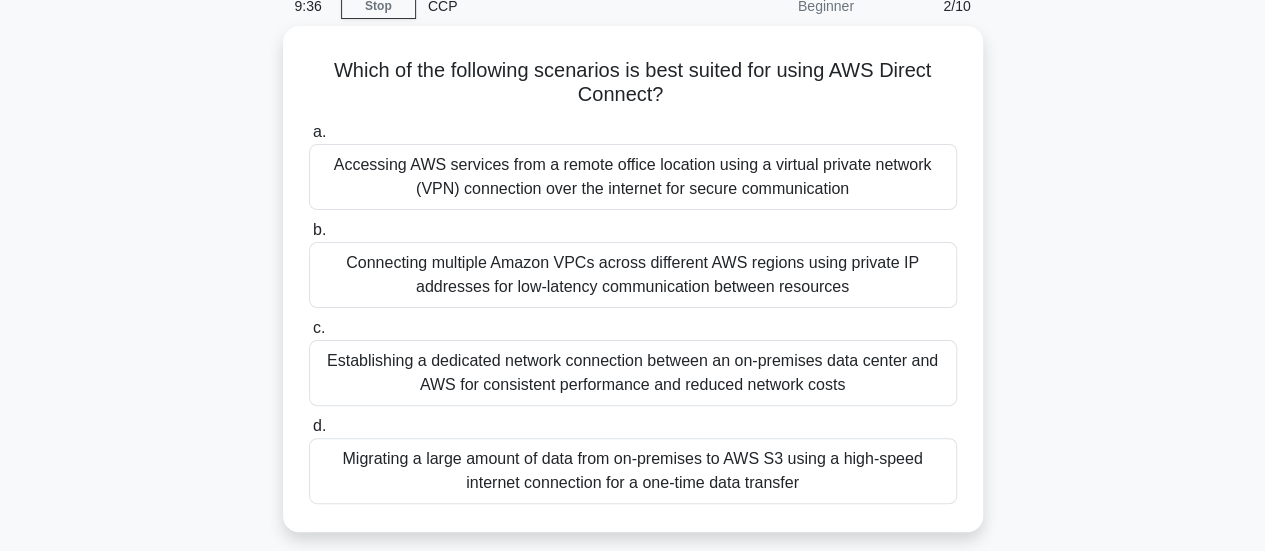 scroll, scrollTop: 94, scrollLeft: 0, axis: vertical 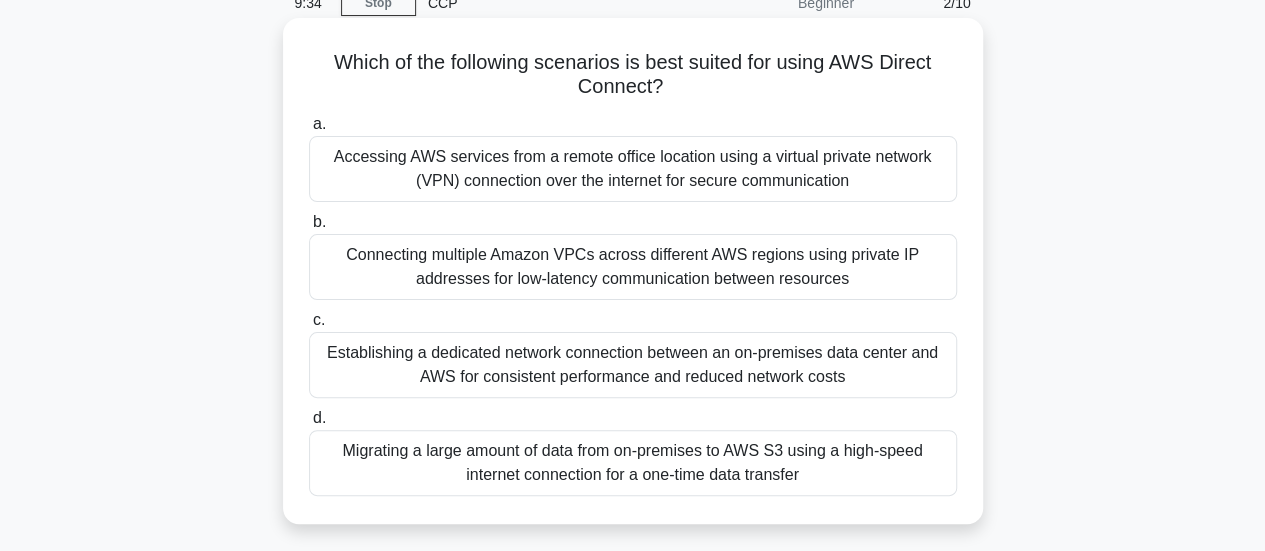 click on "Establishing a dedicated network connection between an on-premises data center and AWS for consistent performance and reduced network costs" at bounding box center (633, 365) 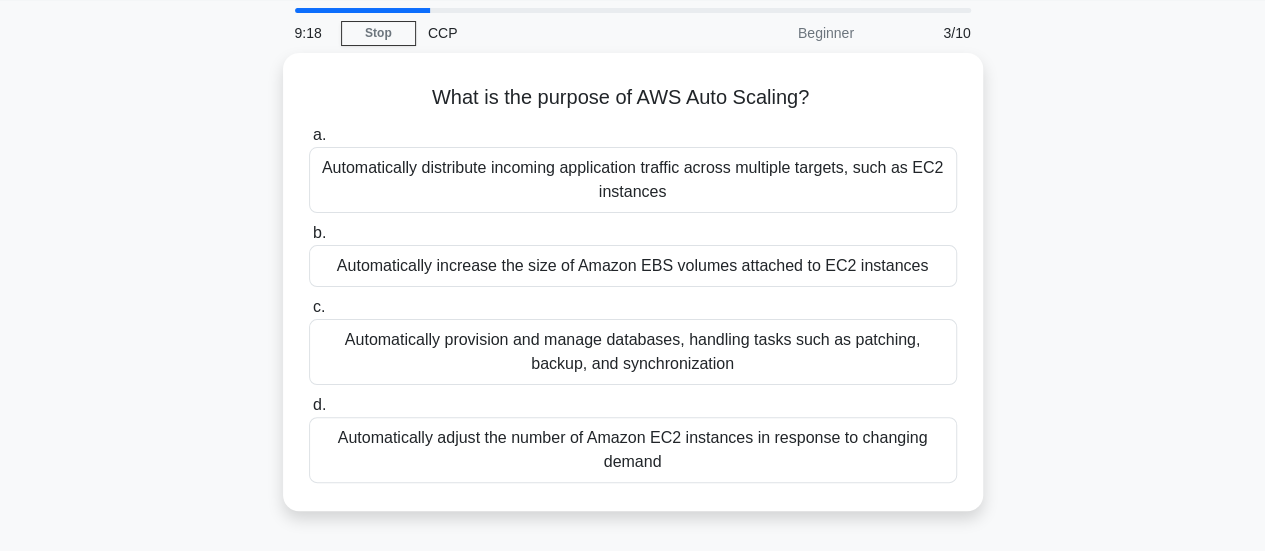 scroll, scrollTop: 61, scrollLeft: 0, axis: vertical 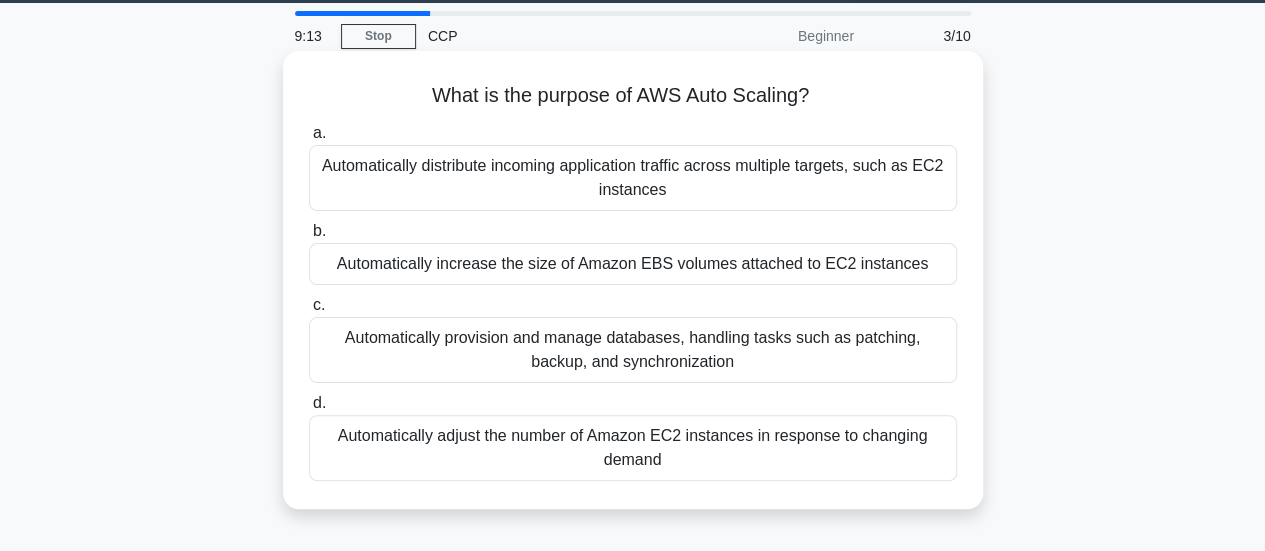 click on "Automatically adjust the number of Amazon EC2 instances in response to changing demand" at bounding box center [633, 448] 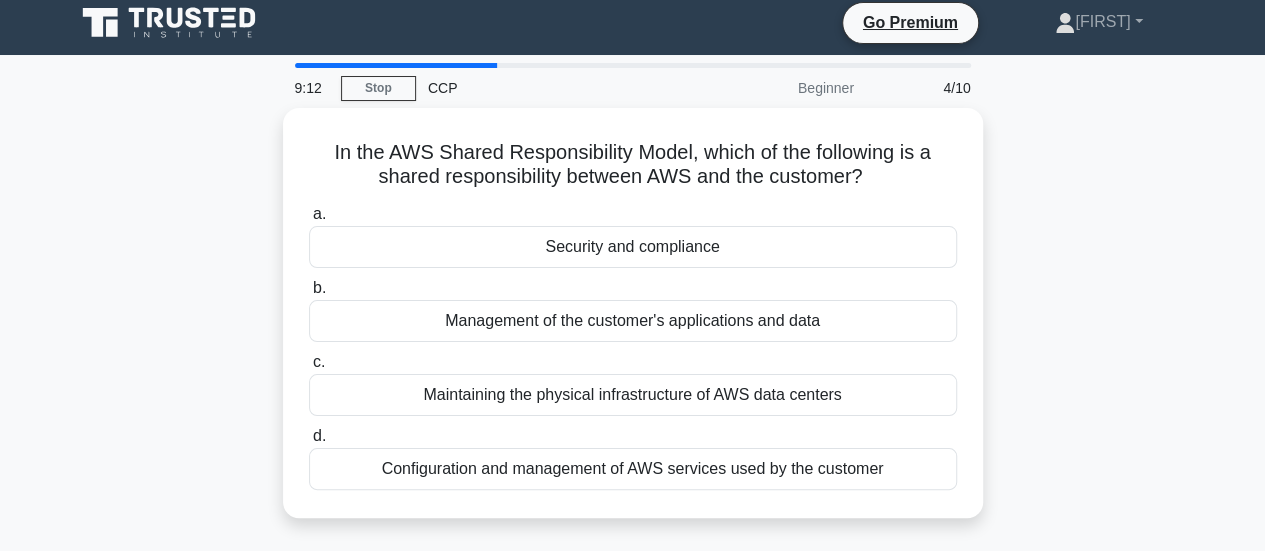 scroll, scrollTop: 0, scrollLeft: 0, axis: both 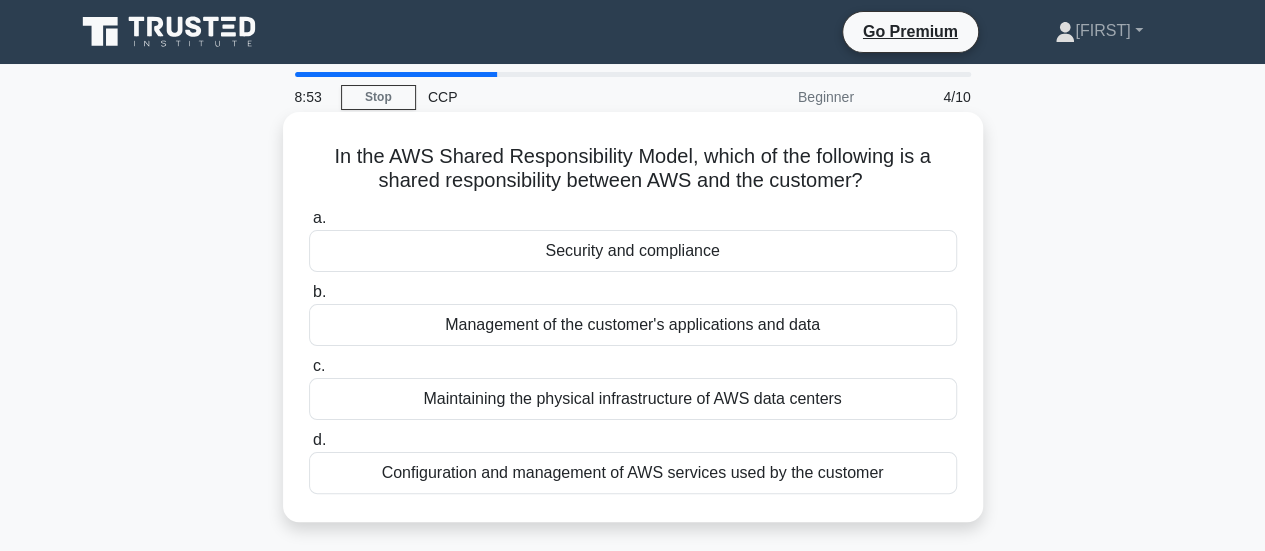 click on "Security and compliance" at bounding box center [633, 251] 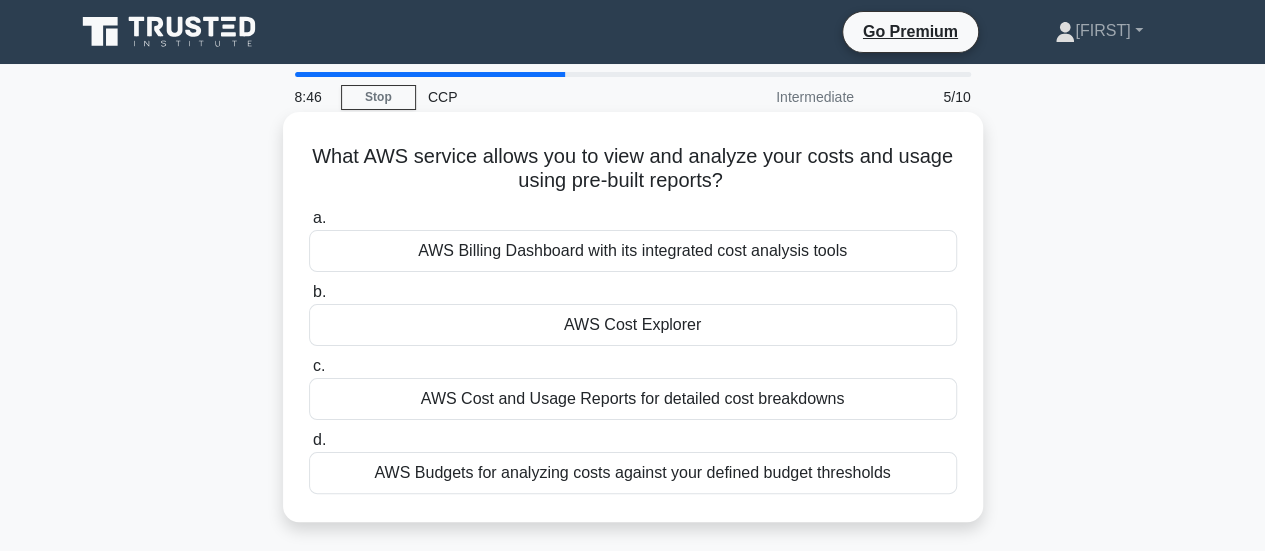 click on "AWS Cost Explorer" at bounding box center (633, 325) 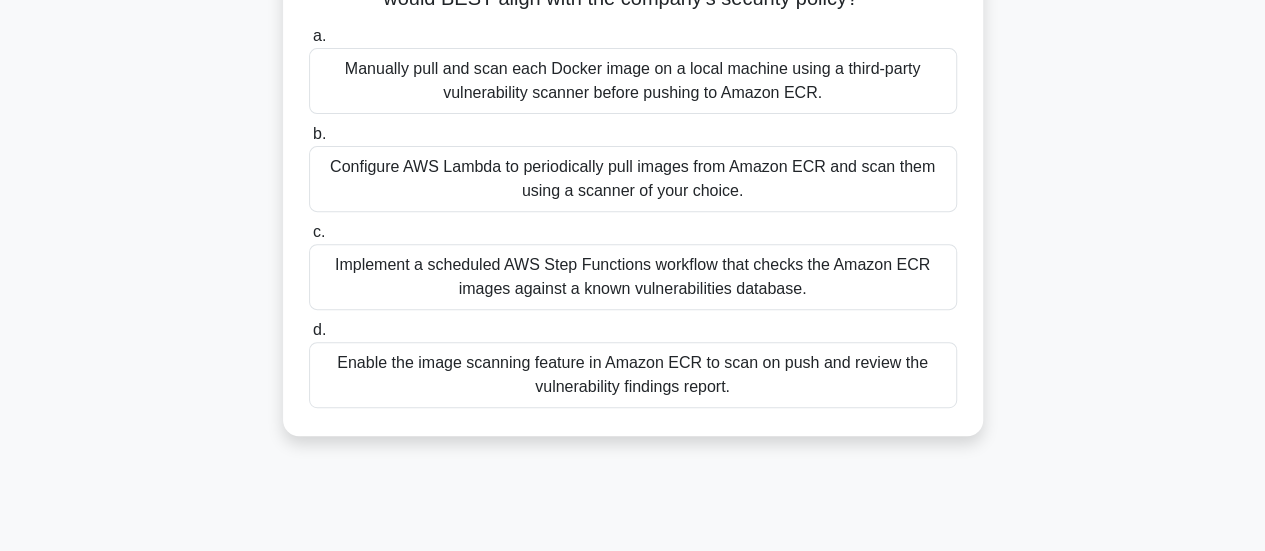 scroll, scrollTop: 284, scrollLeft: 0, axis: vertical 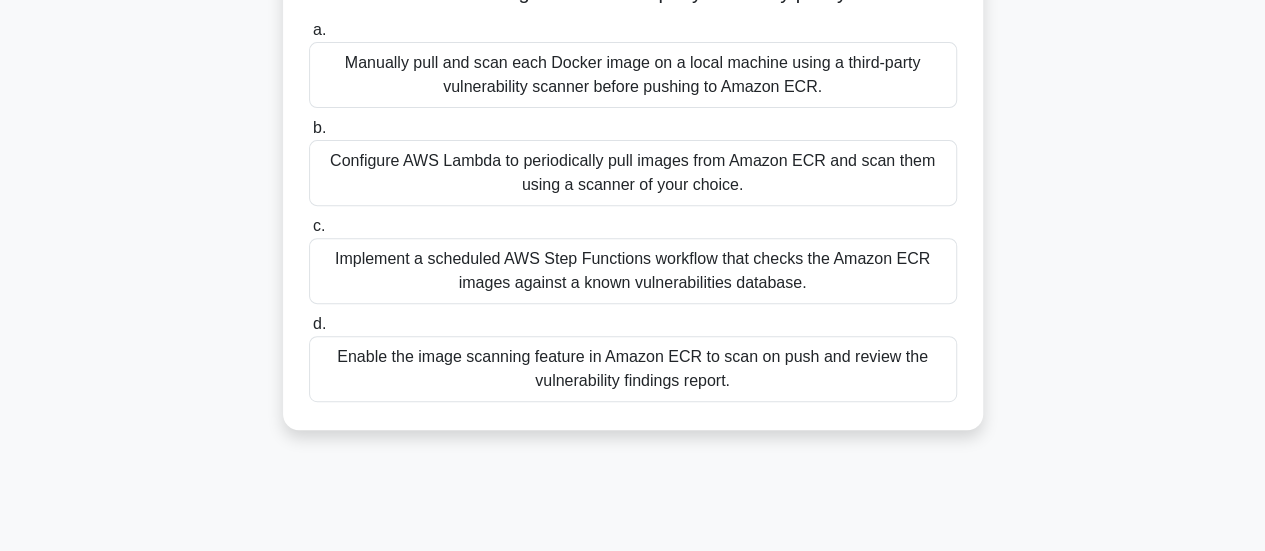 click on "Enable the image scanning feature in Amazon ECR to scan on push and review the vulnerability findings report." at bounding box center [633, 369] 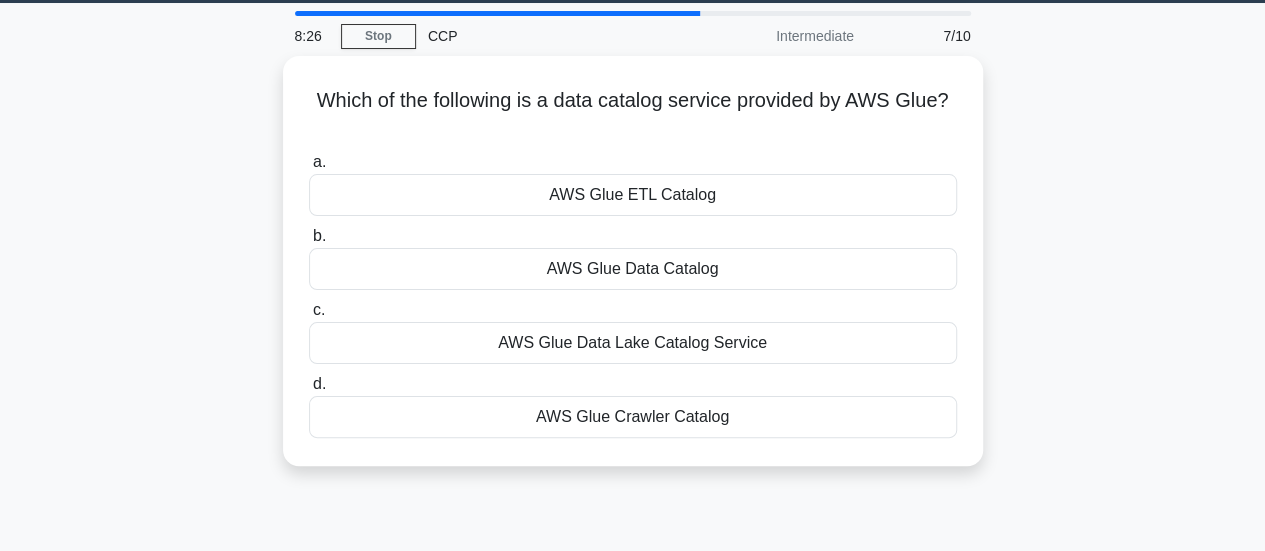 scroll, scrollTop: 0, scrollLeft: 0, axis: both 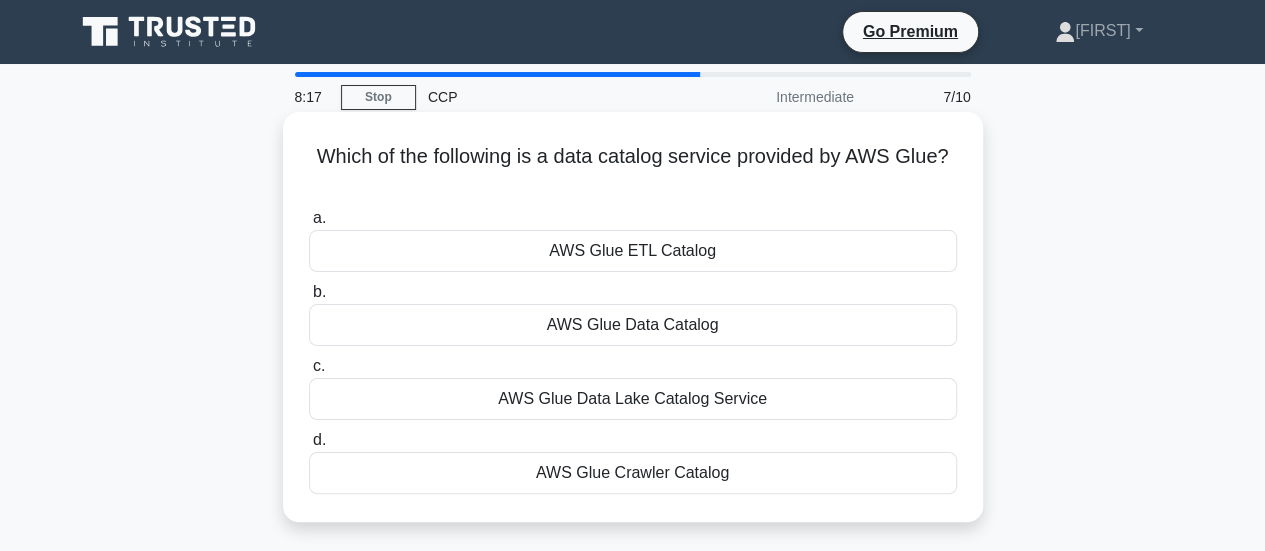 click on "AWS Glue Data Catalog" at bounding box center [633, 325] 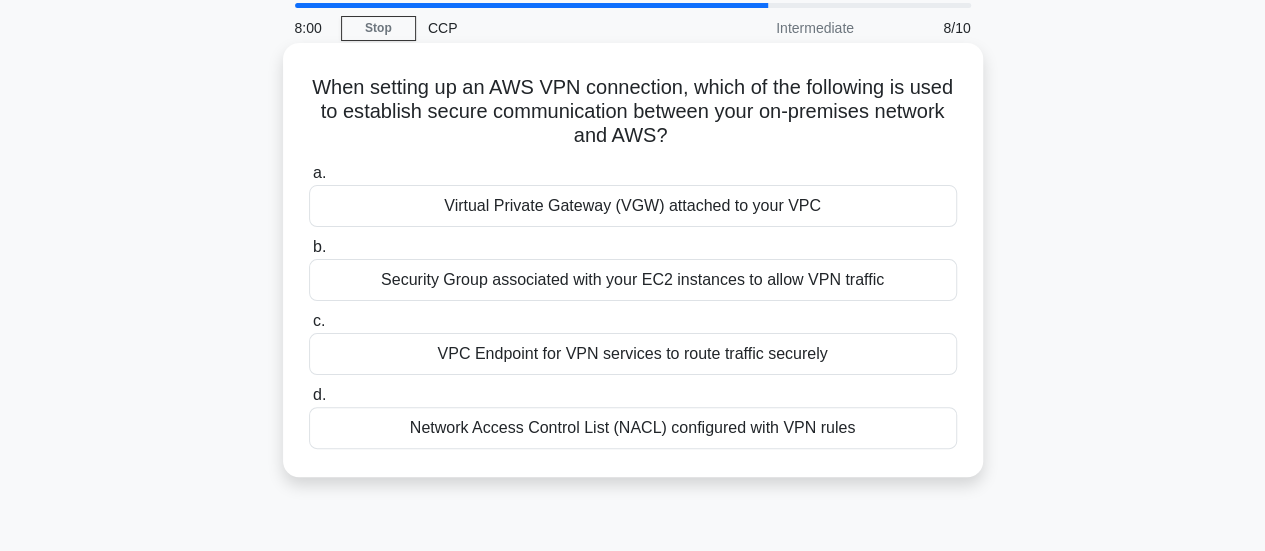 scroll, scrollTop: 68, scrollLeft: 0, axis: vertical 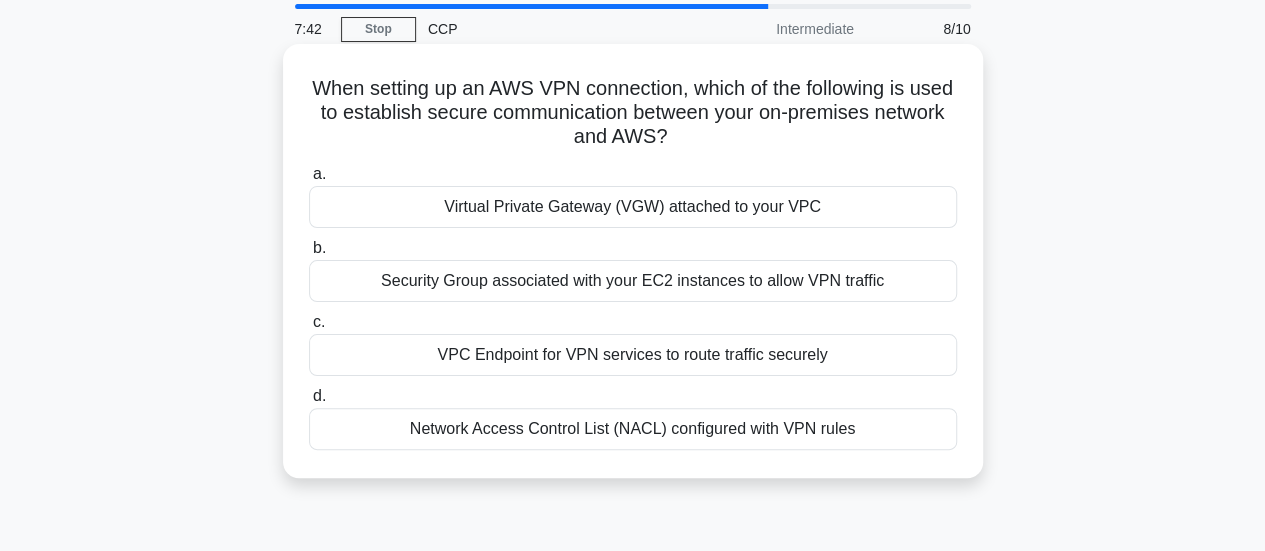 click on "Virtual Private Gateway (VGW) attached to your VPC" at bounding box center [633, 207] 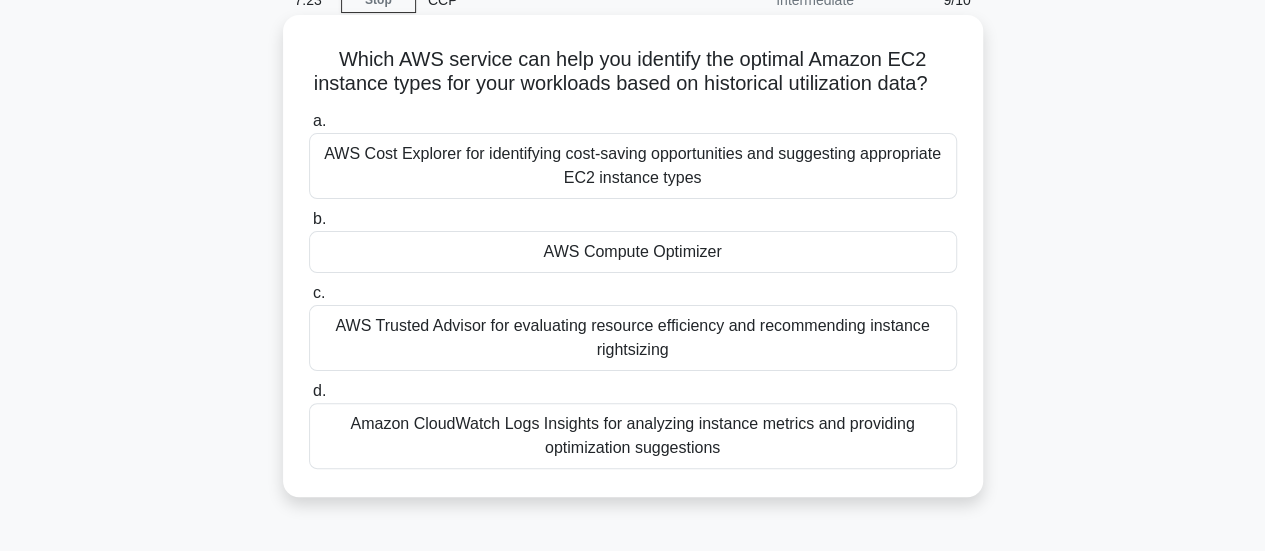 scroll, scrollTop: 95, scrollLeft: 0, axis: vertical 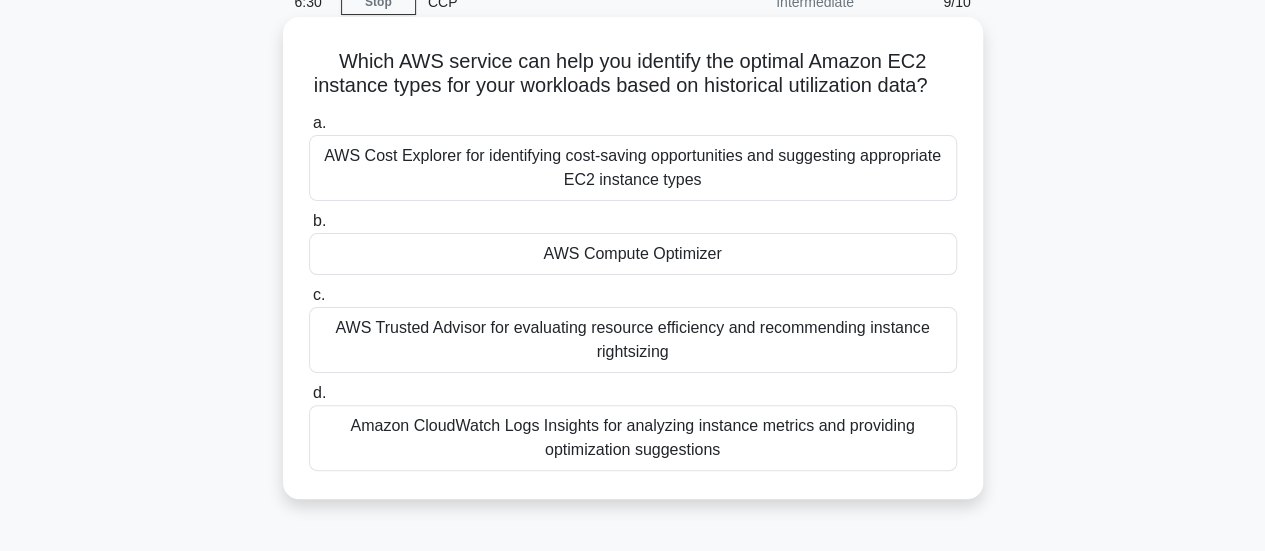 click on "AWS Compute Optimizer" at bounding box center (633, 254) 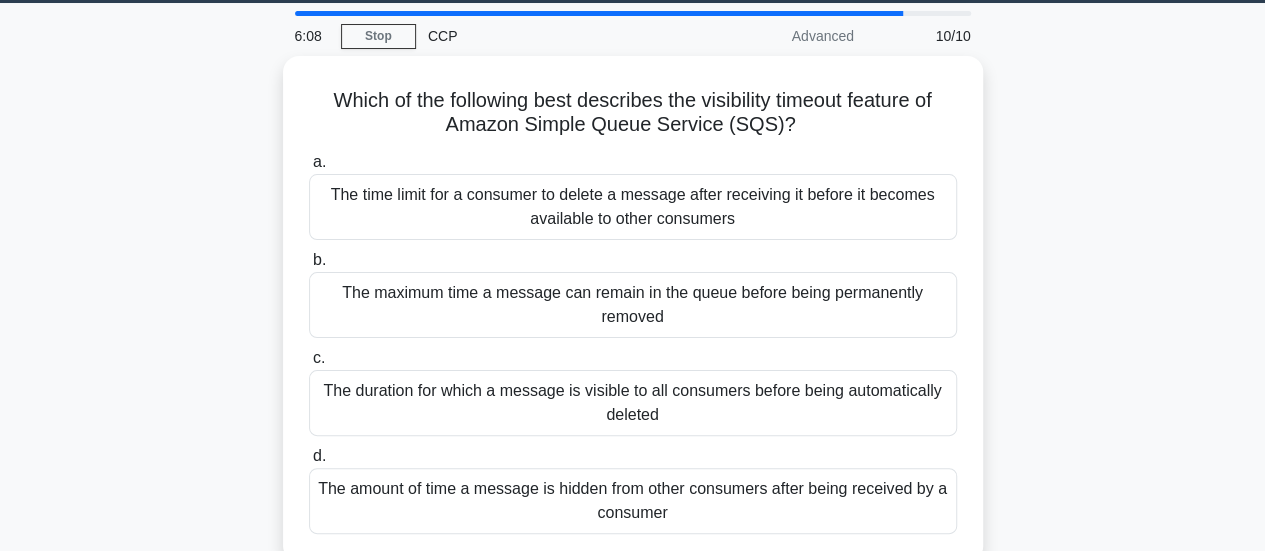 scroll, scrollTop: 63, scrollLeft: 0, axis: vertical 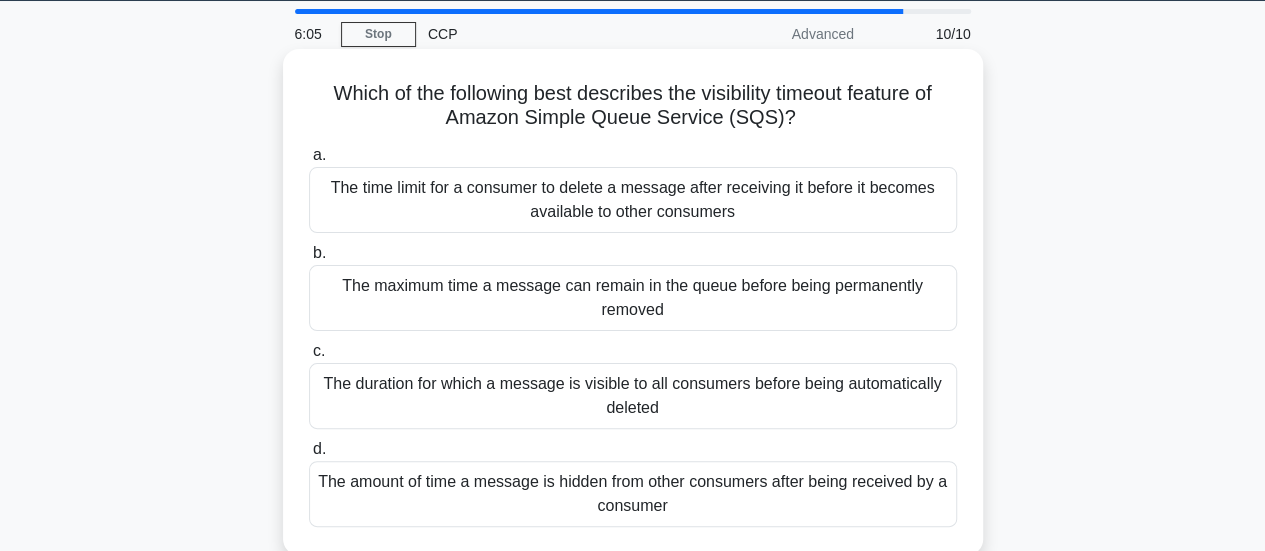 click on "The time limit for a consumer to delete a message after receiving it before it becomes available to other consumers" at bounding box center [633, 200] 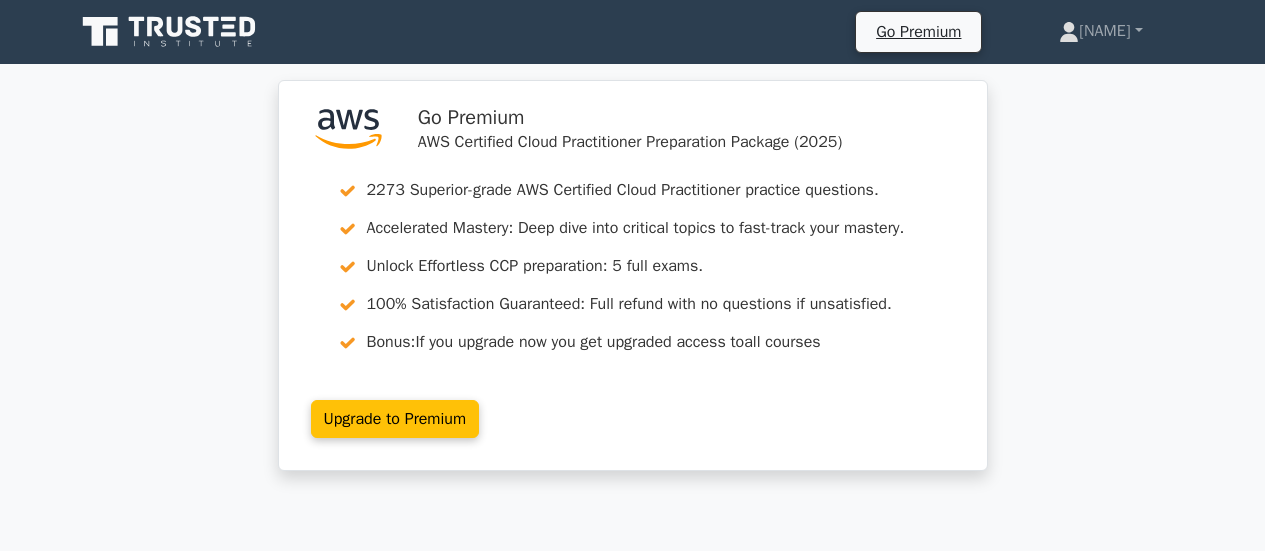 scroll, scrollTop: 738, scrollLeft: 0, axis: vertical 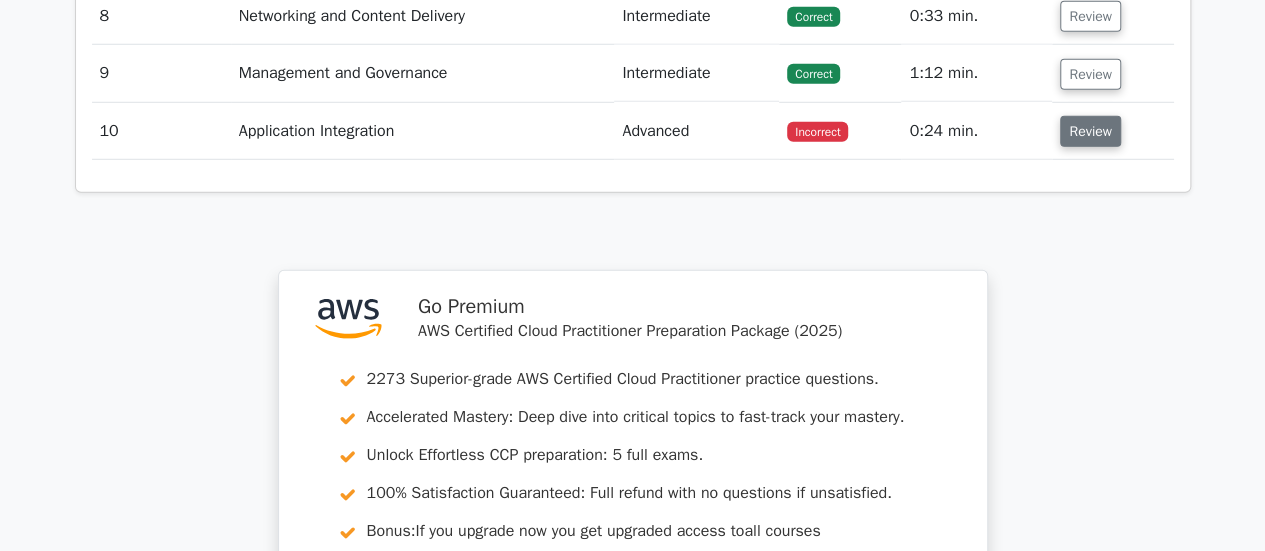 click on "Review" at bounding box center (1090, 131) 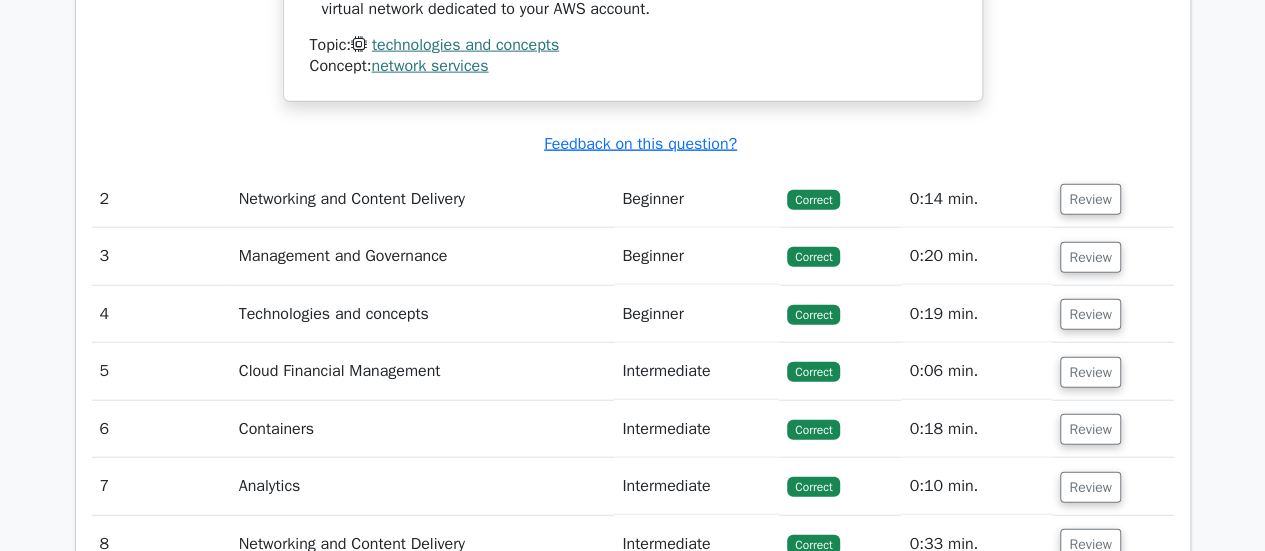 scroll, scrollTop: 2372, scrollLeft: 0, axis: vertical 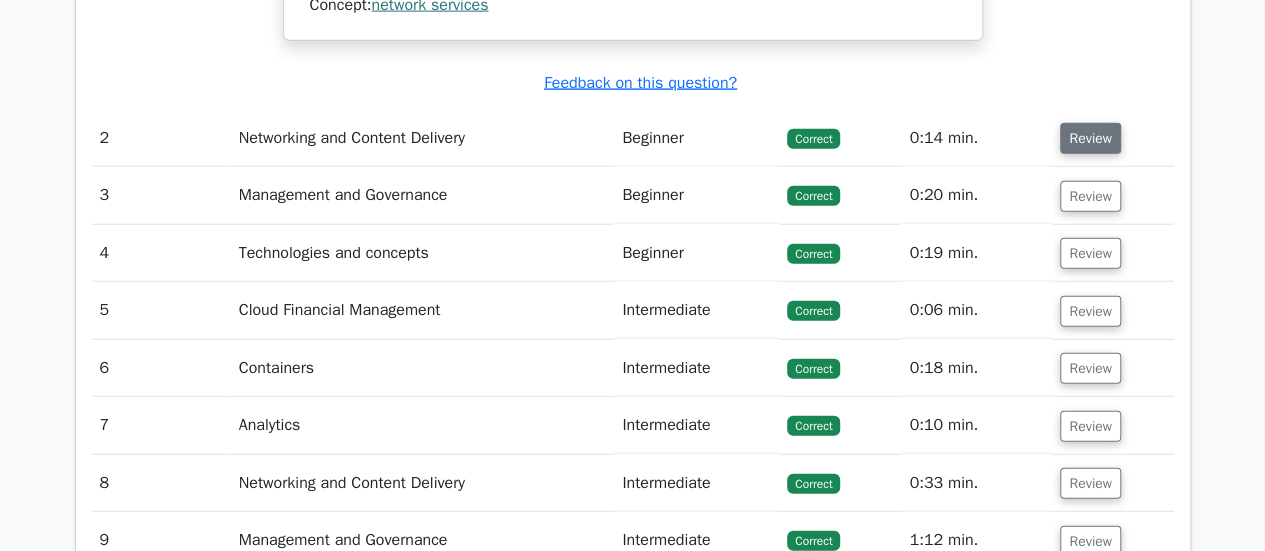 click on "Review" at bounding box center [1090, 138] 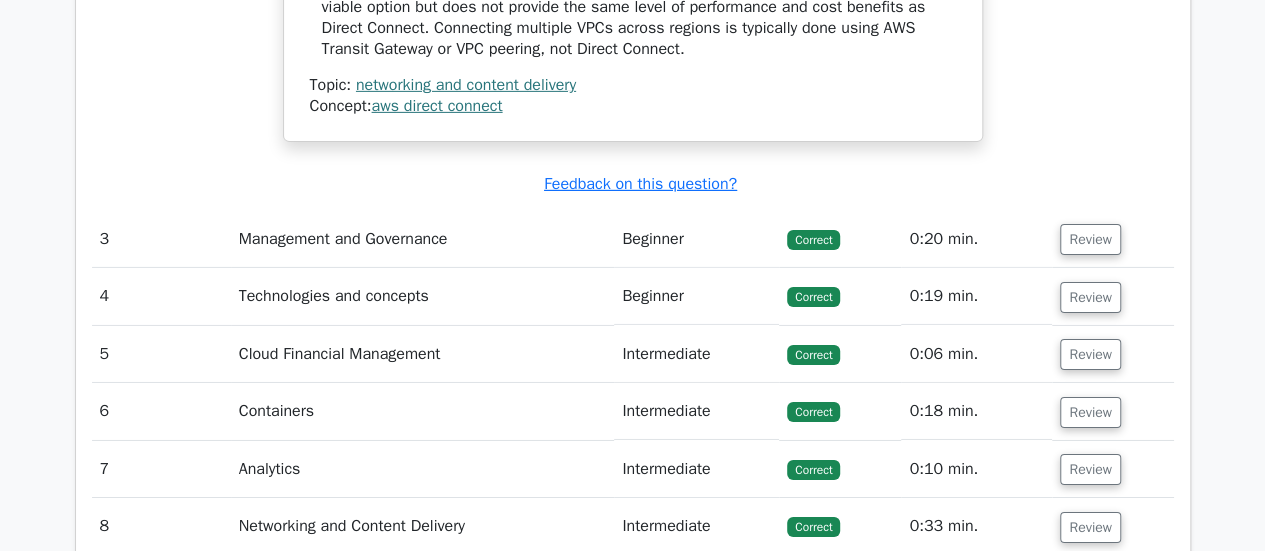 scroll, scrollTop: 3205, scrollLeft: 0, axis: vertical 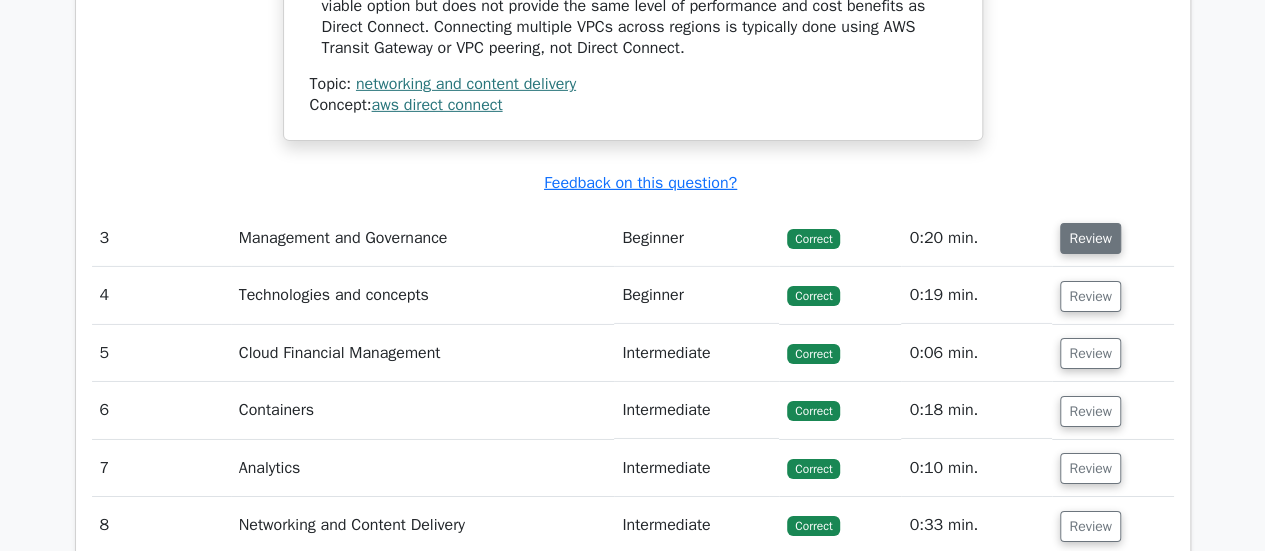 click on "Review" at bounding box center (1090, 238) 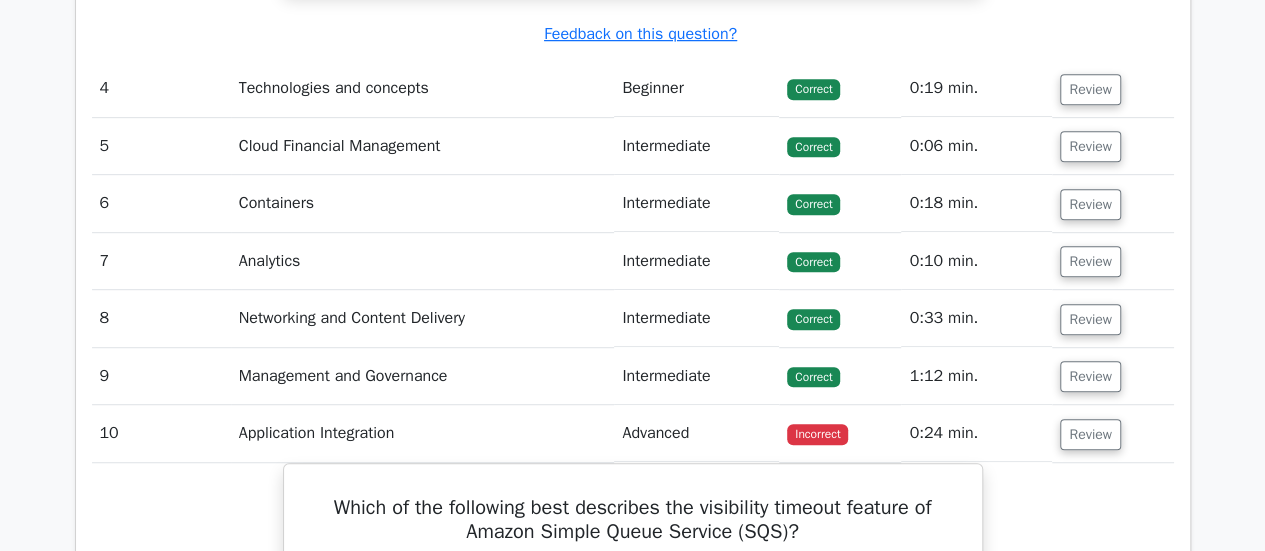 scroll, scrollTop: 4289, scrollLeft: 0, axis: vertical 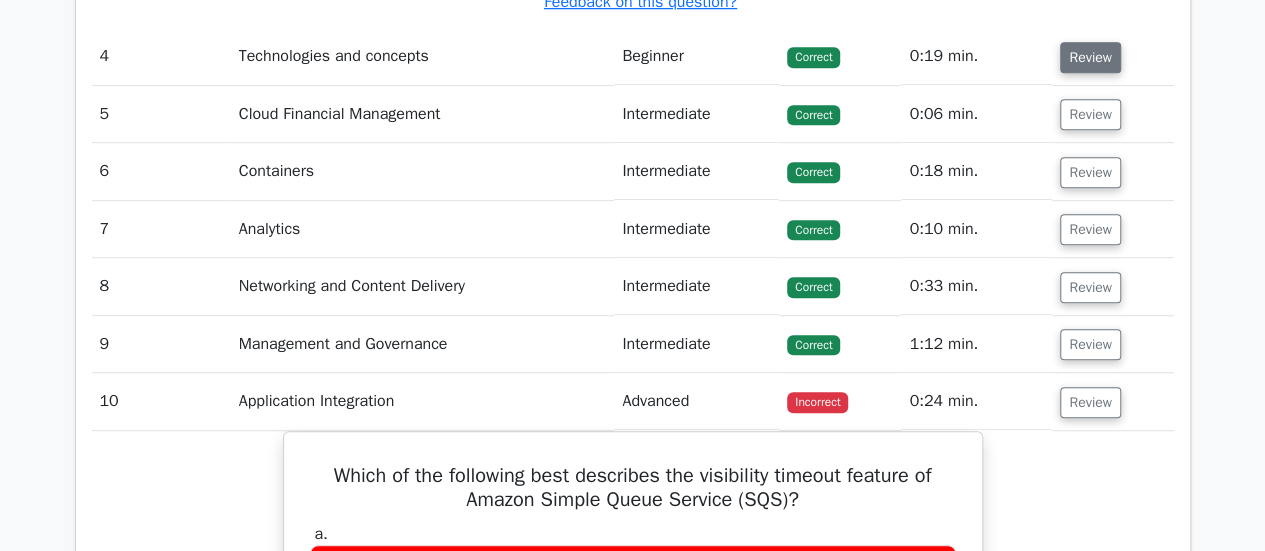 click on "Review" at bounding box center (1090, 57) 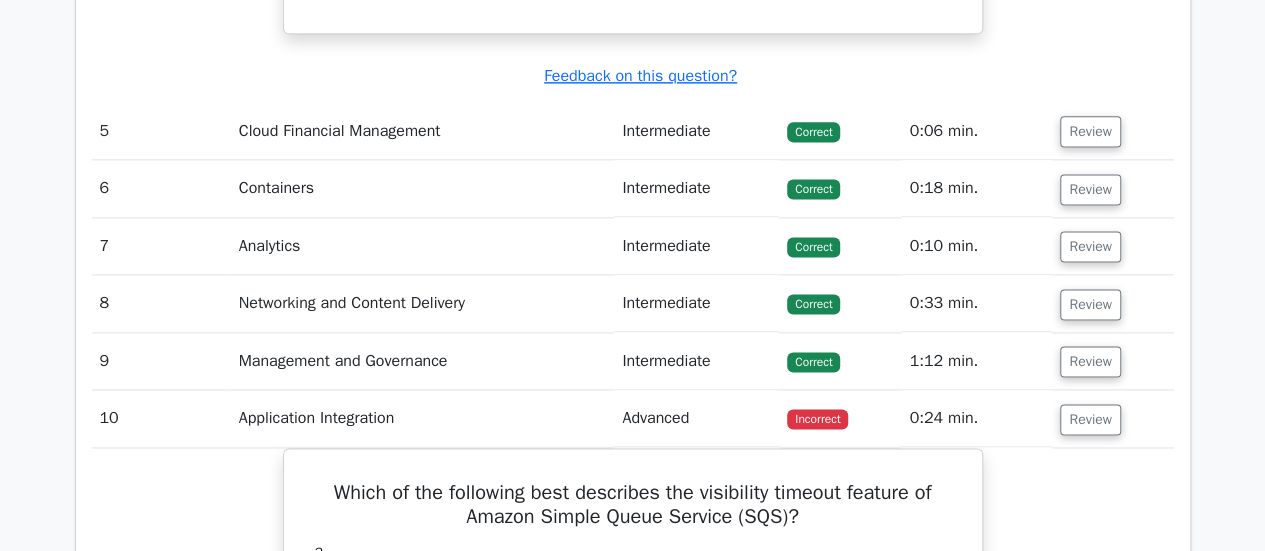 scroll, scrollTop: 5082, scrollLeft: 0, axis: vertical 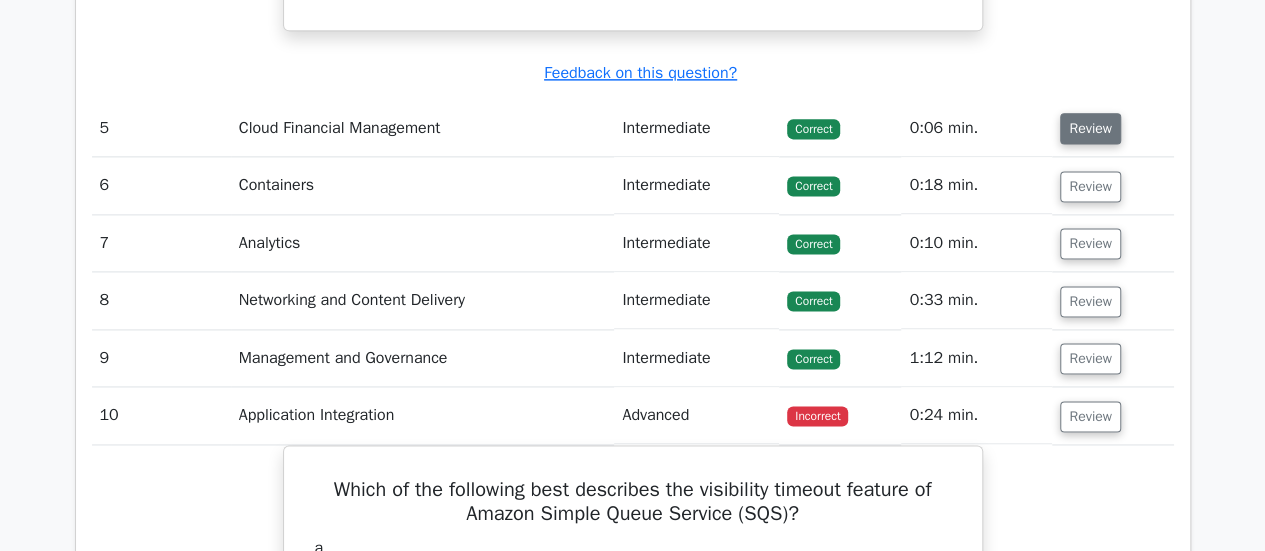 click on "Review" at bounding box center [1090, 128] 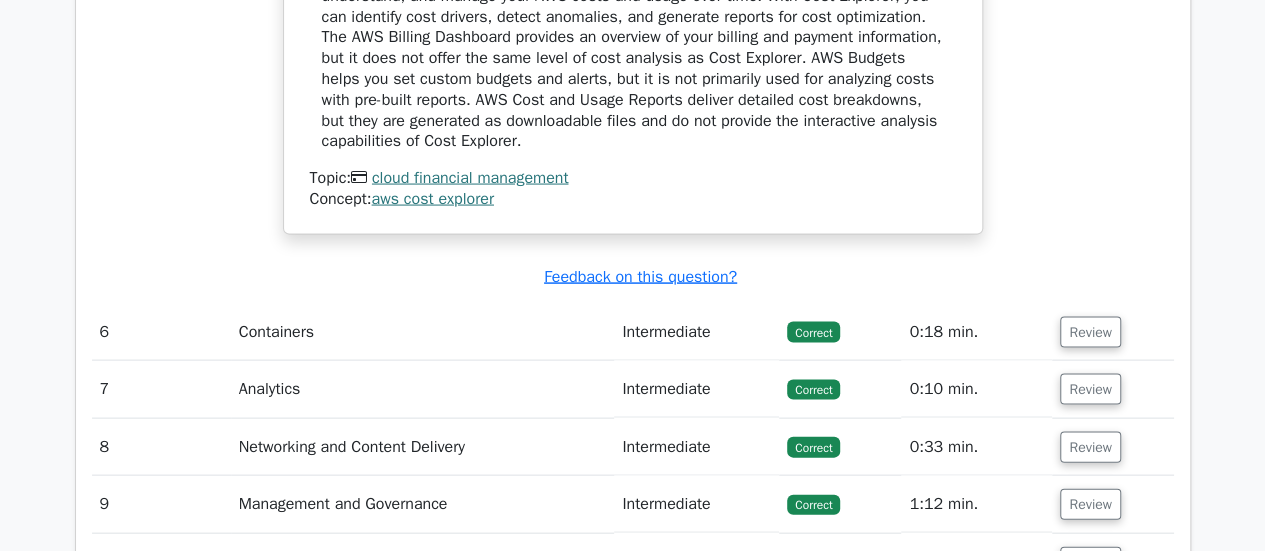 scroll, scrollTop: 5729, scrollLeft: 0, axis: vertical 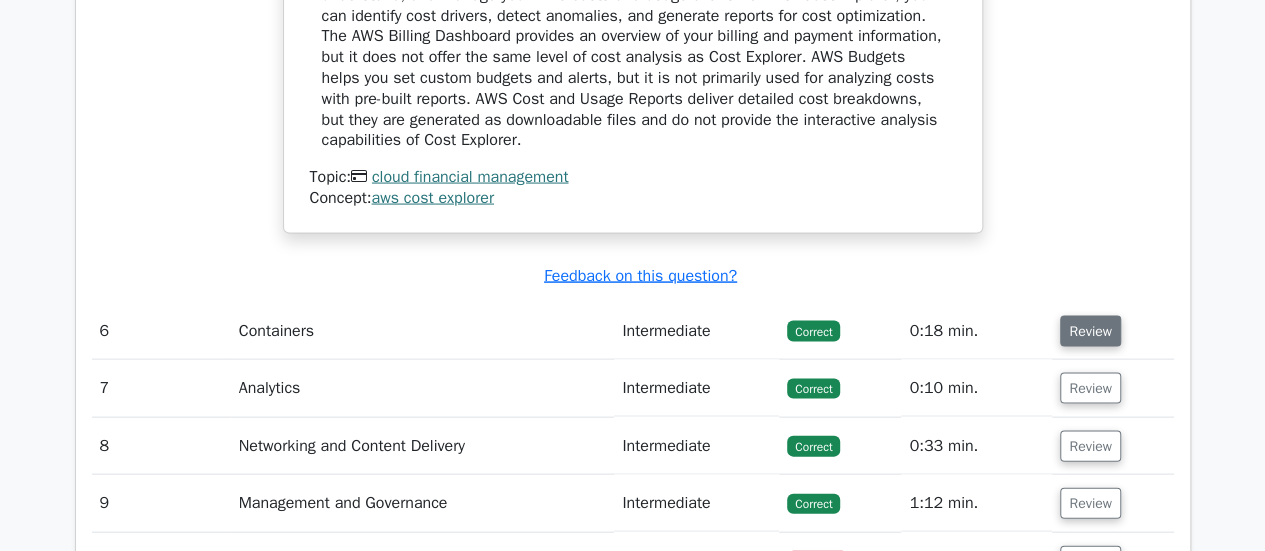 click on "Review" at bounding box center [1090, 331] 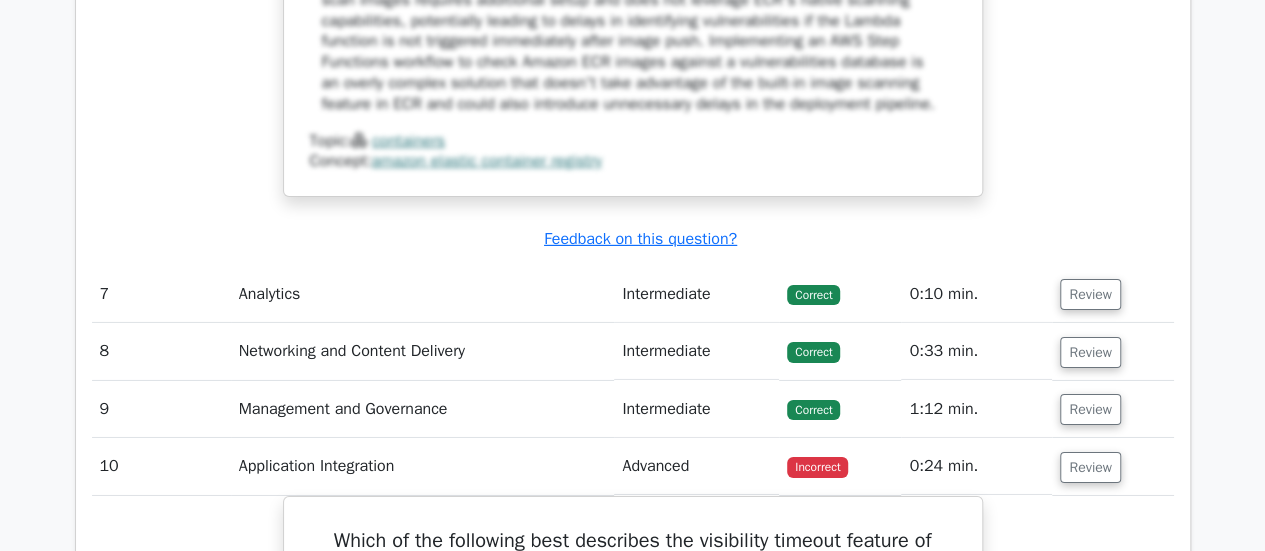 scroll, scrollTop: 6963, scrollLeft: 0, axis: vertical 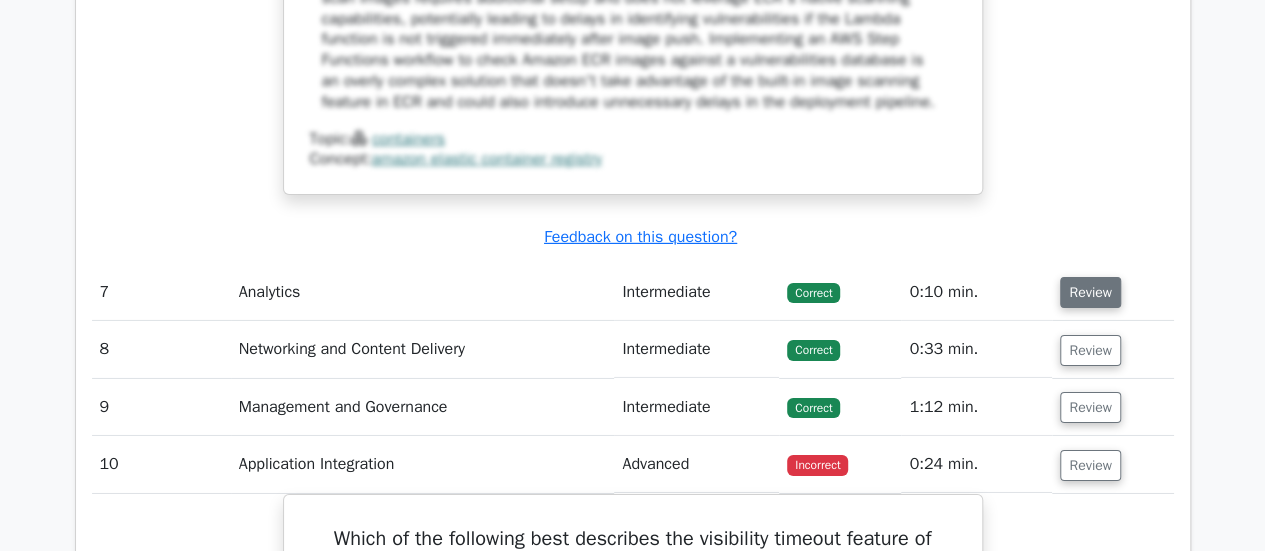click on "Review" at bounding box center [1090, 292] 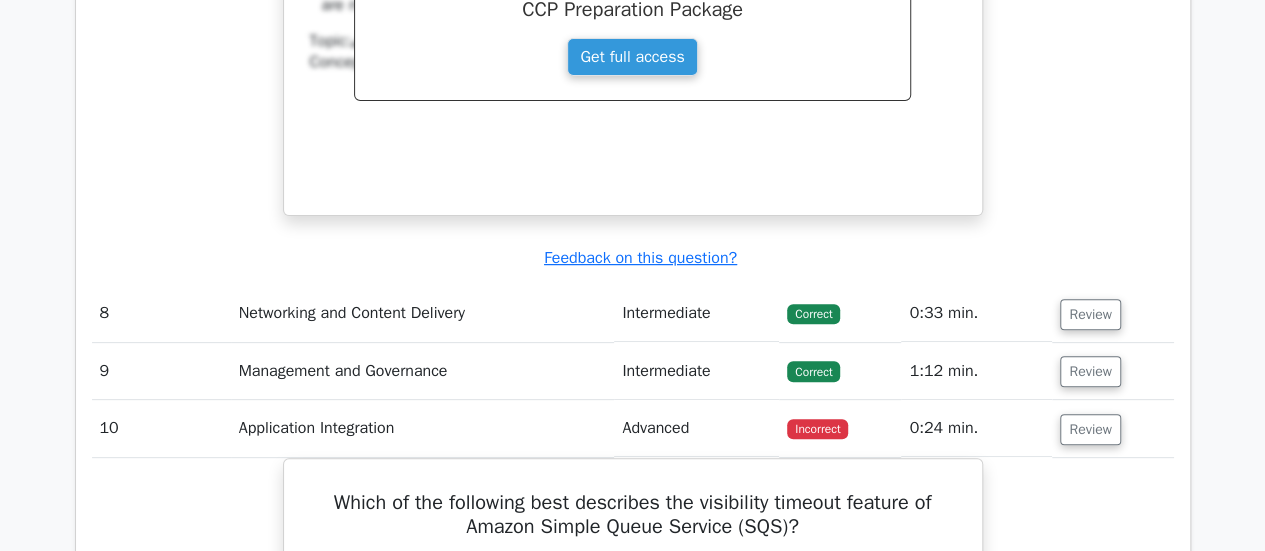 scroll, scrollTop: 7879, scrollLeft: 0, axis: vertical 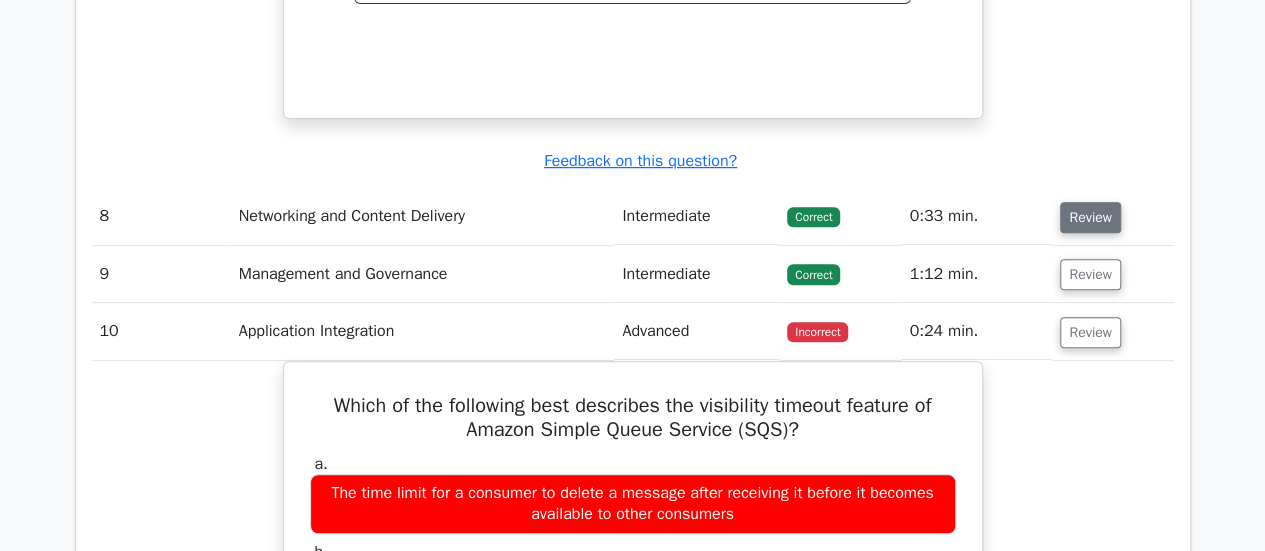 click on "Review" at bounding box center [1090, 217] 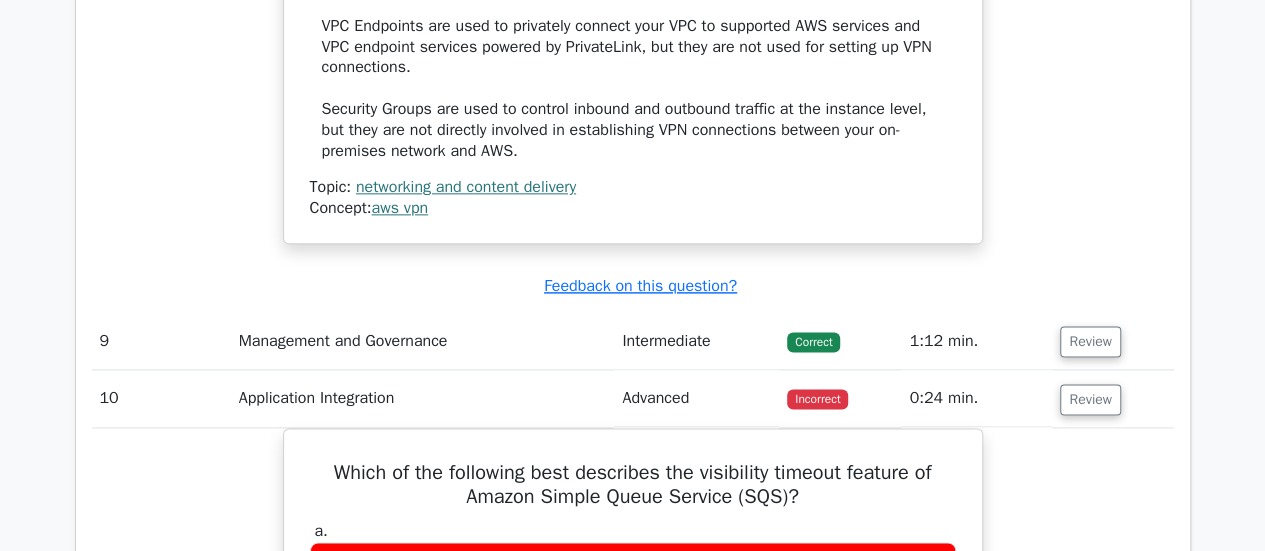 scroll, scrollTop: 8765, scrollLeft: 0, axis: vertical 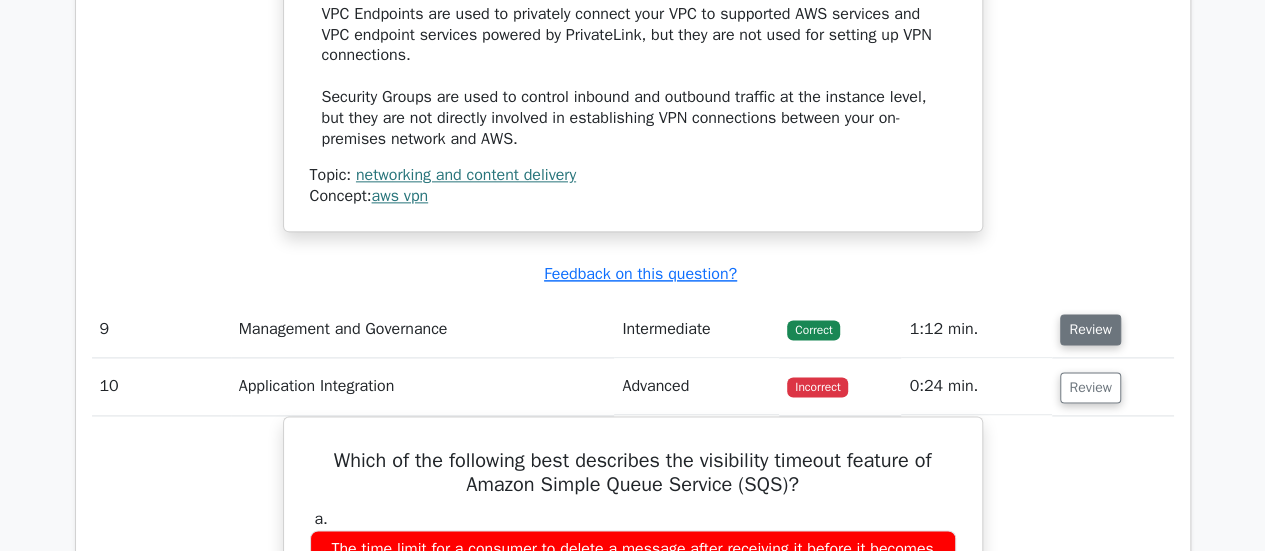 click on "Review" at bounding box center [1090, 329] 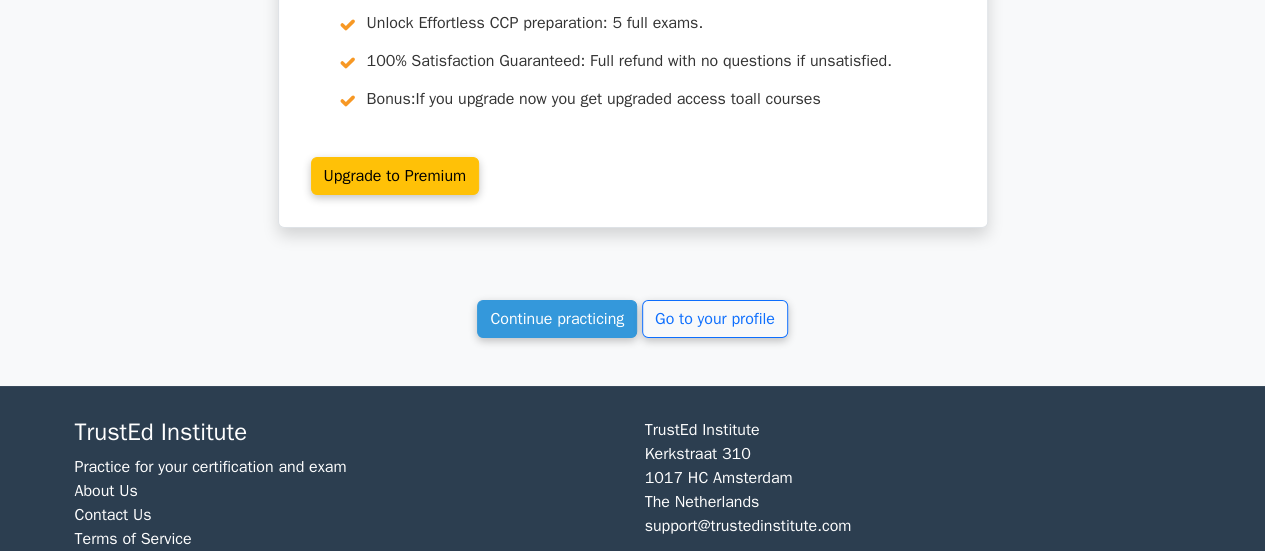scroll, scrollTop: 11282, scrollLeft: 0, axis: vertical 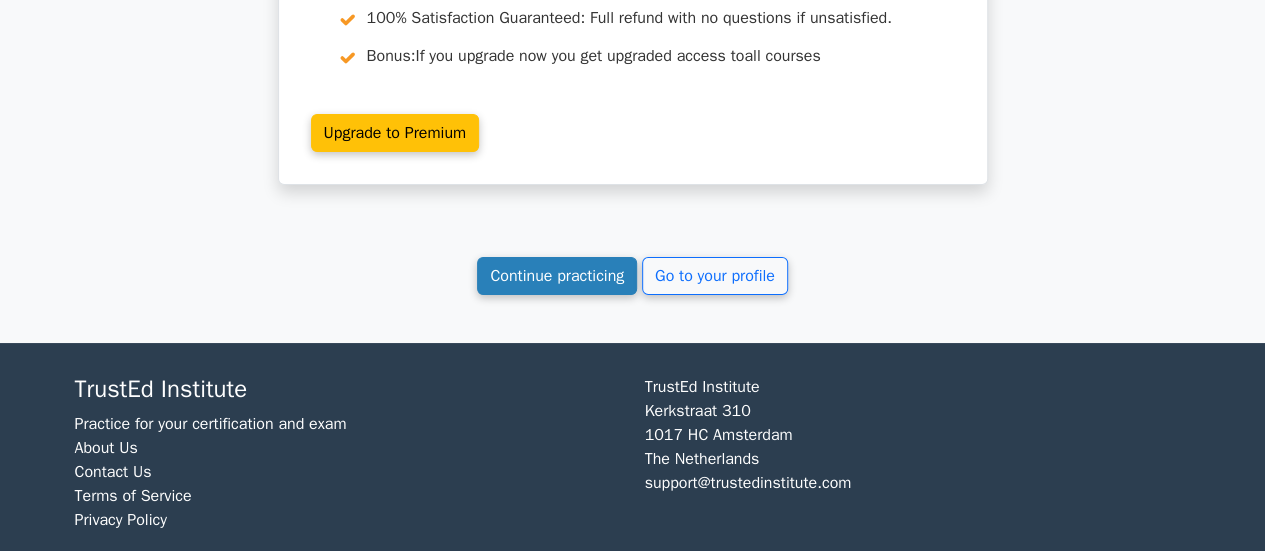 click on "Continue practicing" at bounding box center [557, 276] 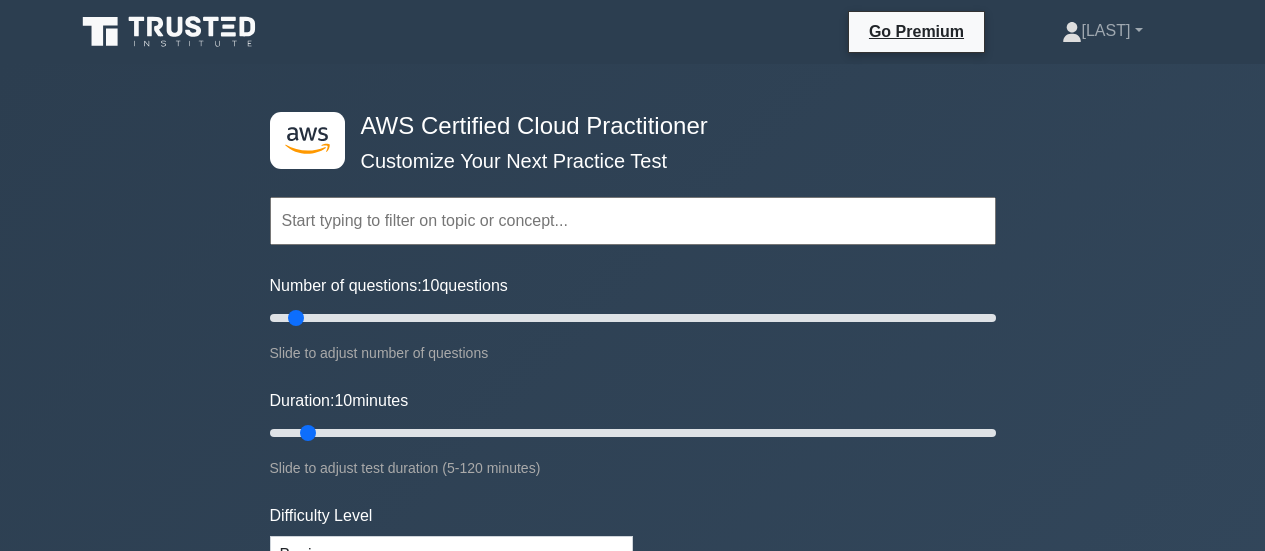 scroll, scrollTop: 0, scrollLeft: 0, axis: both 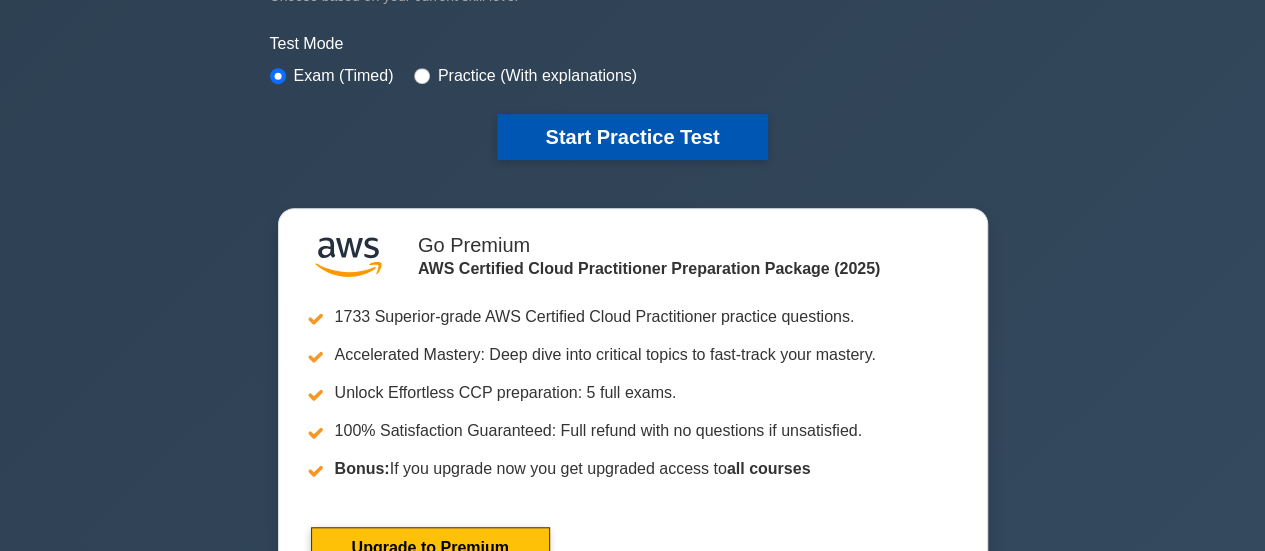 click on "Start Practice Test" at bounding box center (632, 137) 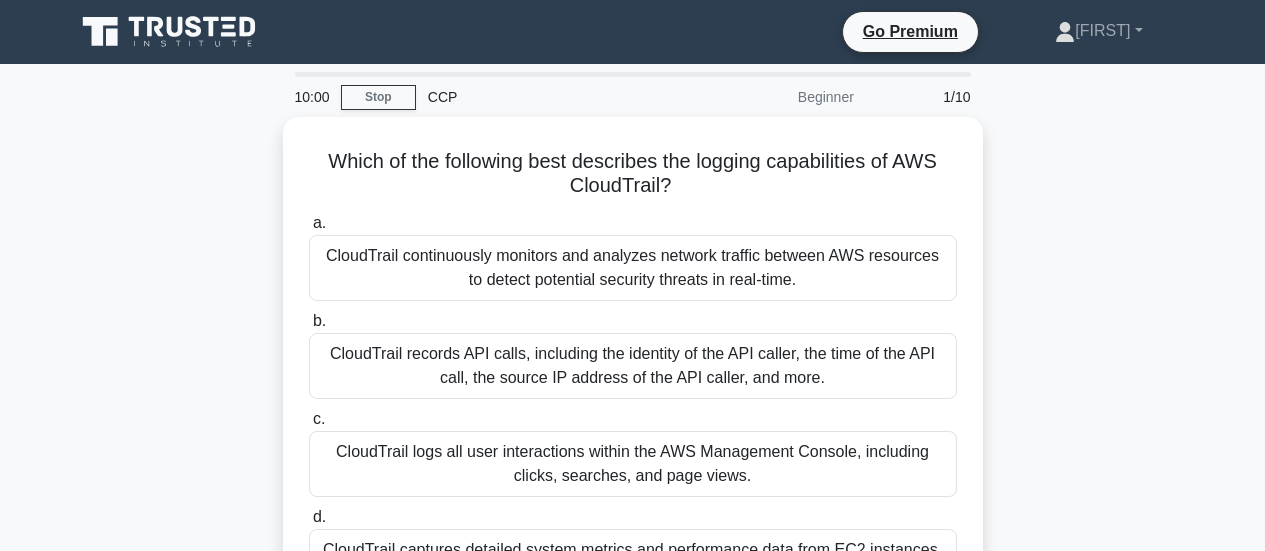 scroll, scrollTop: 0, scrollLeft: 0, axis: both 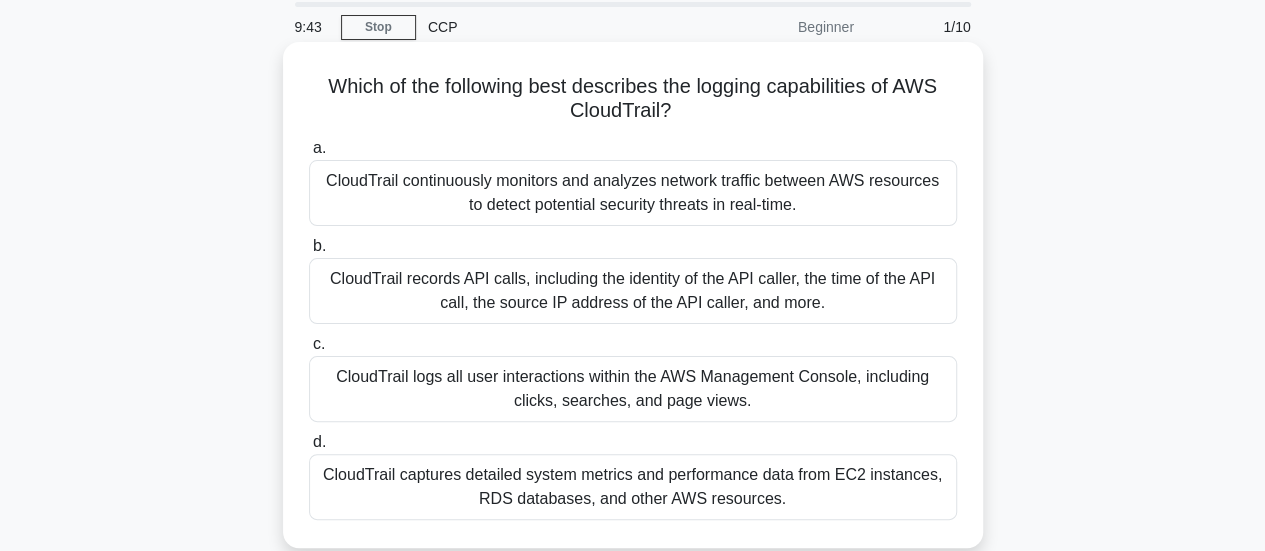 click on "CloudTrail records API calls, including the identity of the API caller, the time of the API call, the source IP address of the API caller, and more." at bounding box center [633, 291] 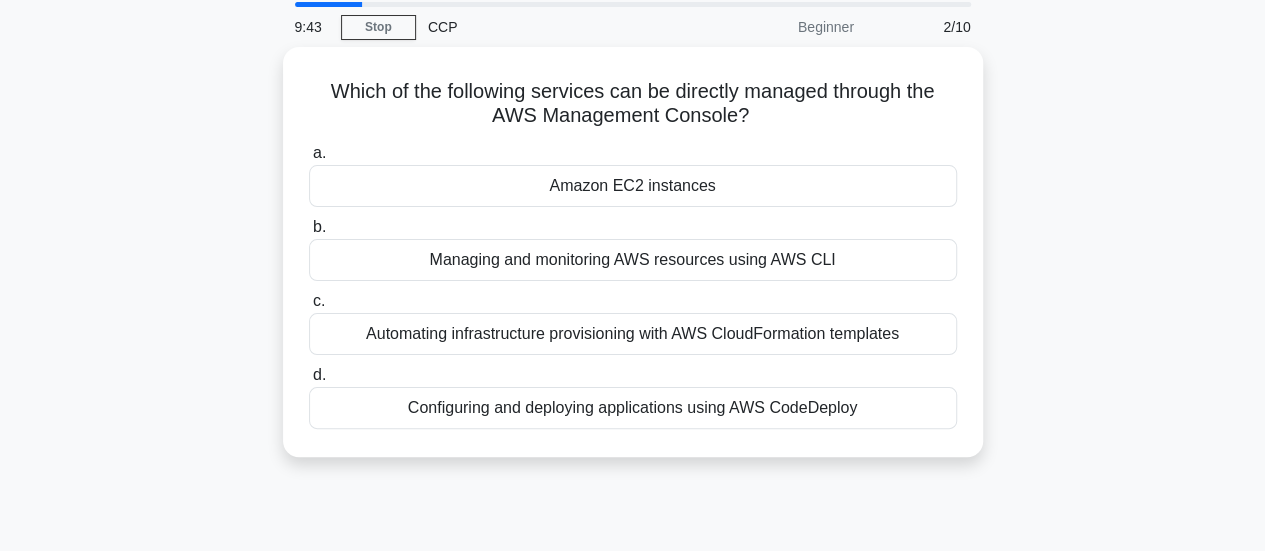 scroll, scrollTop: 0, scrollLeft: 0, axis: both 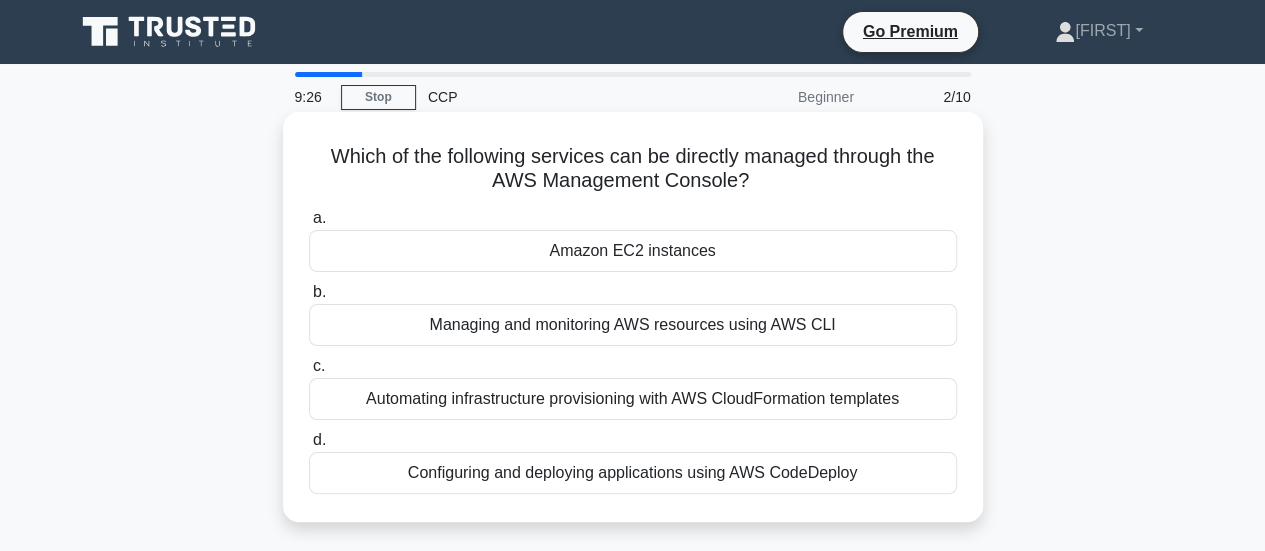 click on "Amazon EC2 instances" at bounding box center (633, 251) 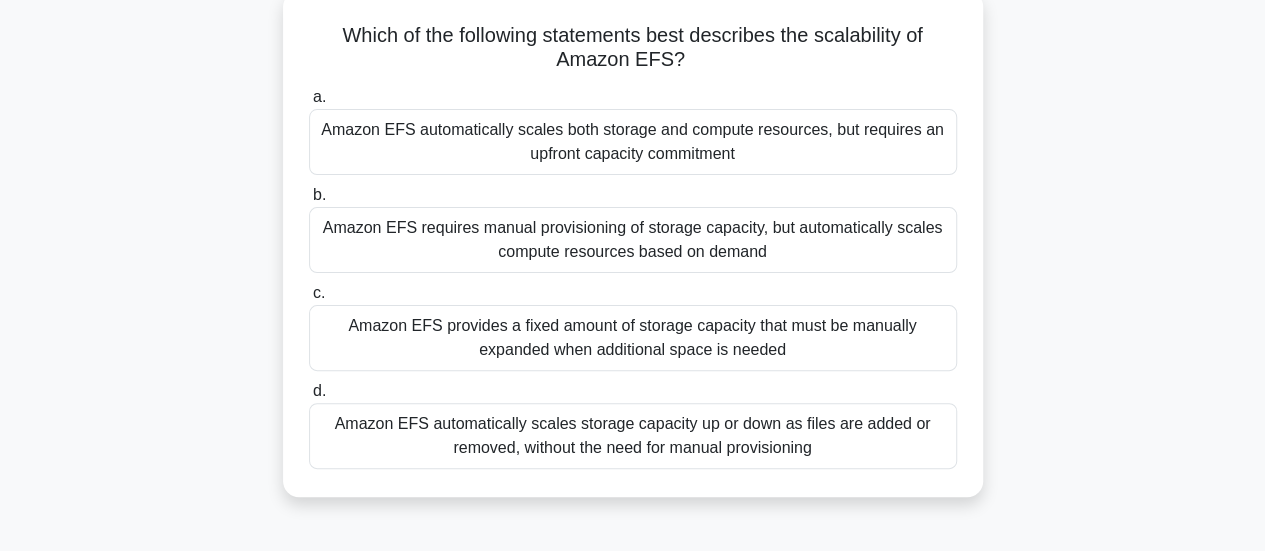 scroll, scrollTop: 123, scrollLeft: 0, axis: vertical 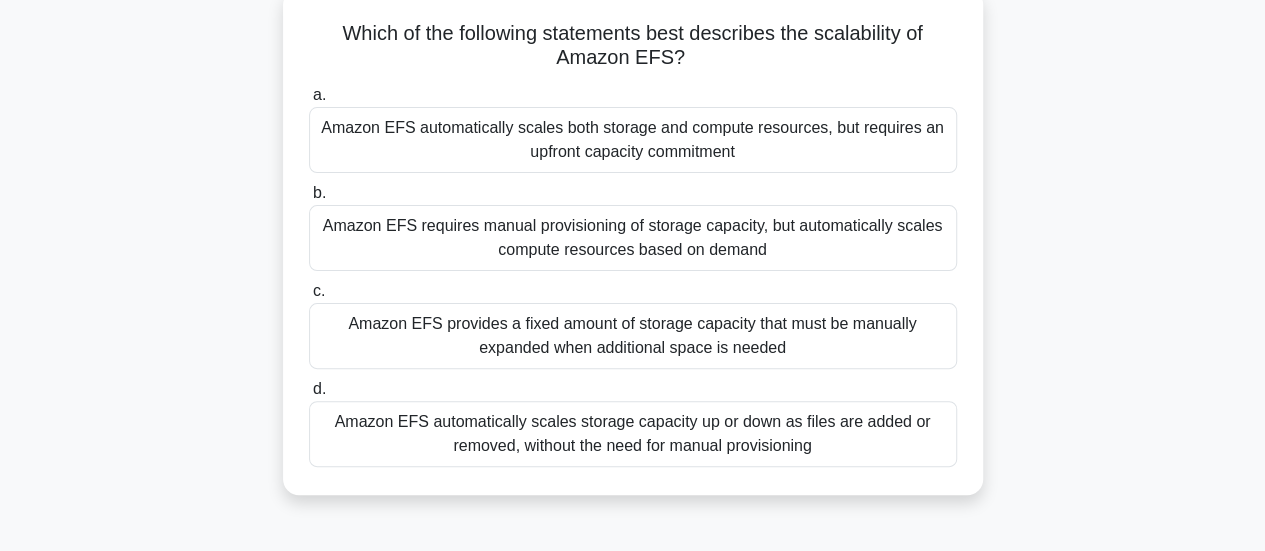 click on "Amazon EFS automatically scales storage capacity up or down as files are added or removed, without the need for manual provisioning" at bounding box center [633, 434] 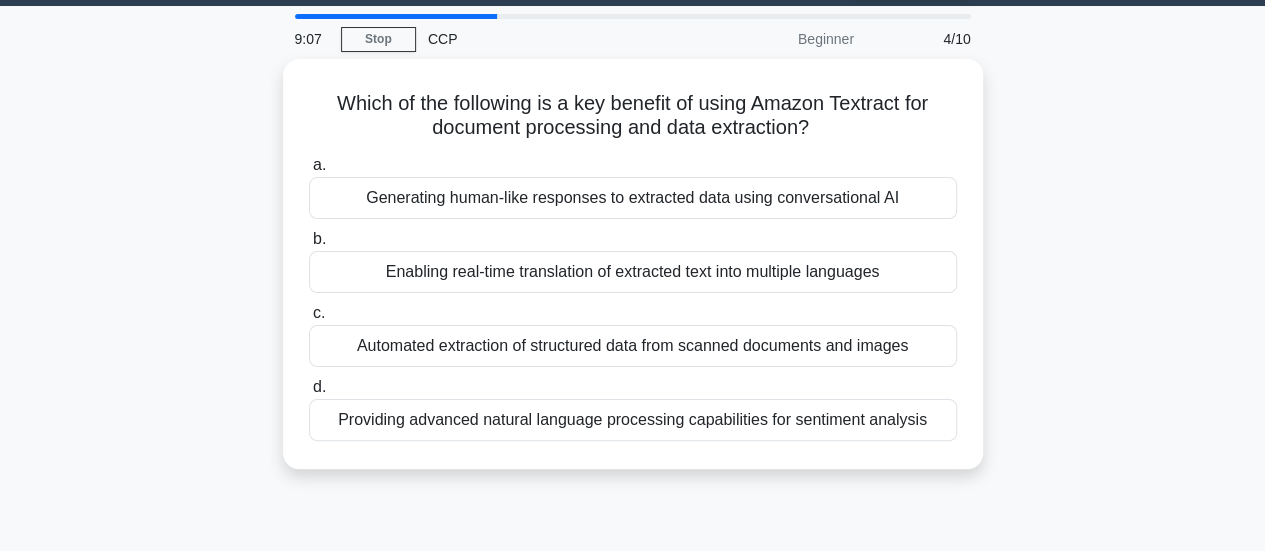 scroll, scrollTop: 0, scrollLeft: 0, axis: both 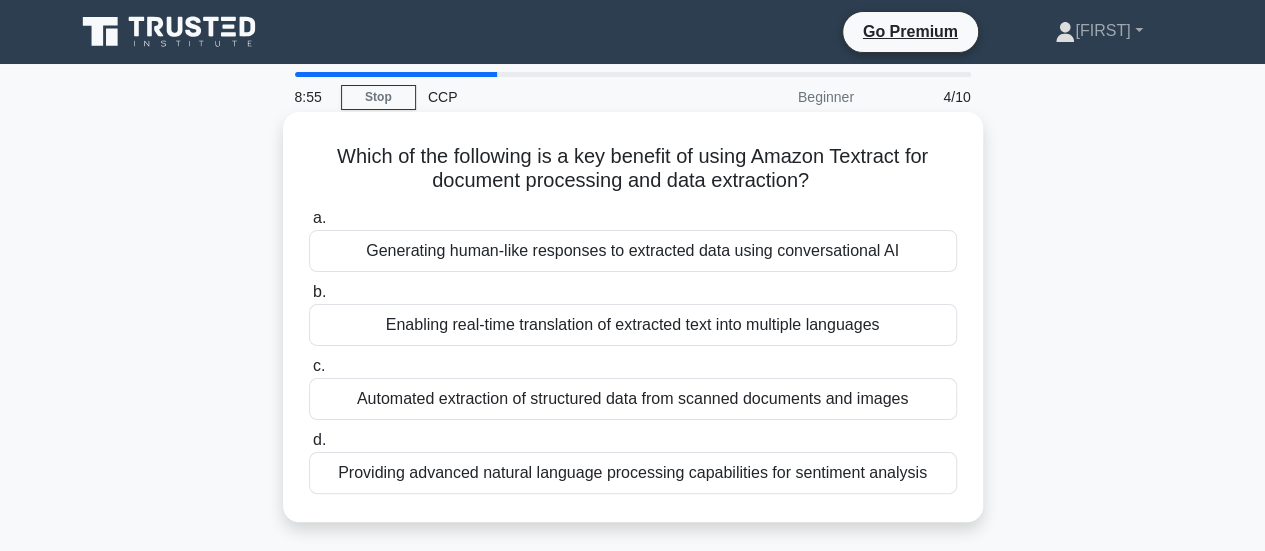 click on "Automated extraction of structured data from scanned documents and images" at bounding box center [633, 399] 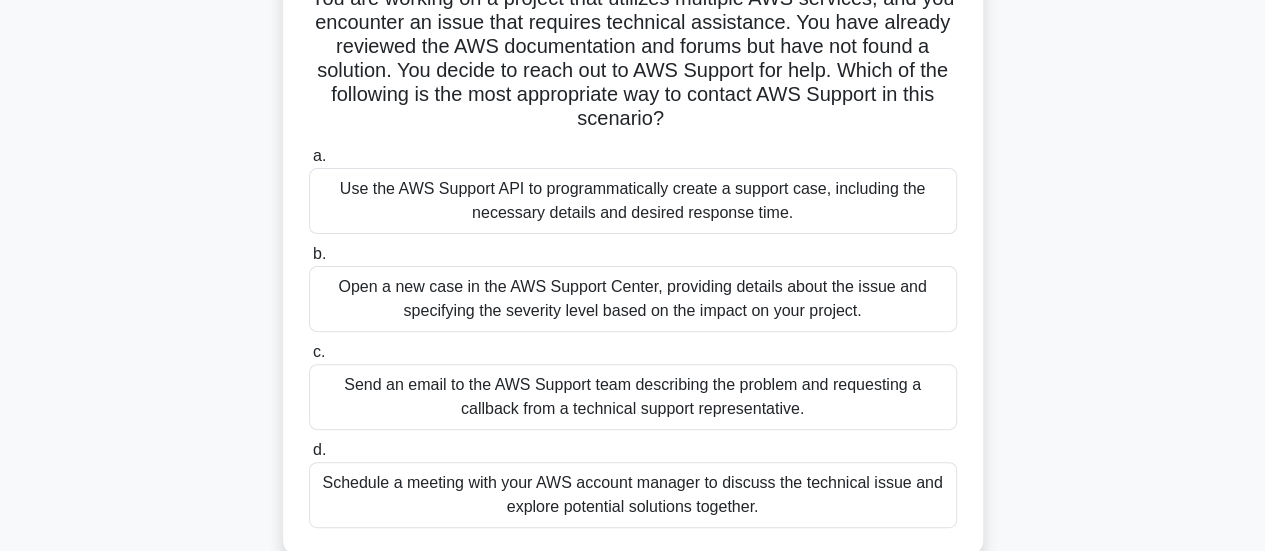 scroll, scrollTop: 160, scrollLeft: 0, axis: vertical 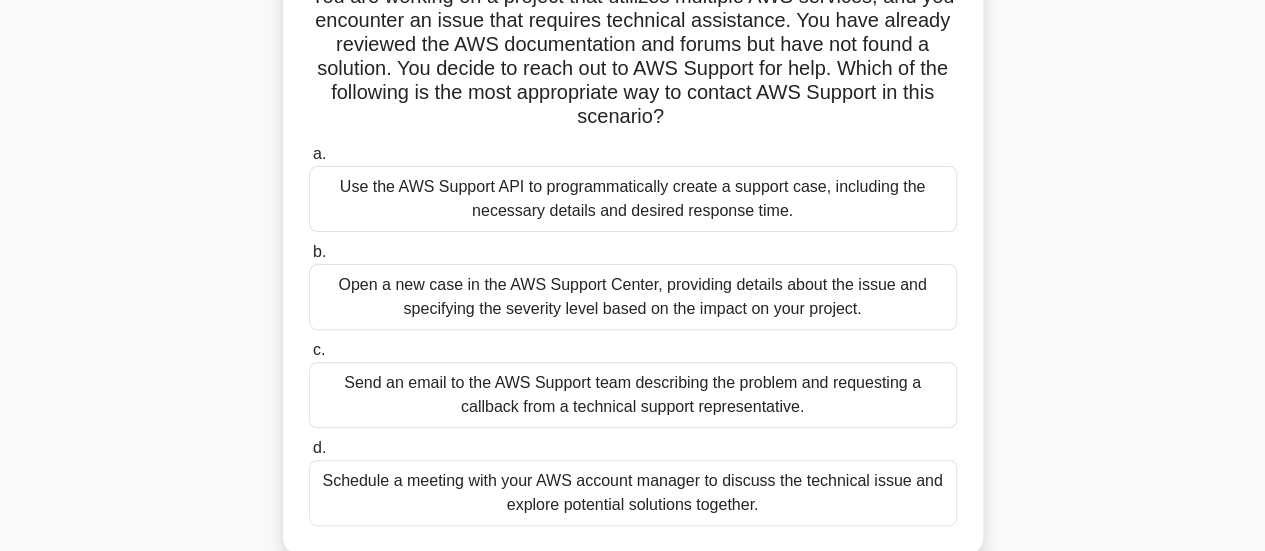 click on "Open a new case in the AWS Support Center, providing details about the issue and specifying the severity level based on the impact on your project." at bounding box center (633, 297) 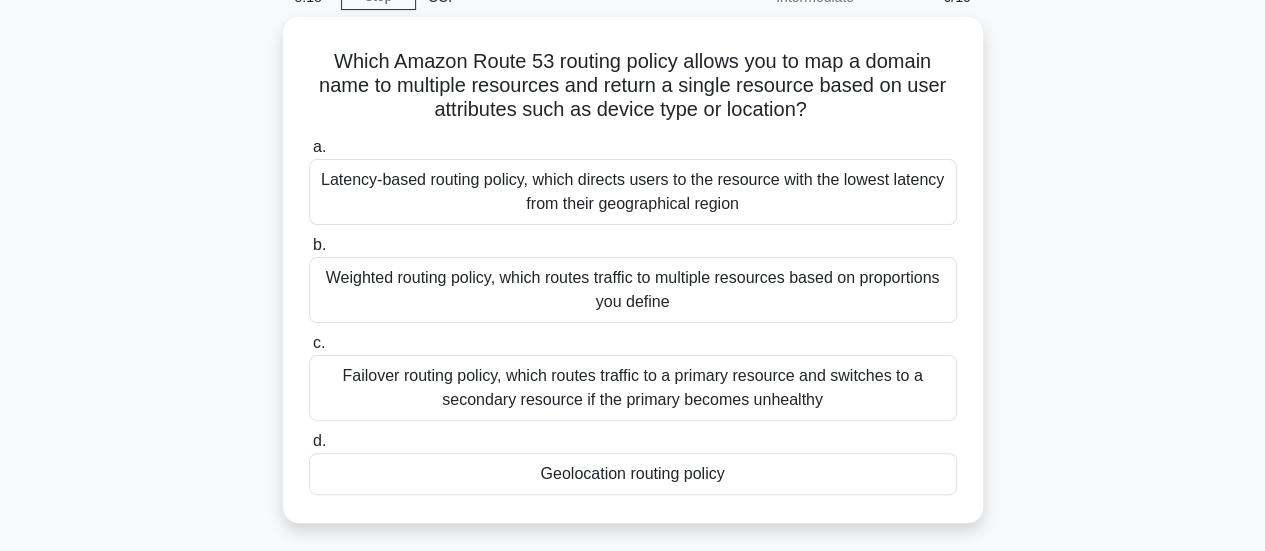 scroll, scrollTop: 137, scrollLeft: 0, axis: vertical 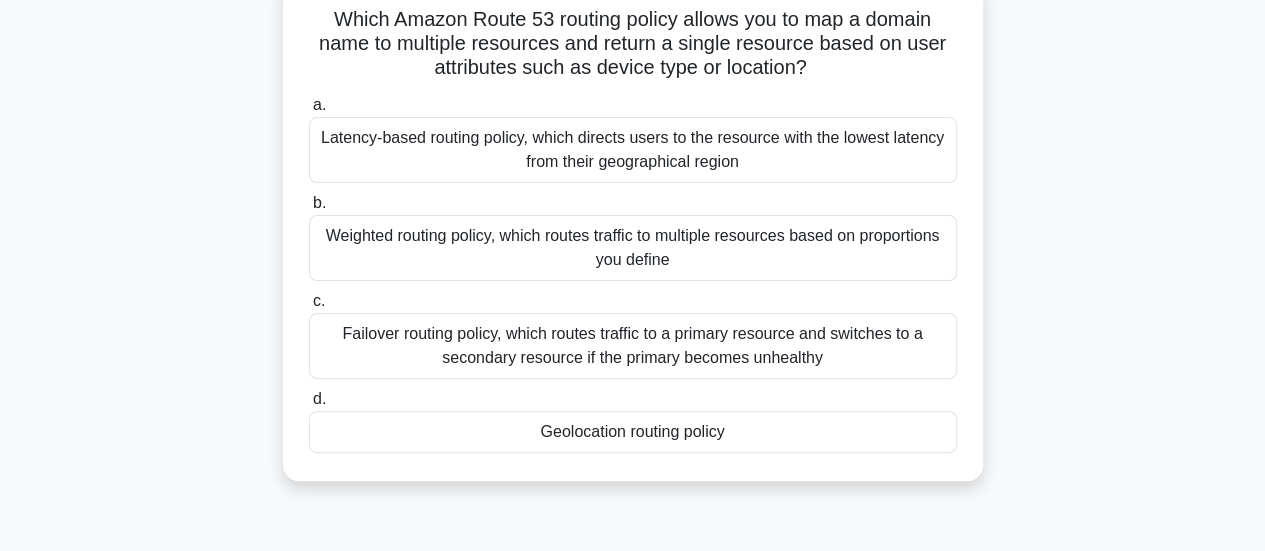 click on "Geolocation routing policy" at bounding box center (633, 432) 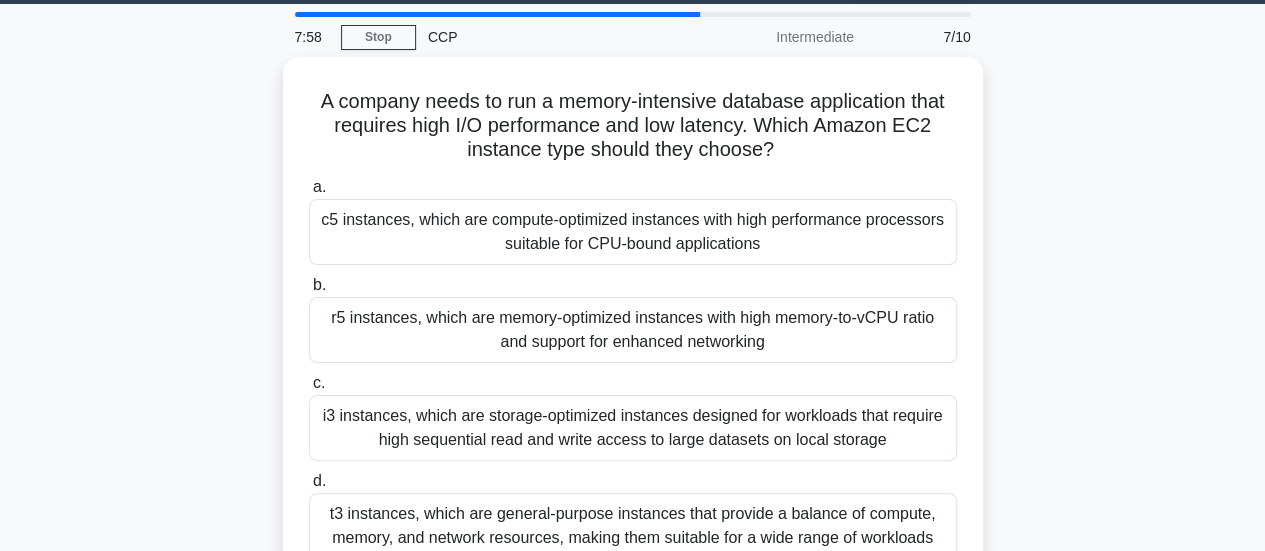 scroll, scrollTop: 58, scrollLeft: 0, axis: vertical 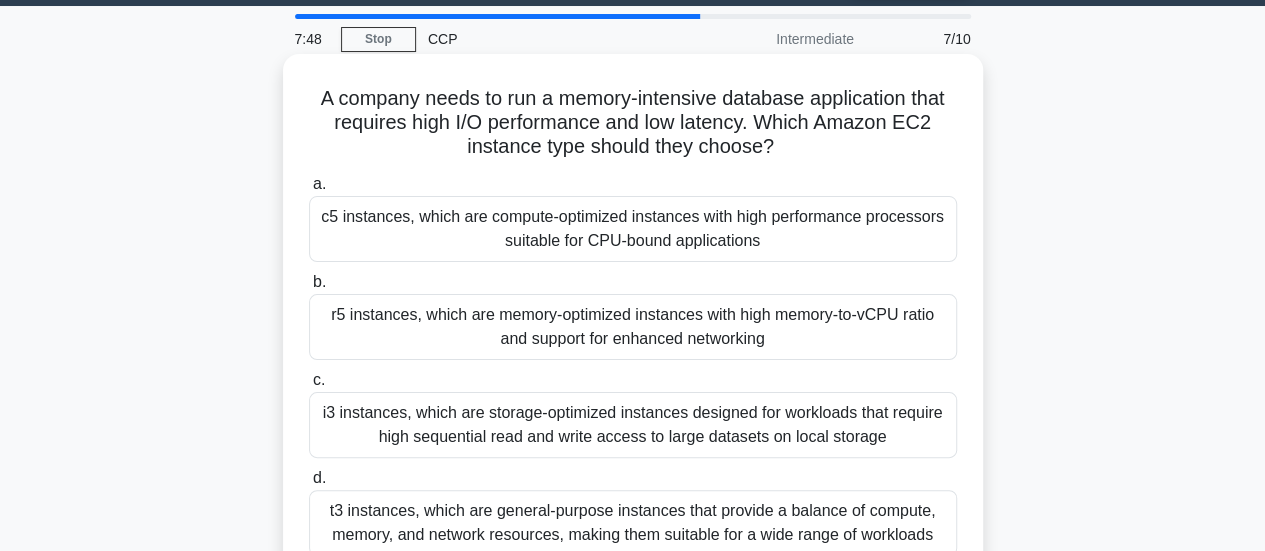 click on "c5 instances, which are compute-optimized instances with high performance processors suitable for CPU-bound applications" at bounding box center [633, 229] 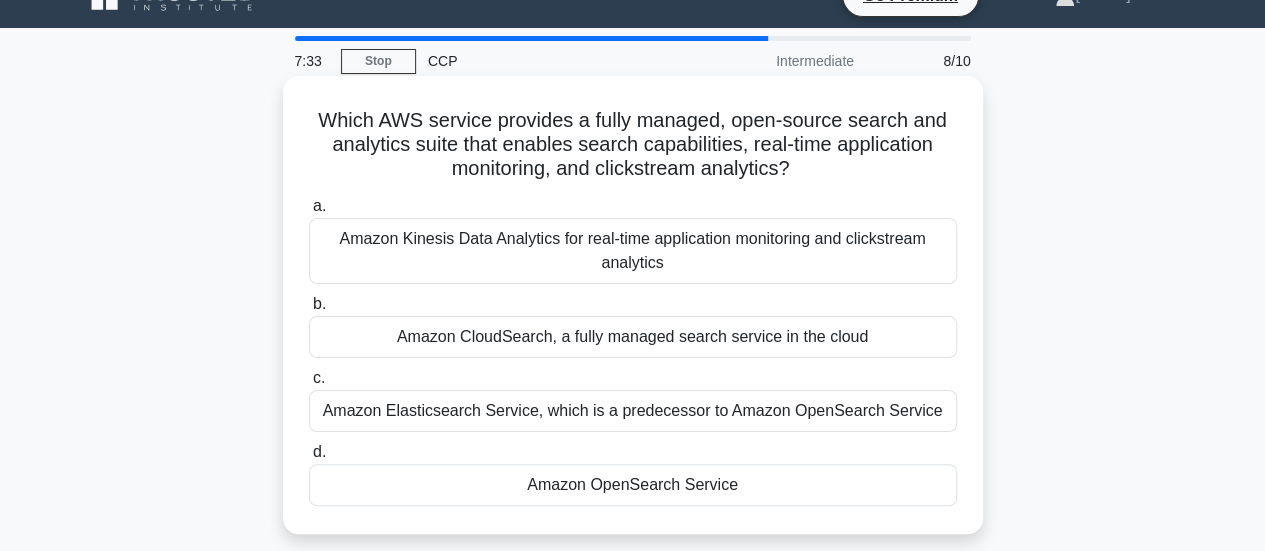 scroll, scrollTop: 38, scrollLeft: 0, axis: vertical 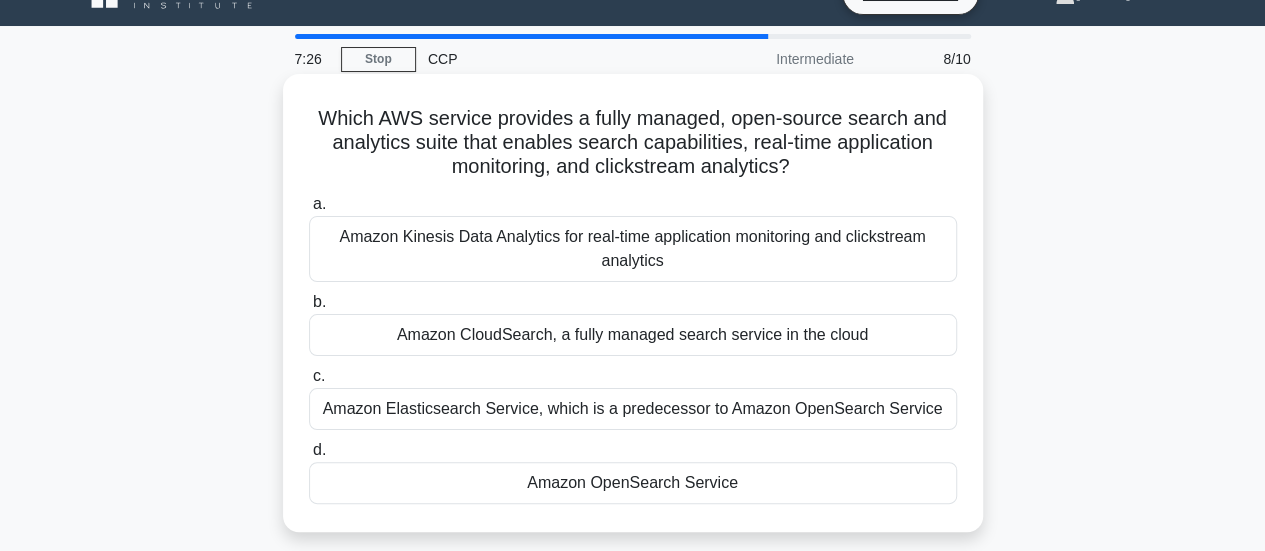 click on "Amazon OpenSearch Service" at bounding box center [633, 483] 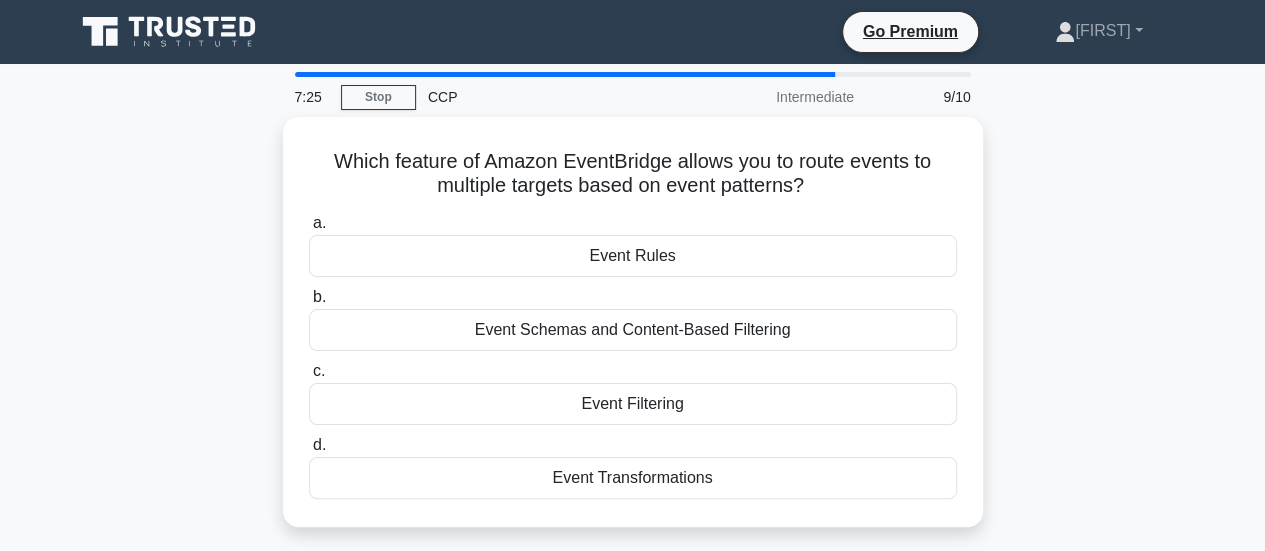 scroll, scrollTop: 0, scrollLeft: 0, axis: both 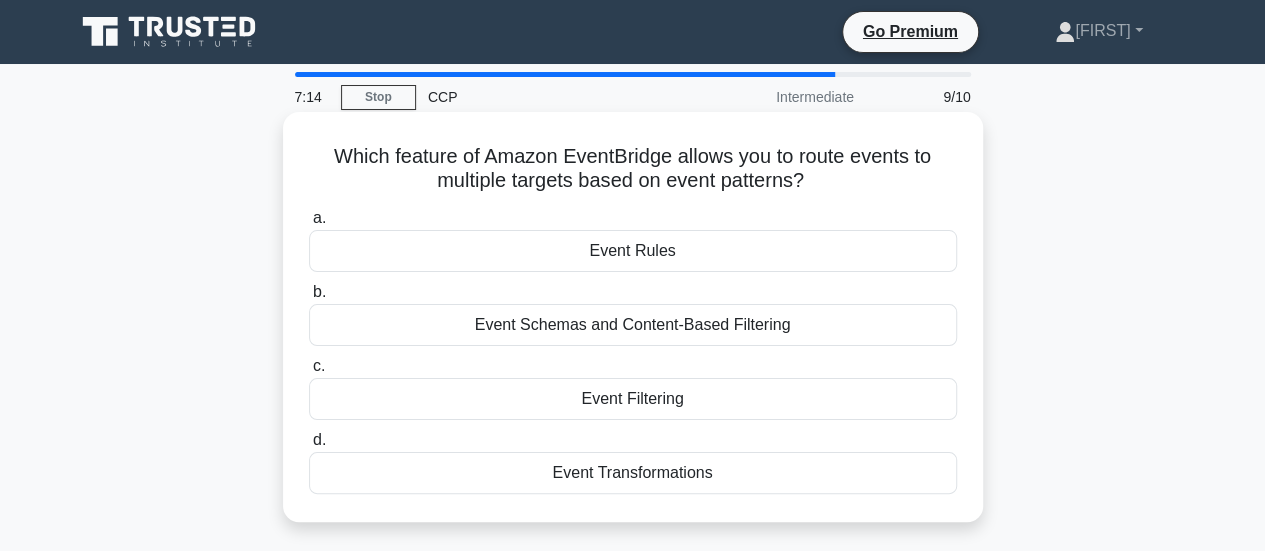 click on "Event Rules" at bounding box center [633, 251] 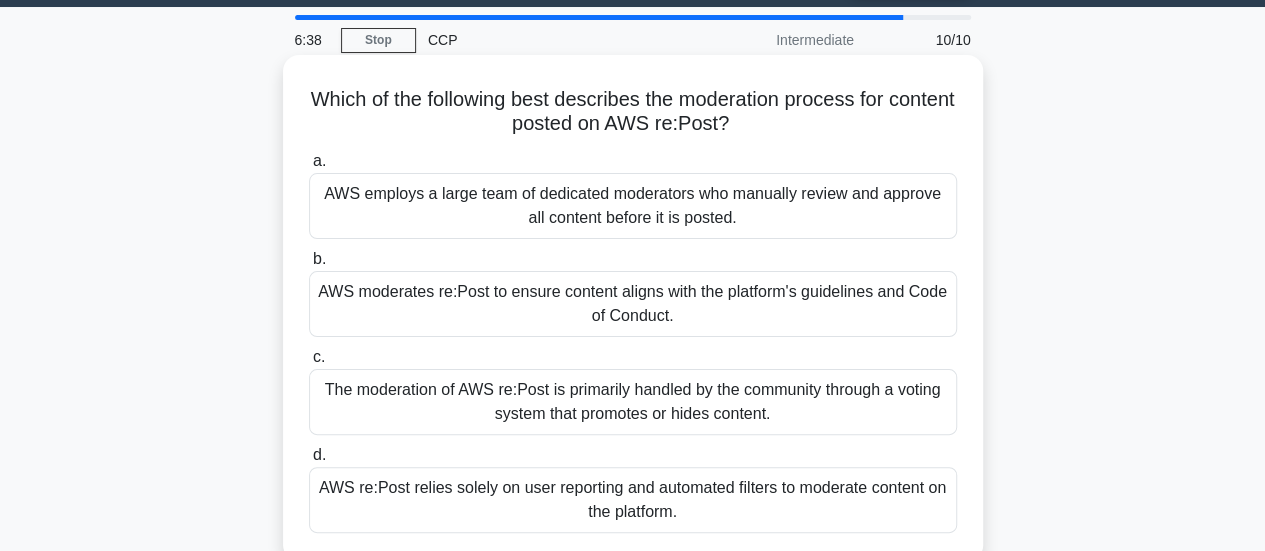 scroll, scrollTop: 59, scrollLeft: 0, axis: vertical 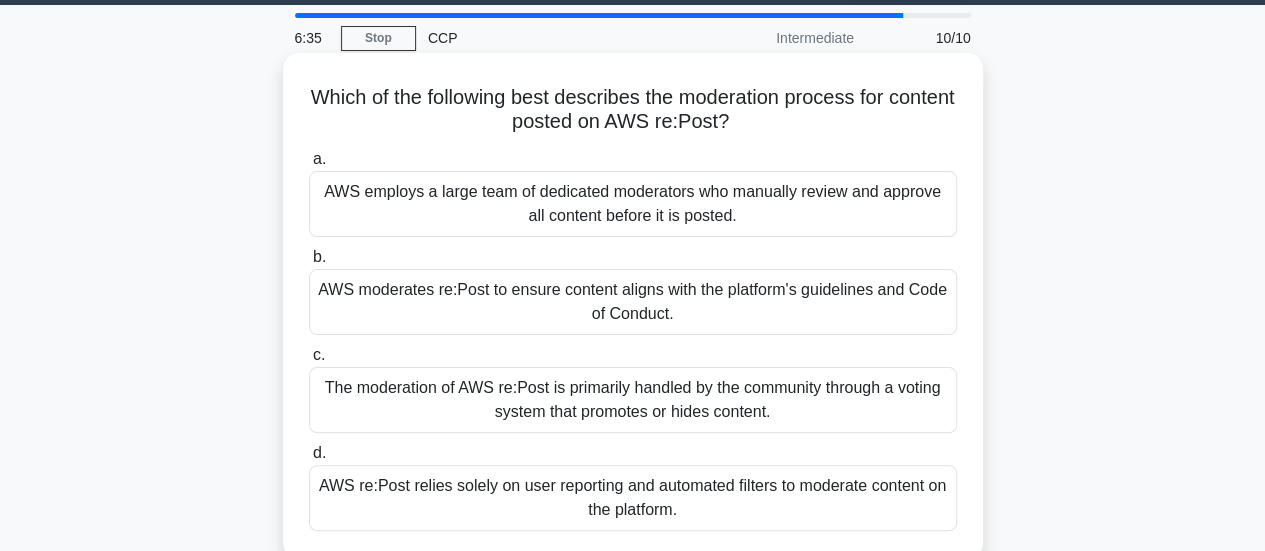click on "AWS moderates re:Post to ensure content aligns with the platform's guidelines and Code of Conduct." at bounding box center (633, 302) 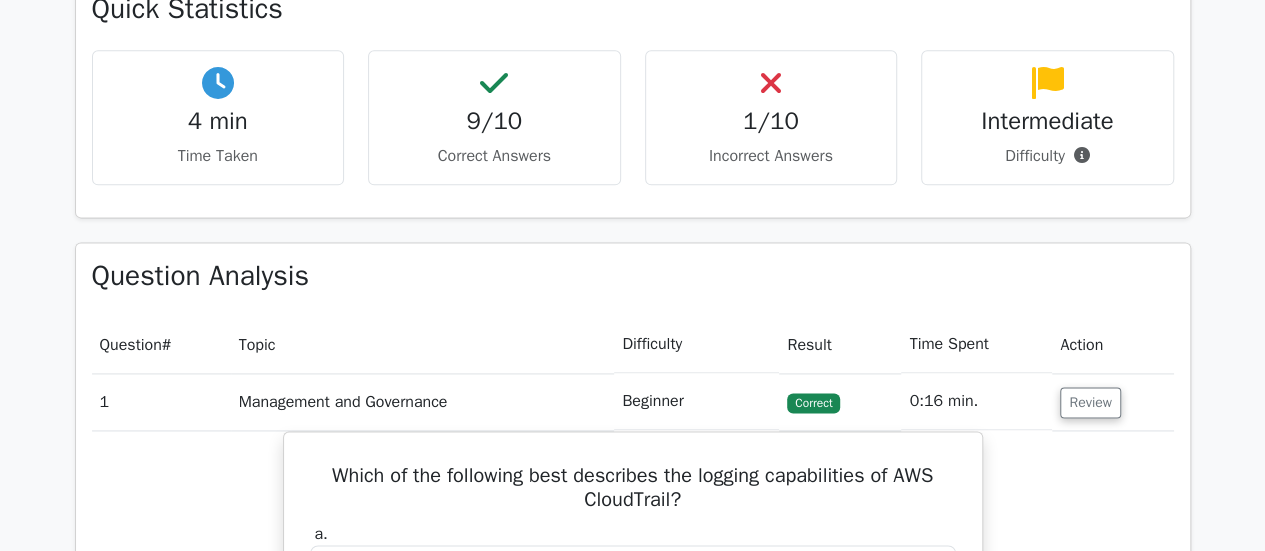 scroll, scrollTop: 0, scrollLeft: 0, axis: both 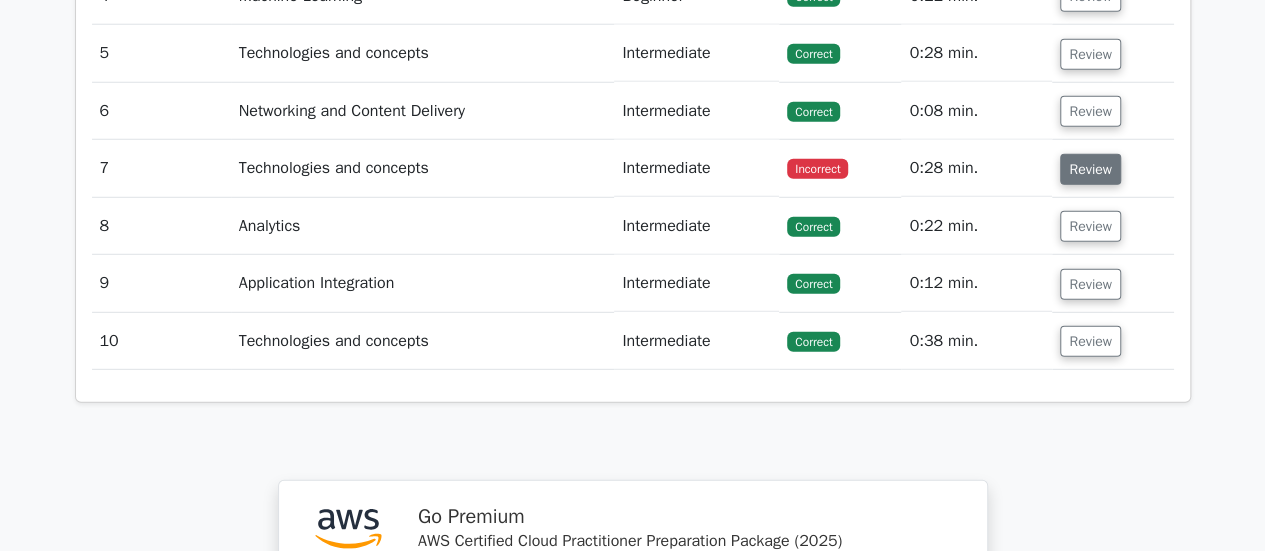 click on "Review" at bounding box center (1090, 169) 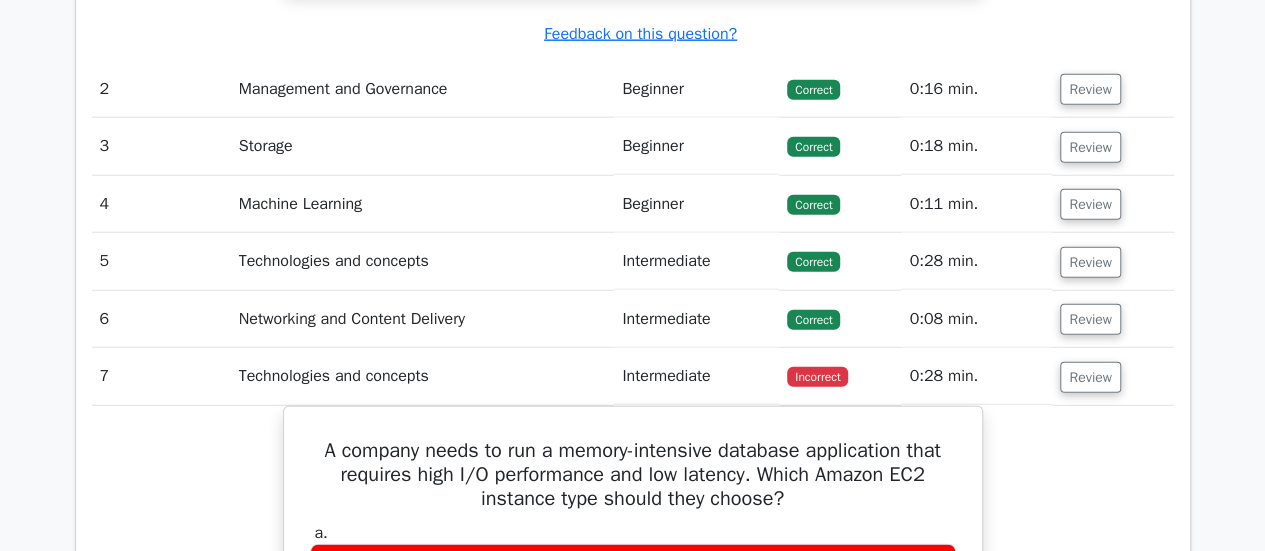 scroll, scrollTop: 2544, scrollLeft: 0, axis: vertical 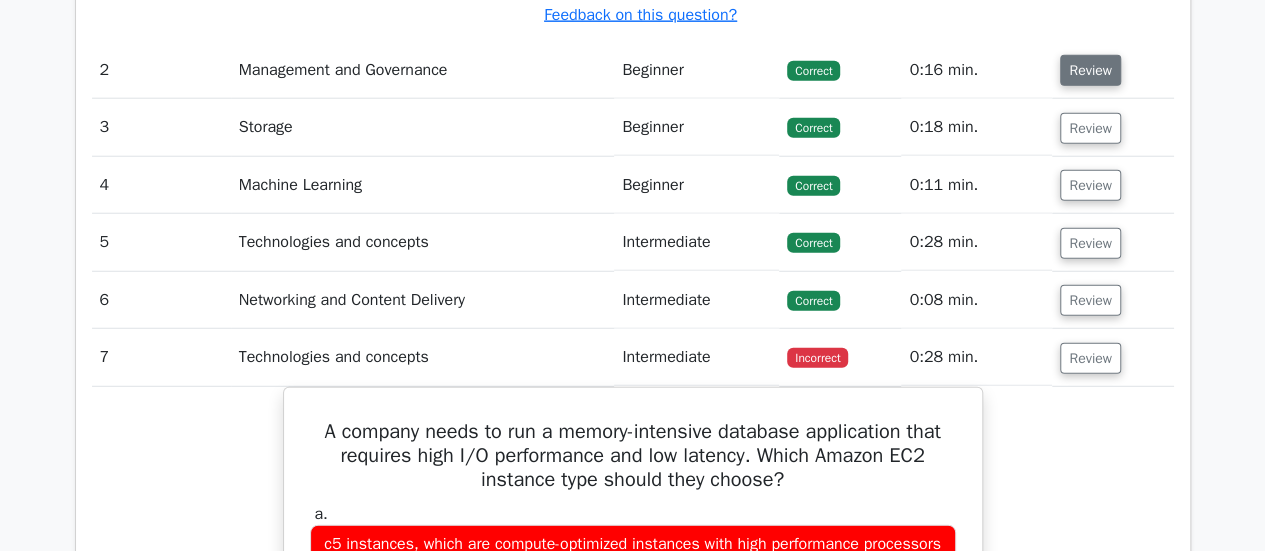 click on "Review" at bounding box center (1090, 70) 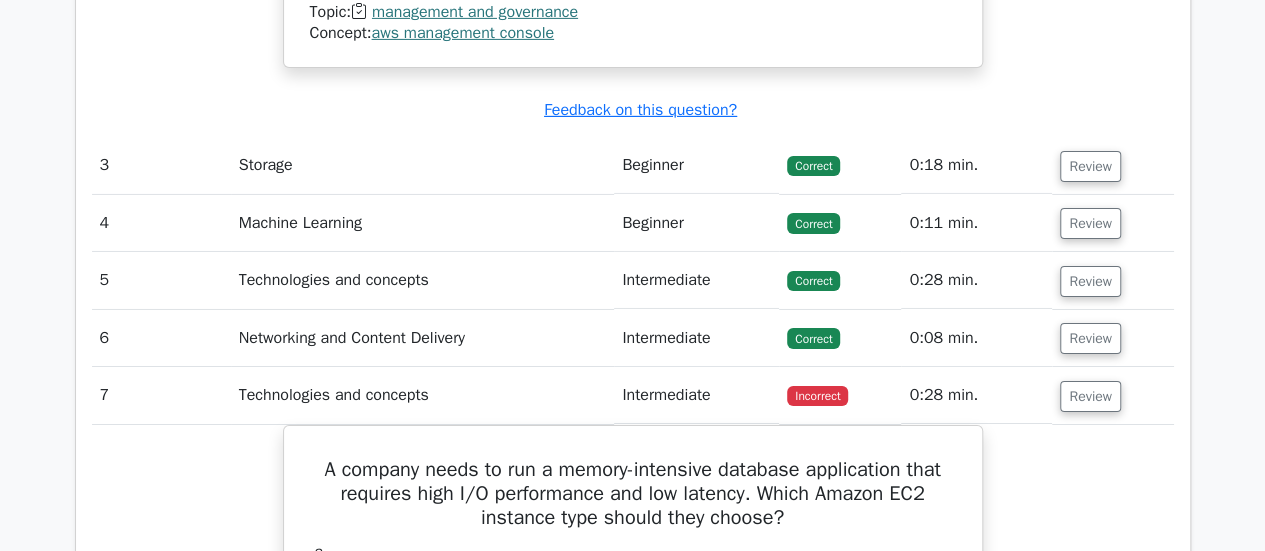 scroll, scrollTop: 3342, scrollLeft: 0, axis: vertical 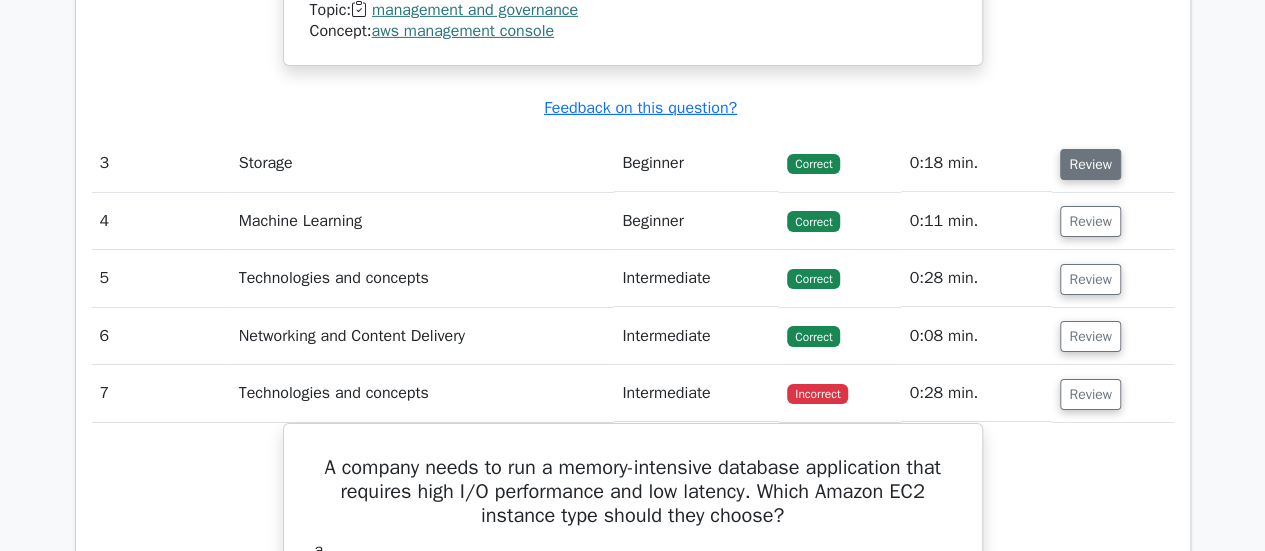 click on "Review" at bounding box center [1090, 164] 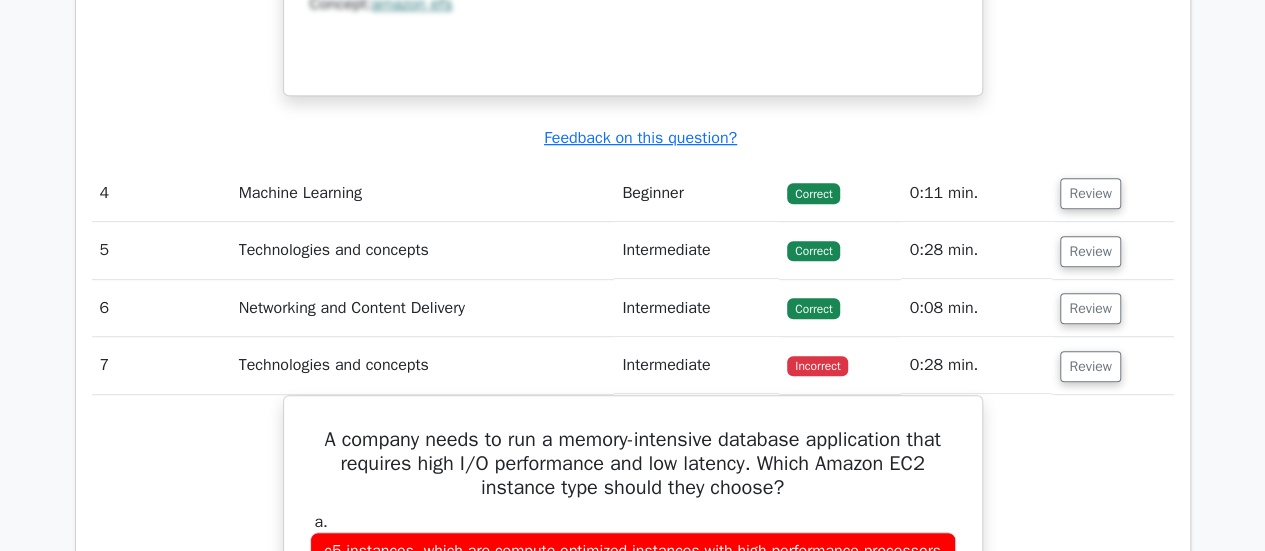 scroll, scrollTop: 4260, scrollLeft: 0, axis: vertical 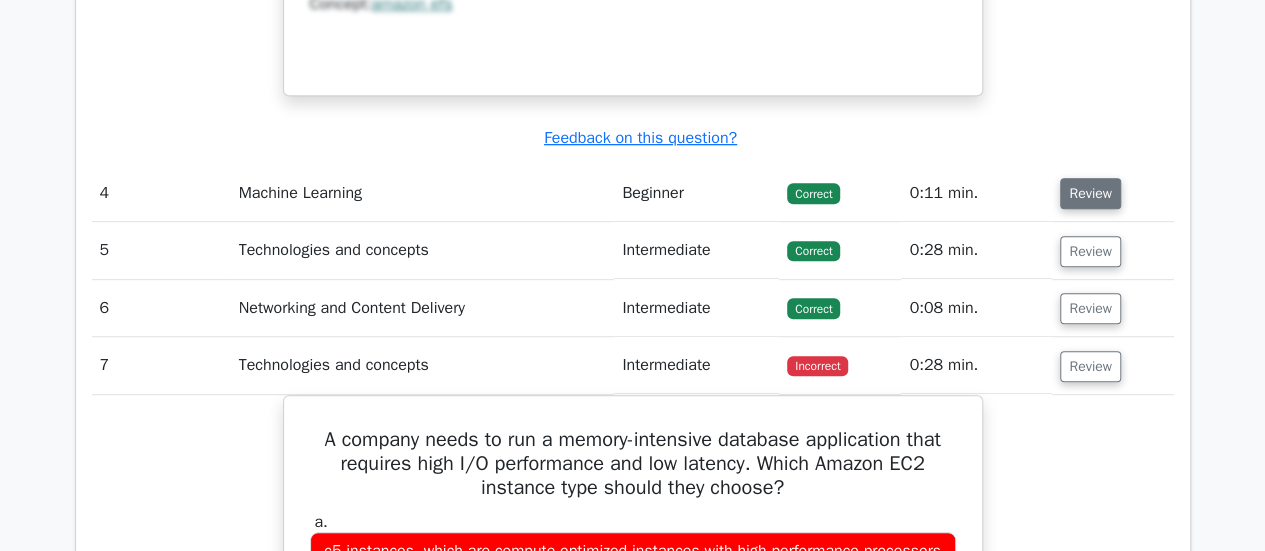 click on "Review" at bounding box center [1090, 193] 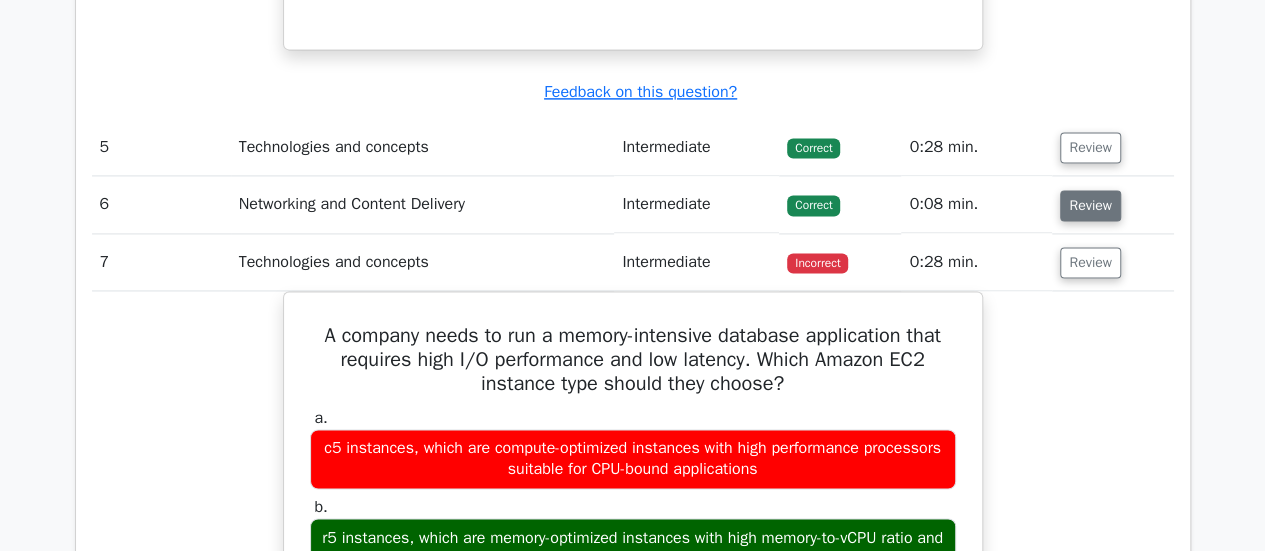 scroll, scrollTop: 5172, scrollLeft: 0, axis: vertical 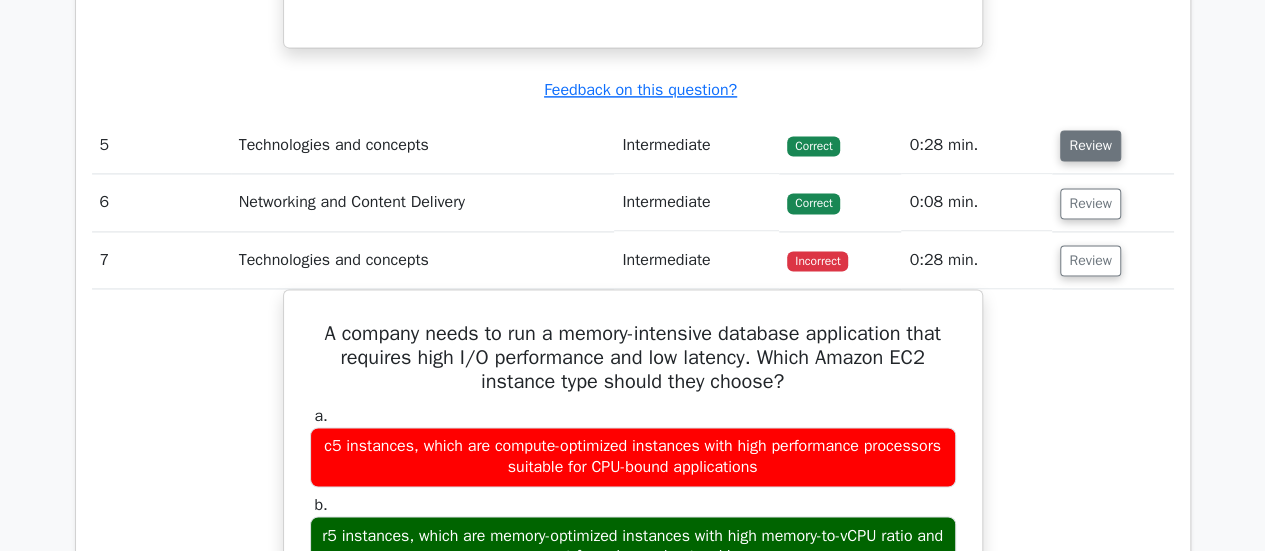 click on "Review" at bounding box center (1090, 145) 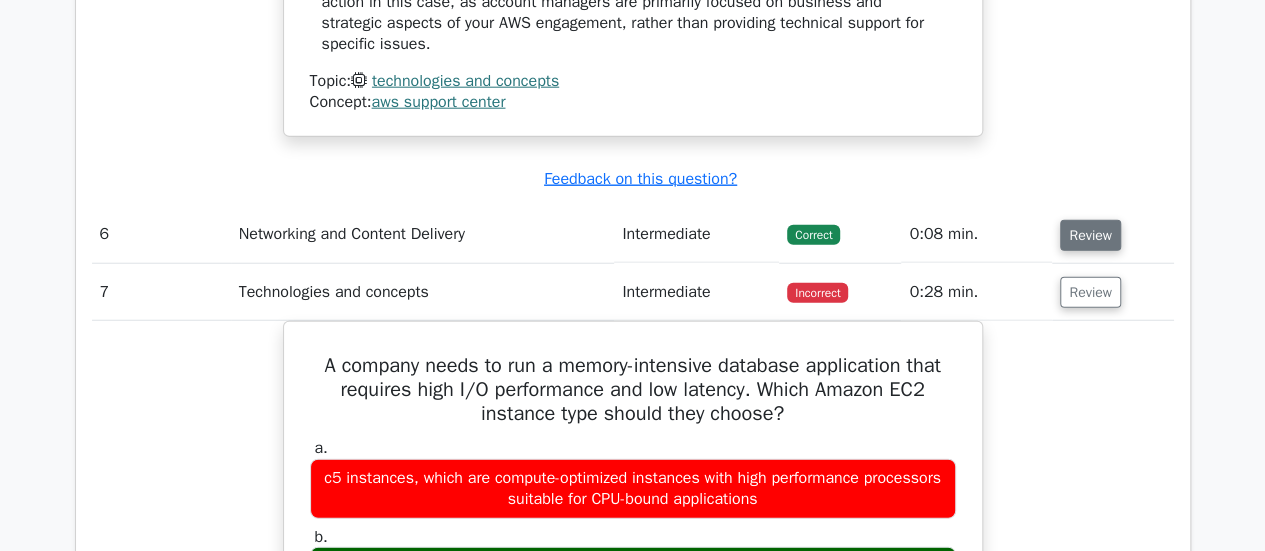 scroll, scrollTop: 6280, scrollLeft: 0, axis: vertical 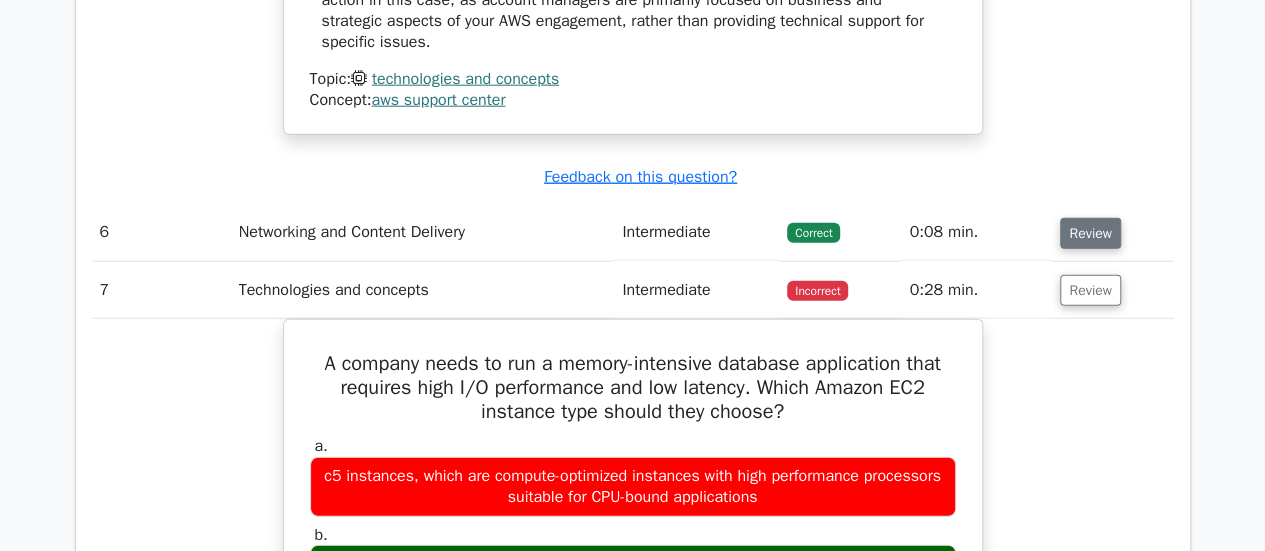click on "Review" at bounding box center (1090, 233) 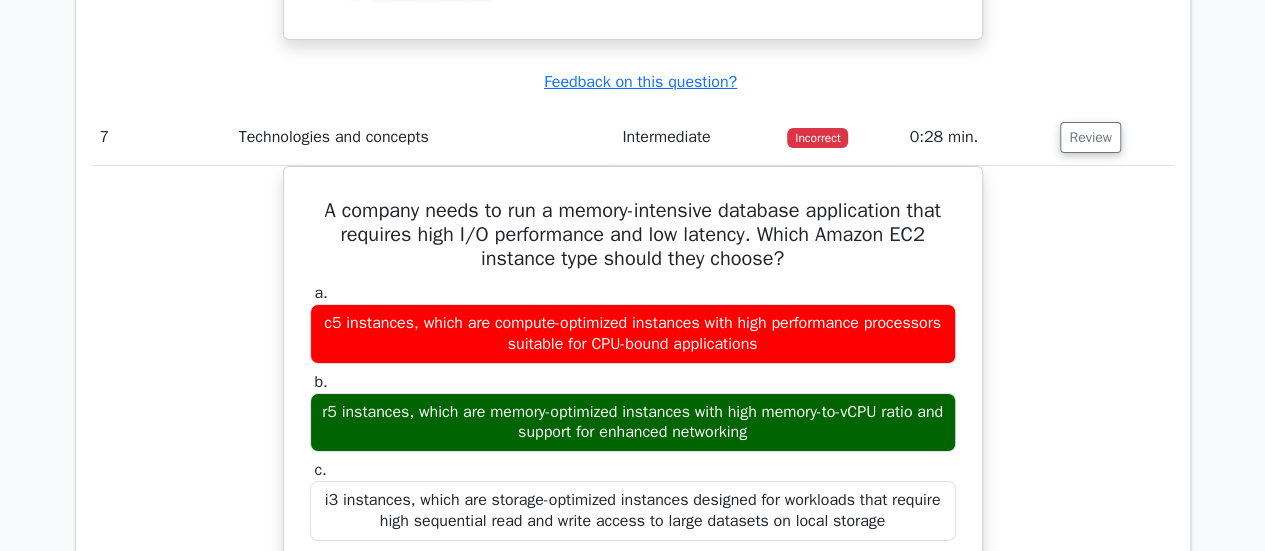 scroll, scrollTop: 7328, scrollLeft: 0, axis: vertical 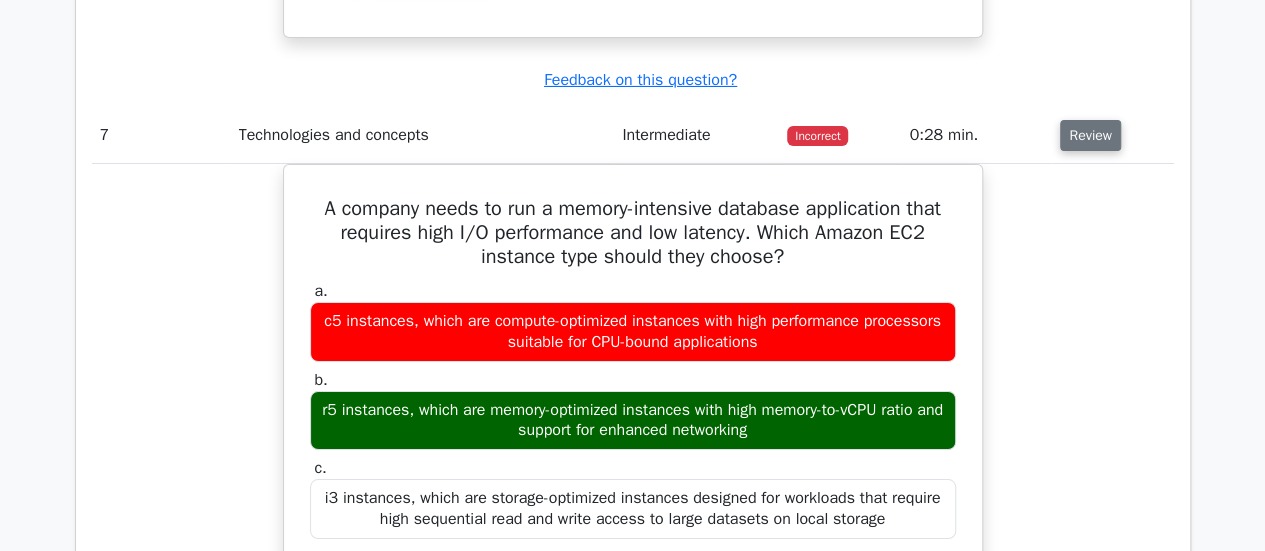 click on "Review" at bounding box center (1090, 135) 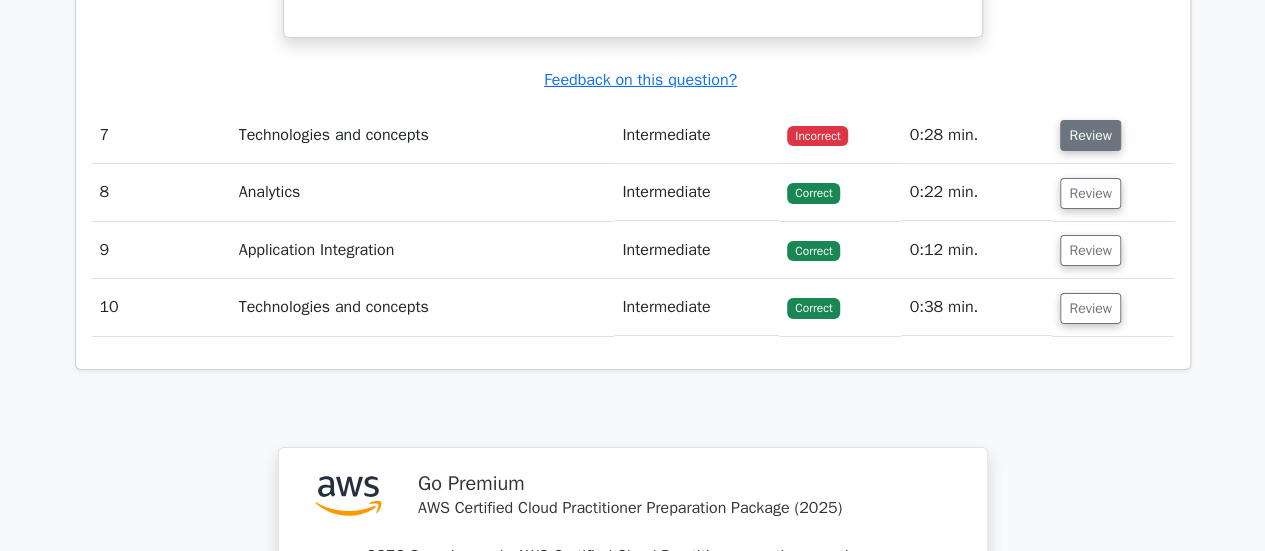 click on "Review" at bounding box center [1090, 135] 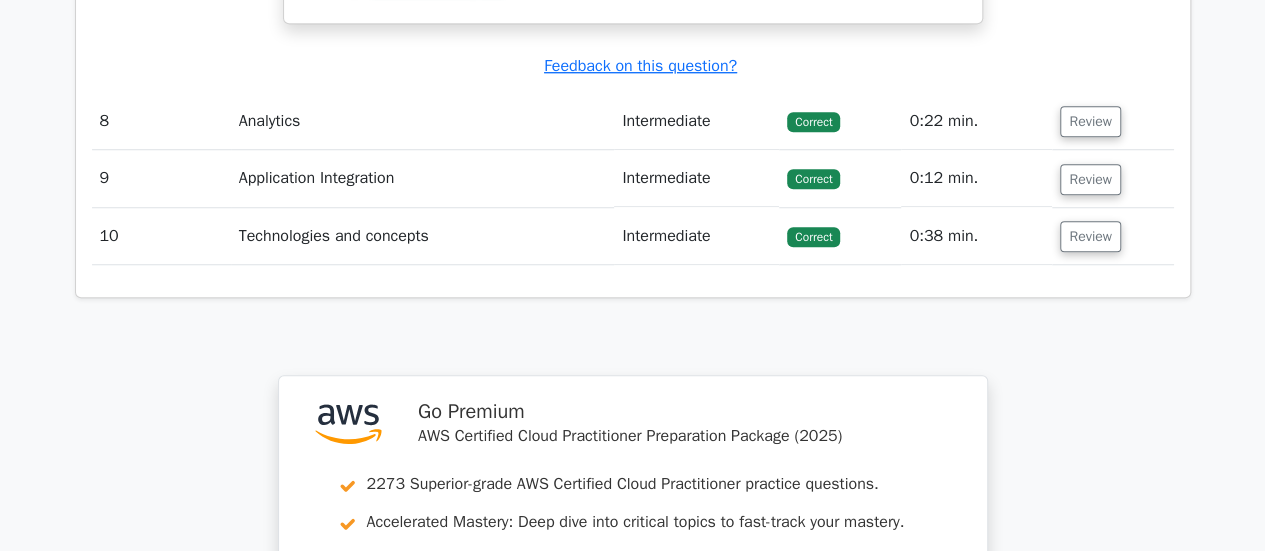 scroll, scrollTop: 8322, scrollLeft: 0, axis: vertical 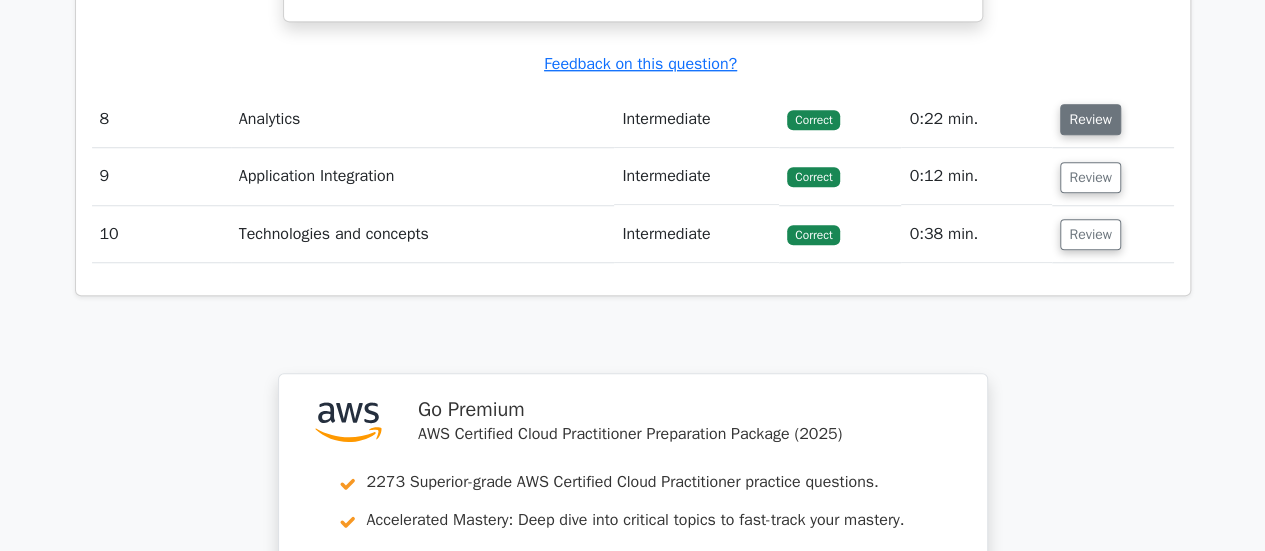 click on "Review" at bounding box center [1090, 119] 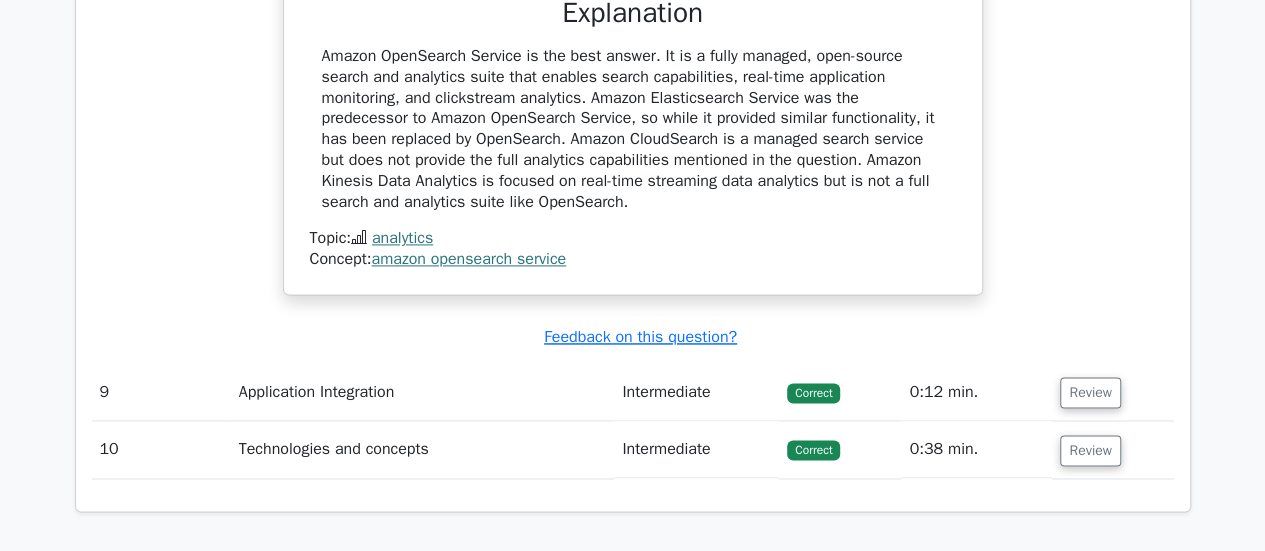 scroll, scrollTop: 8900, scrollLeft: 0, axis: vertical 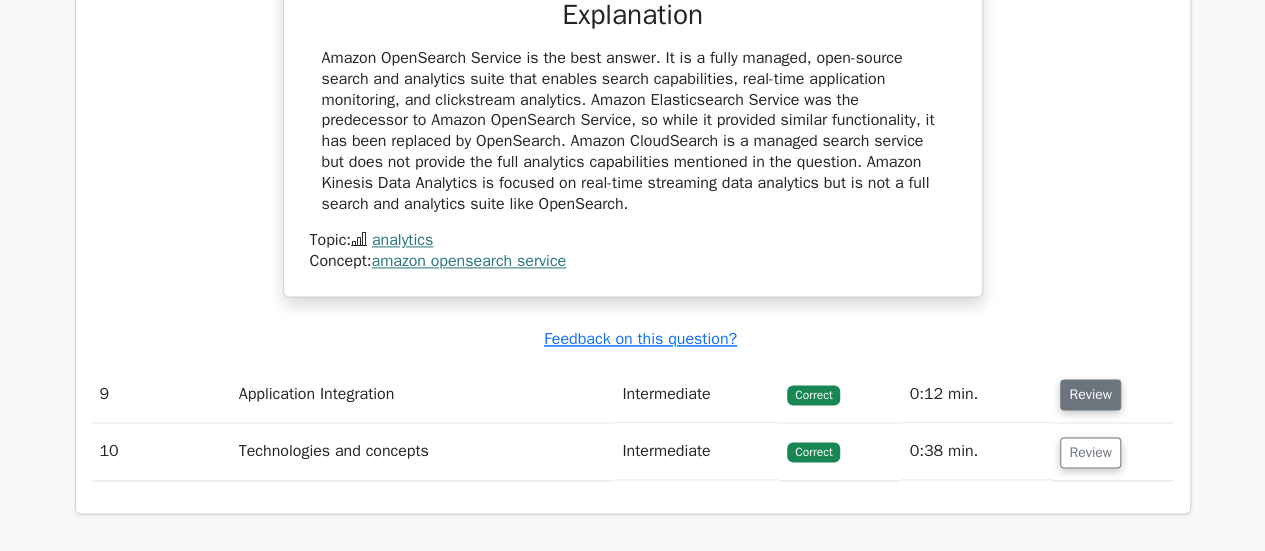 click on "Review" at bounding box center [1090, 394] 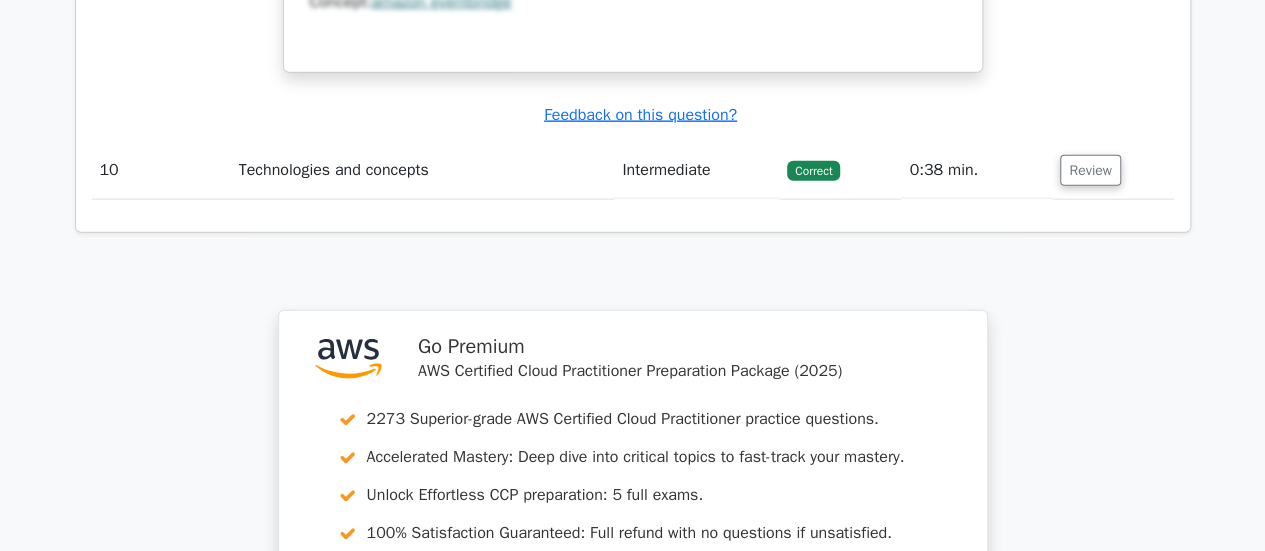 scroll, scrollTop: 9986, scrollLeft: 0, axis: vertical 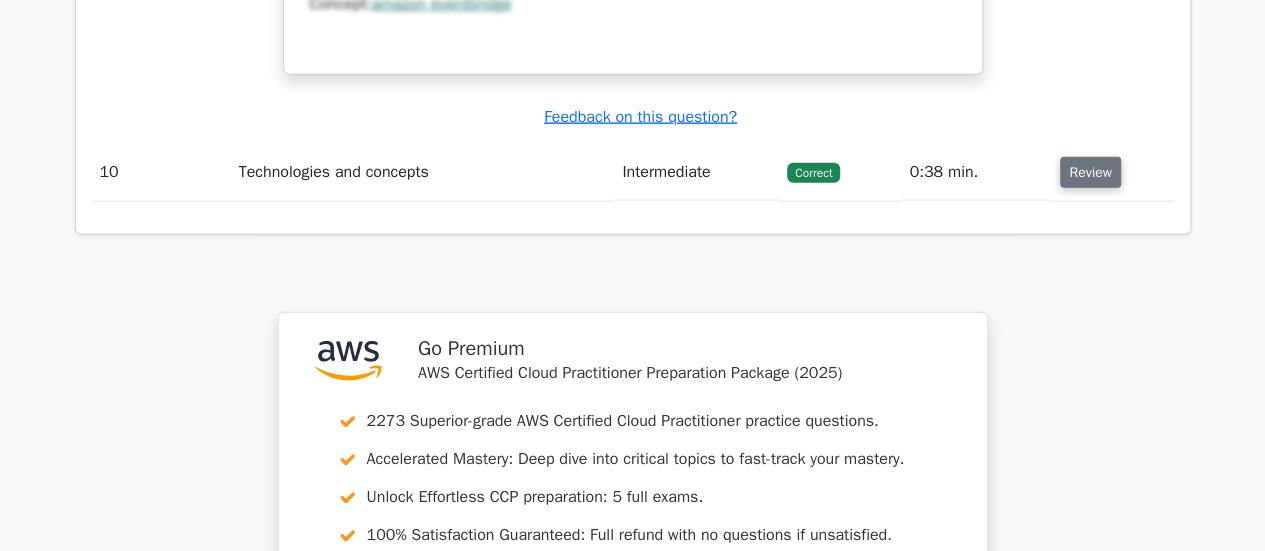 click on "Review" at bounding box center [1090, 172] 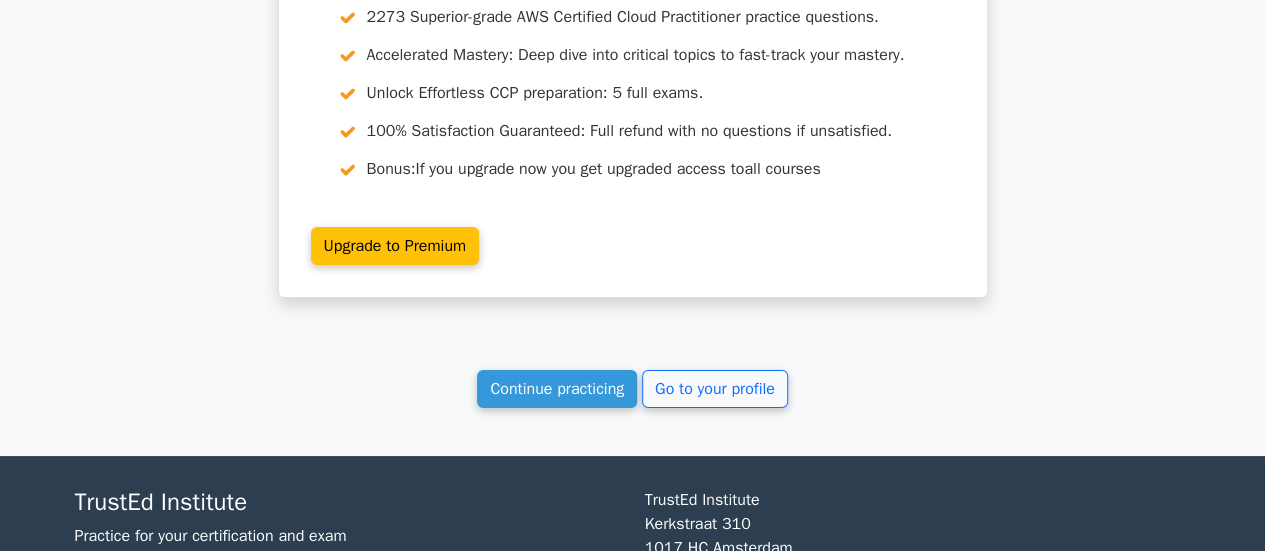 scroll, scrollTop: 11392, scrollLeft: 0, axis: vertical 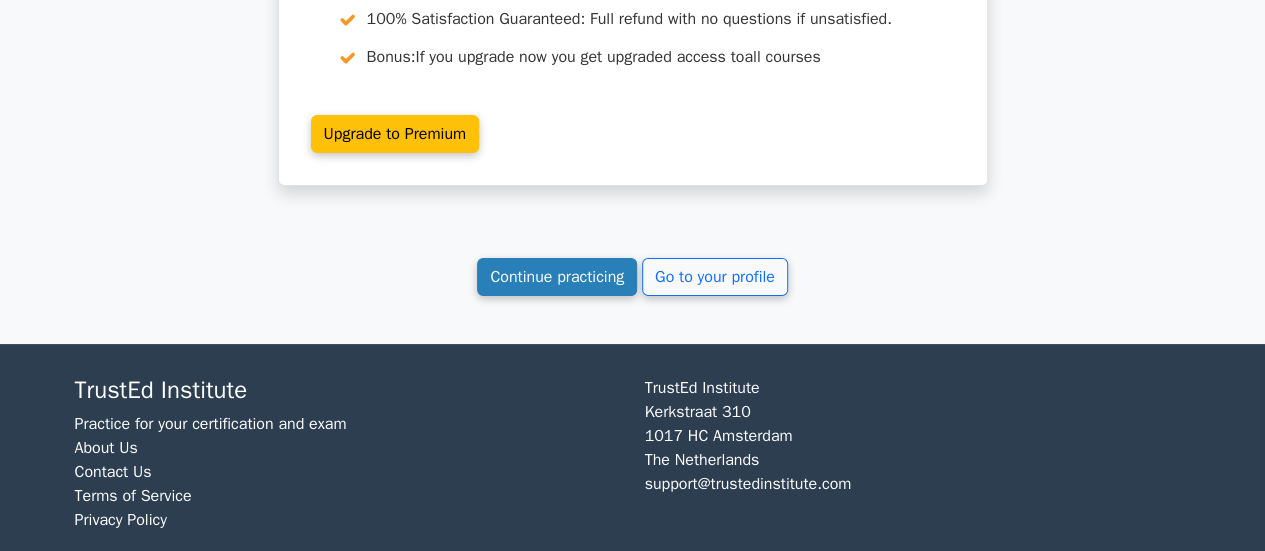 click on "Continue practicing" at bounding box center [557, 277] 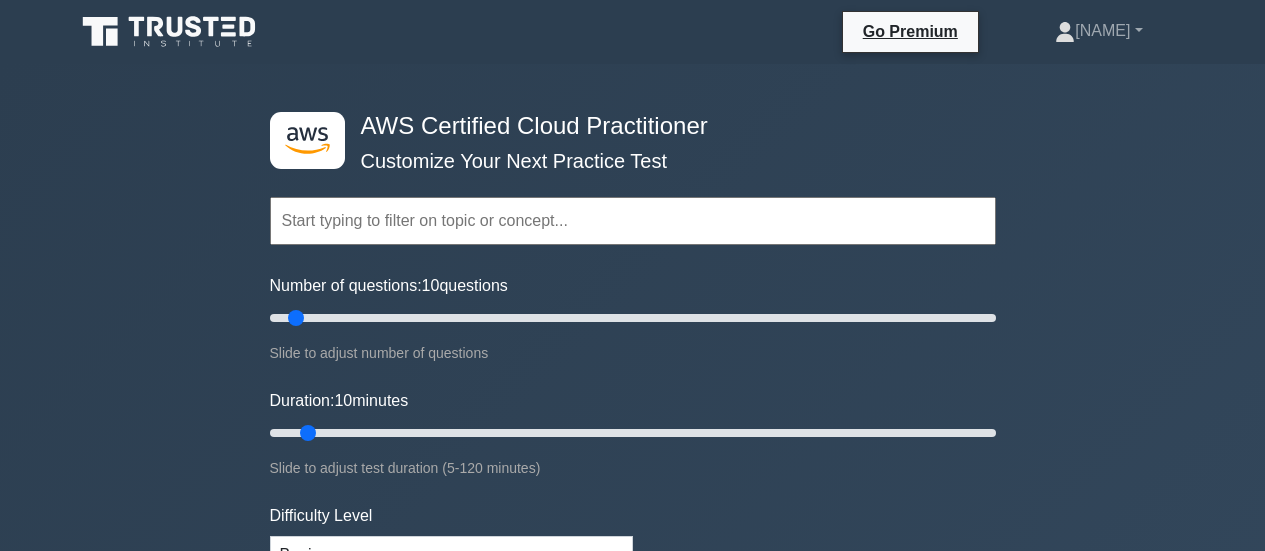 scroll, scrollTop: 0, scrollLeft: 0, axis: both 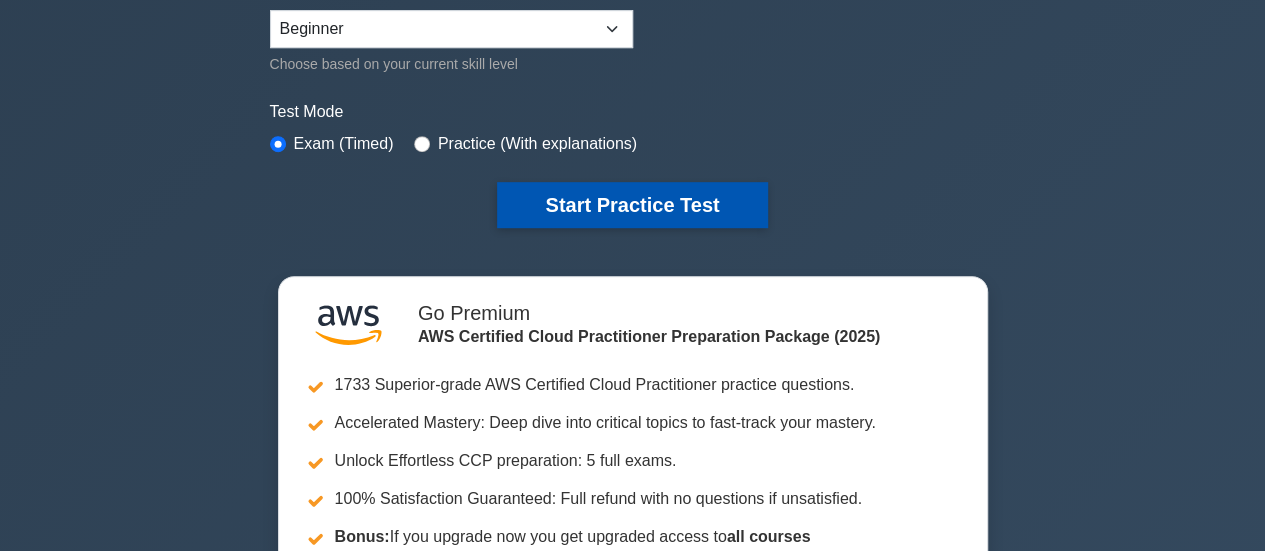click on "Start Practice Test" at bounding box center [632, 205] 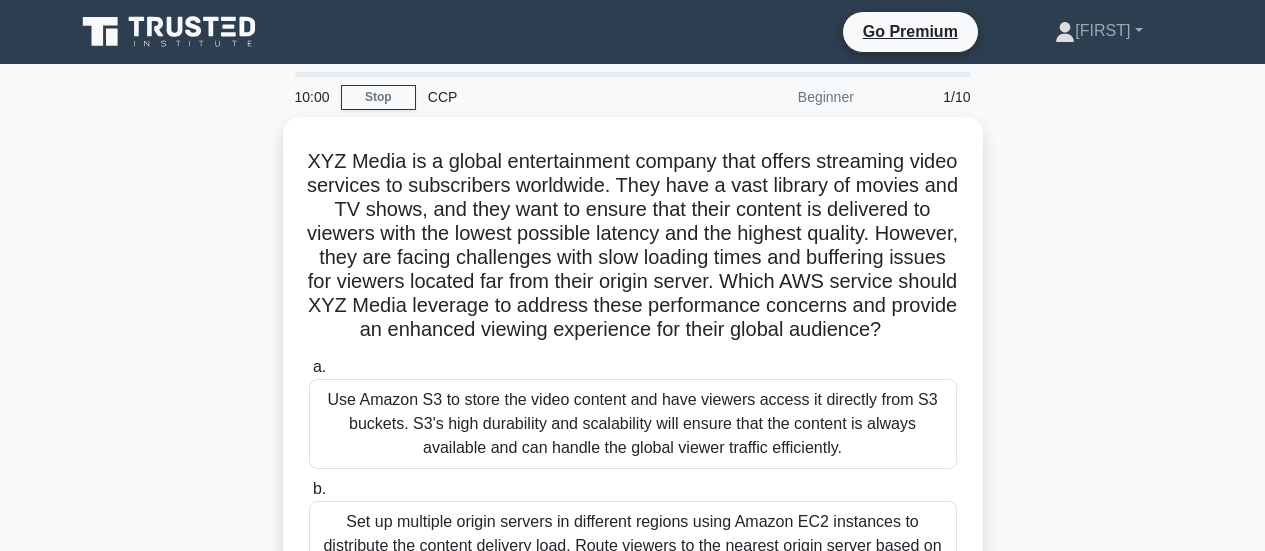 scroll, scrollTop: 0, scrollLeft: 0, axis: both 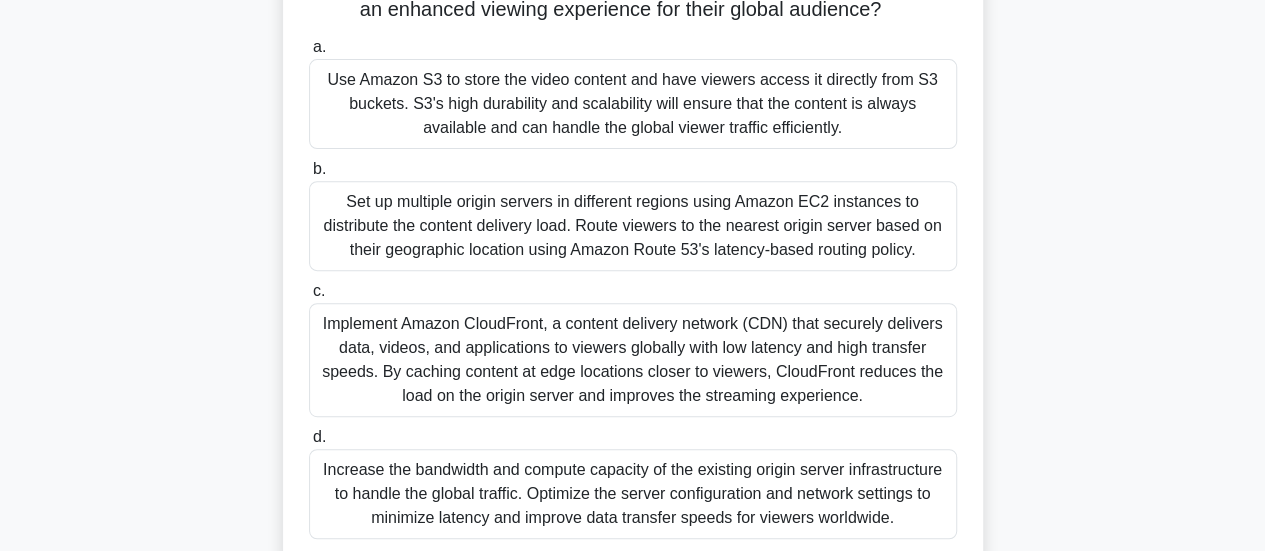 click on "Implement Amazon CloudFront, a content delivery network (CDN) that securely delivers data, videos, and applications to viewers globally with low latency and high transfer speeds. By caching content at edge locations closer to viewers, CloudFront reduces the load on the origin server and improves the streaming experience." at bounding box center [633, 360] 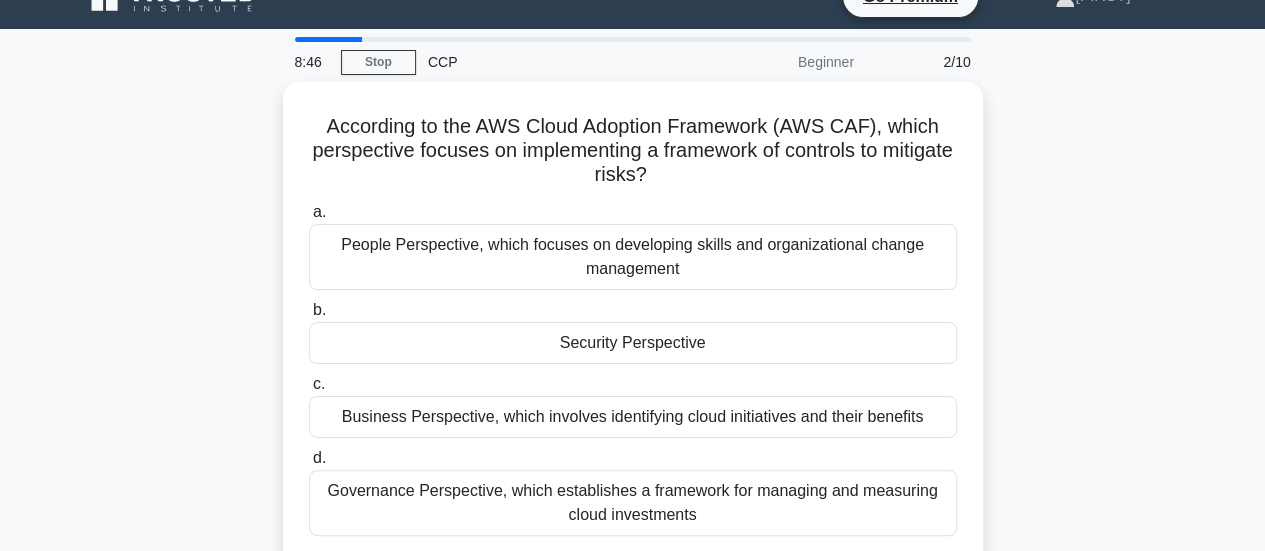 scroll, scrollTop: 36, scrollLeft: 0, axis: vertical 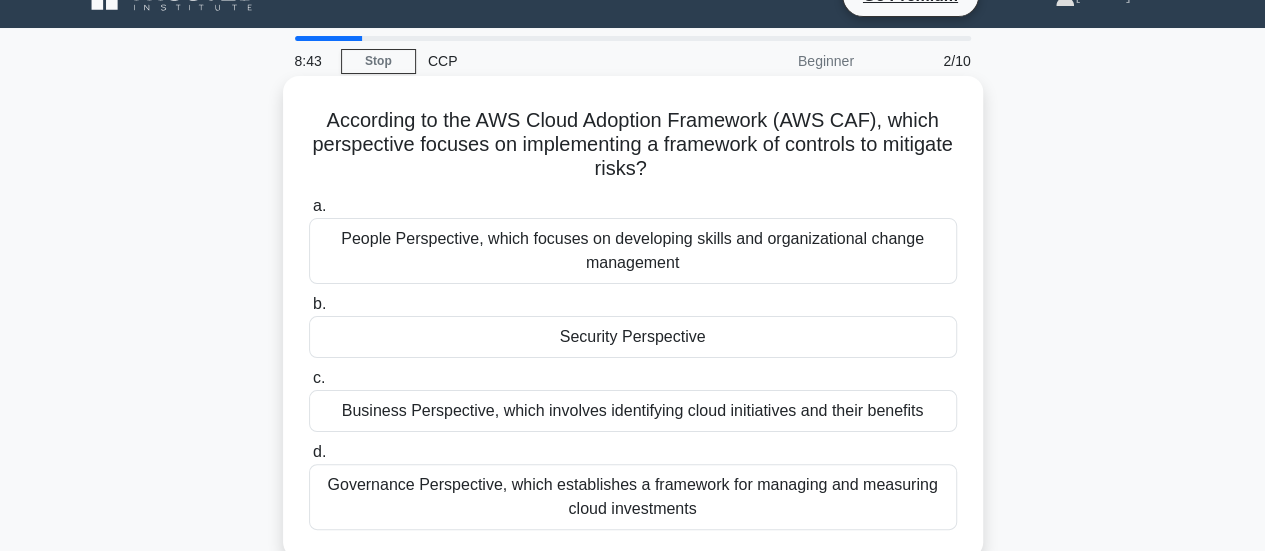 click on "Security Perspective" at bounding box center (633, 337) 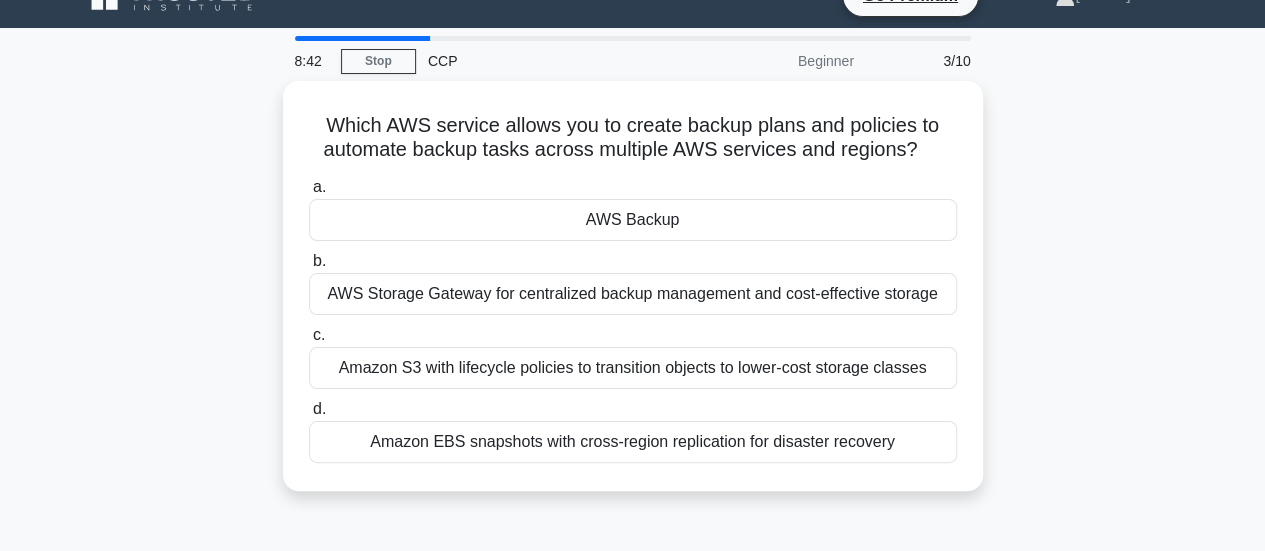 scroll, scrollTop: 0, scrollLeft: 0, axis: both 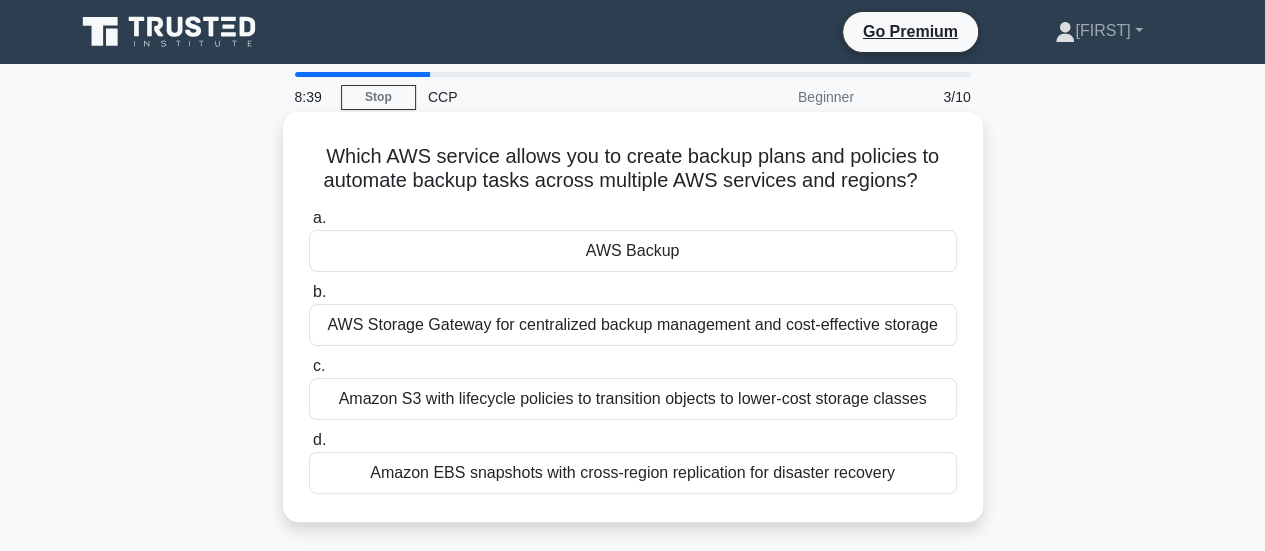 click on "AWS Backup" at bounding box center (633, 251) 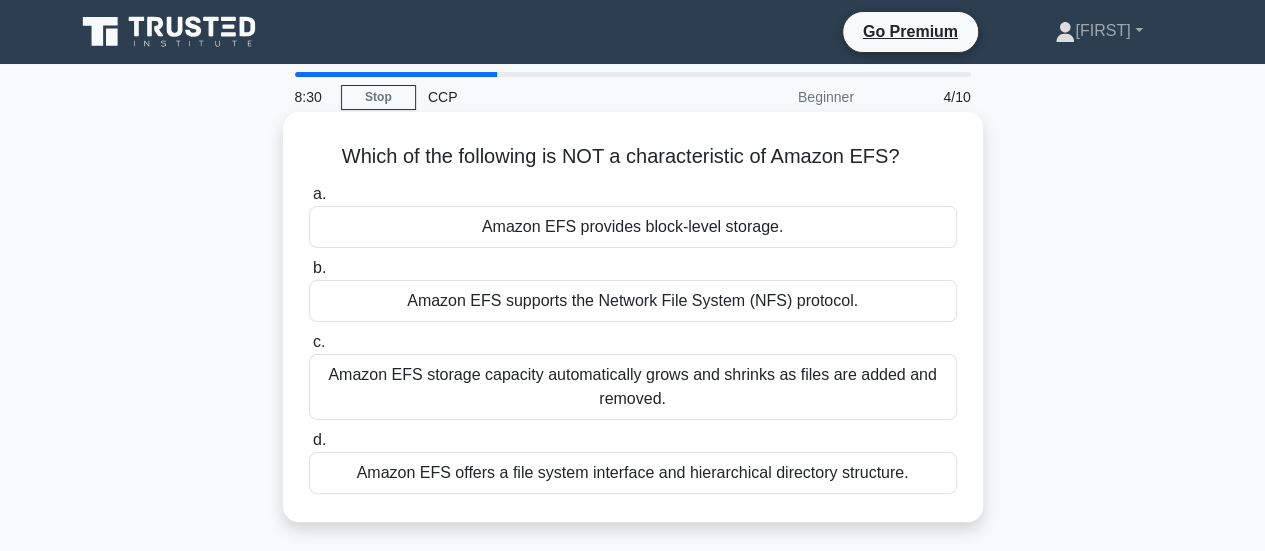 click on "Amazon EFS provides block-level storage." at bounding box center [633, 227] 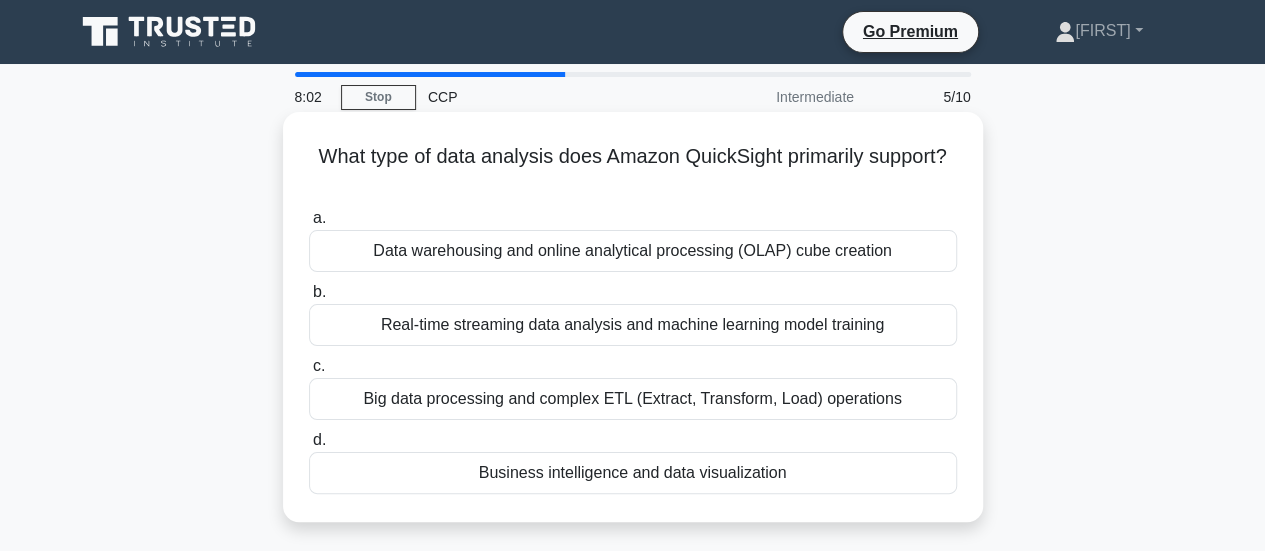 click on "Business intelligence and data visualization" at bounding box center (633, 473) 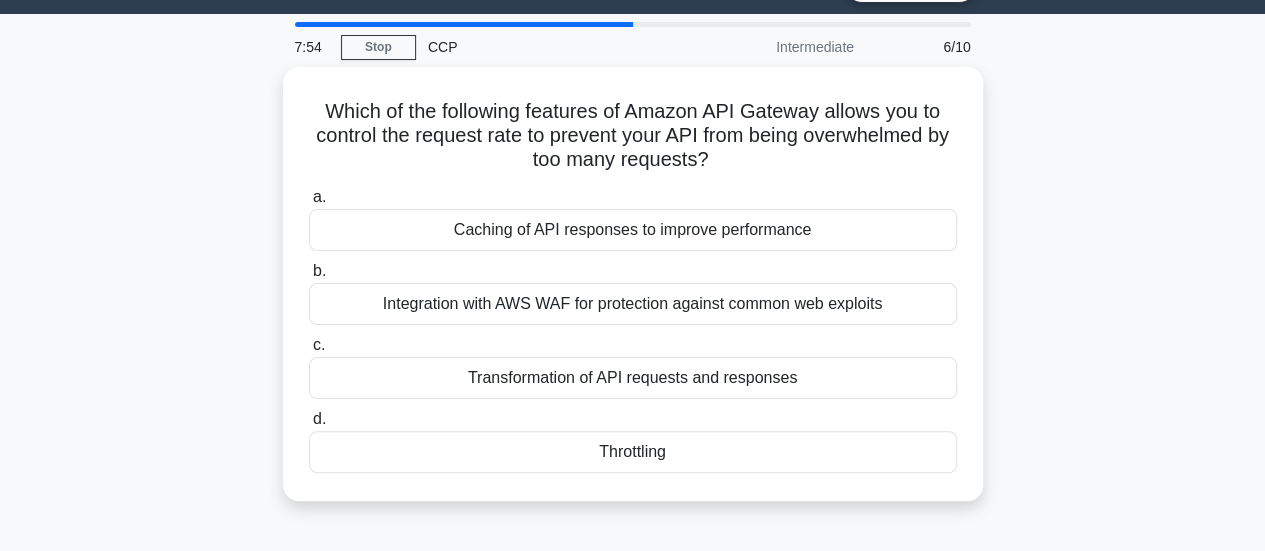 scroll, scrollTop: 58, scrollLeft: 0, axis: vertical 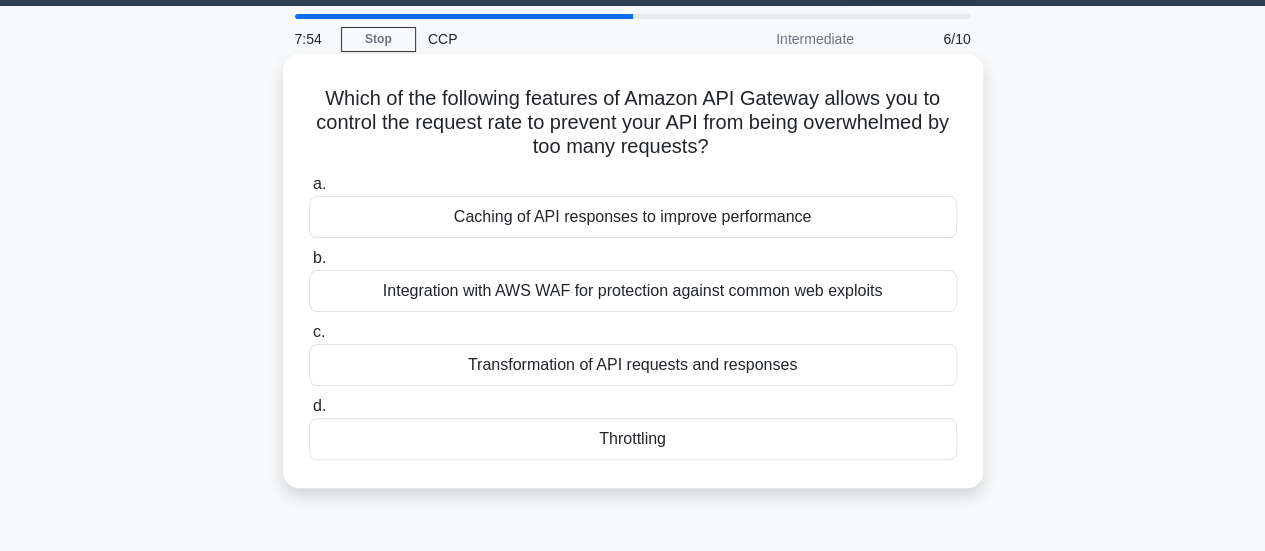 click on "Throttling" at bounding box center [633, 439] 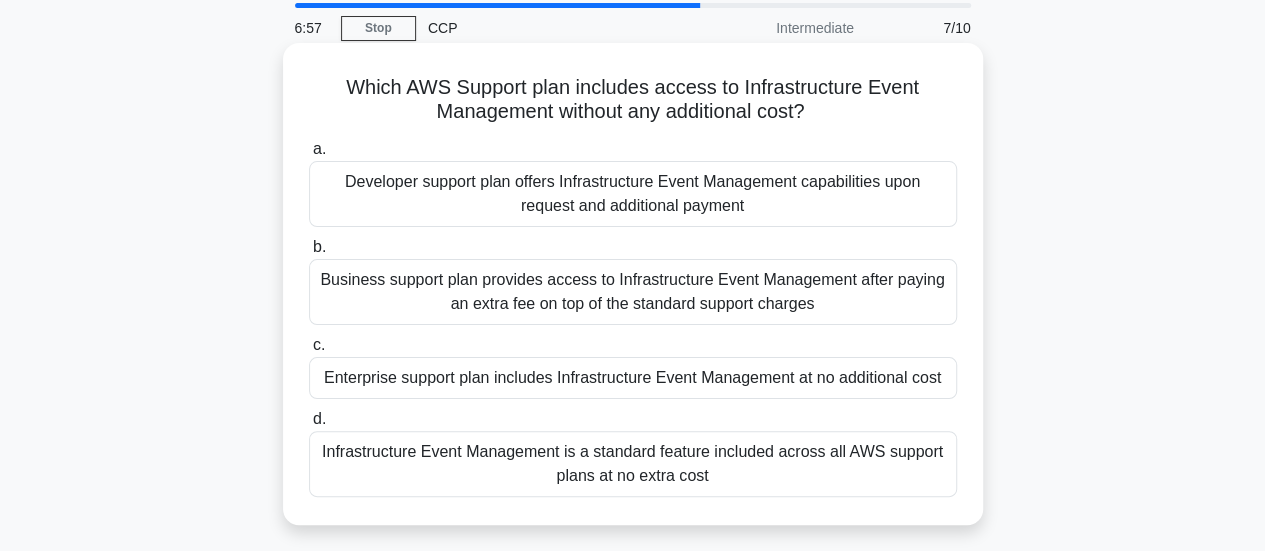 scroll, scrollTop: 68, scrollLeft: 0, axis: vertical 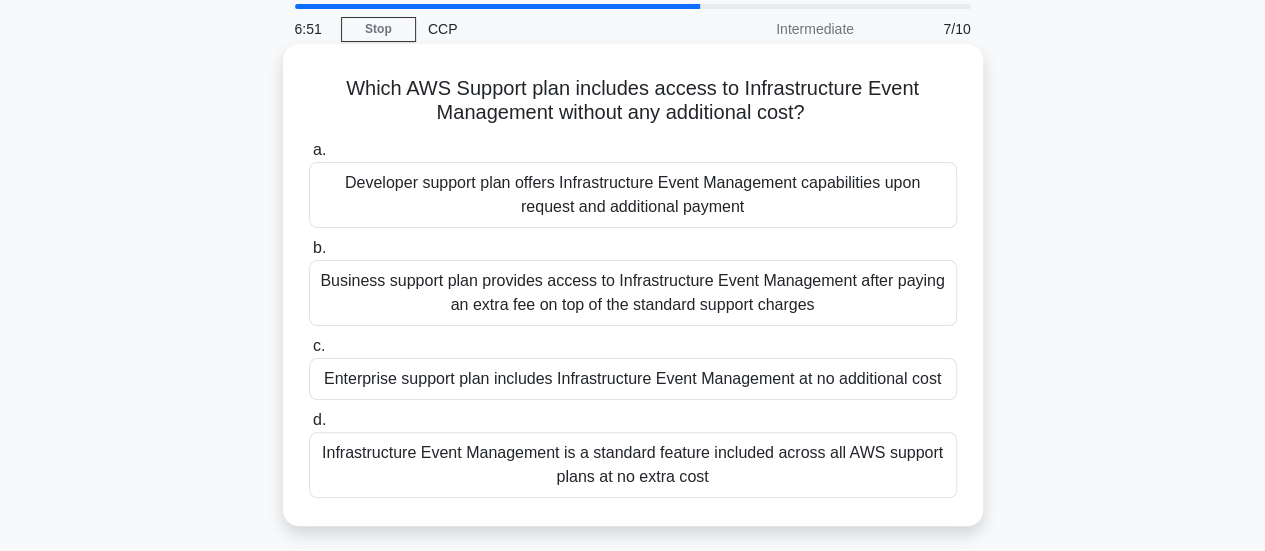 click on "Infrastructure Event Management is a standard feature included across all AWS support plans at no extra cost" at bounding box center [633, 465] 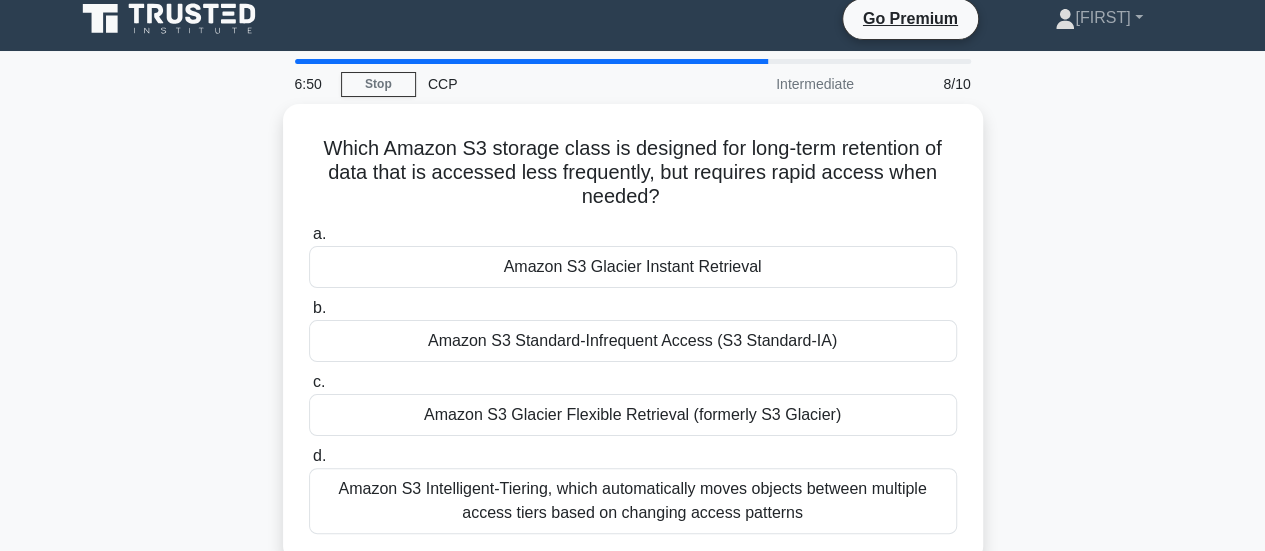 scroll, scrollTop: 0, scrollLeft: 0, axis: both 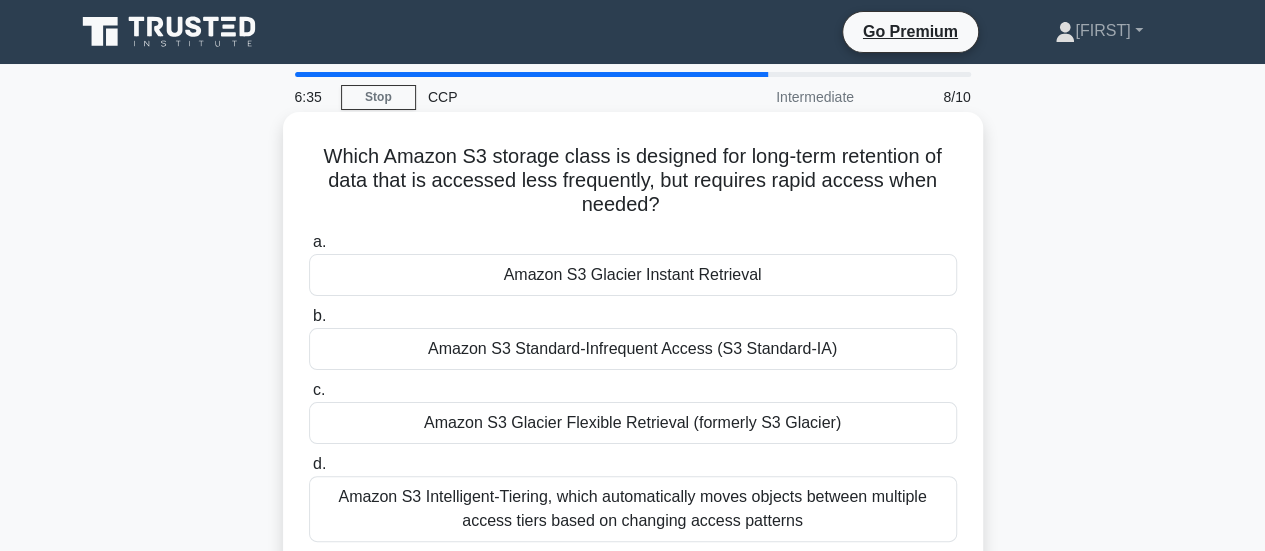 click on "Amazon S3 Glacier Instant Retrieval" at bounding box center (633, 275) 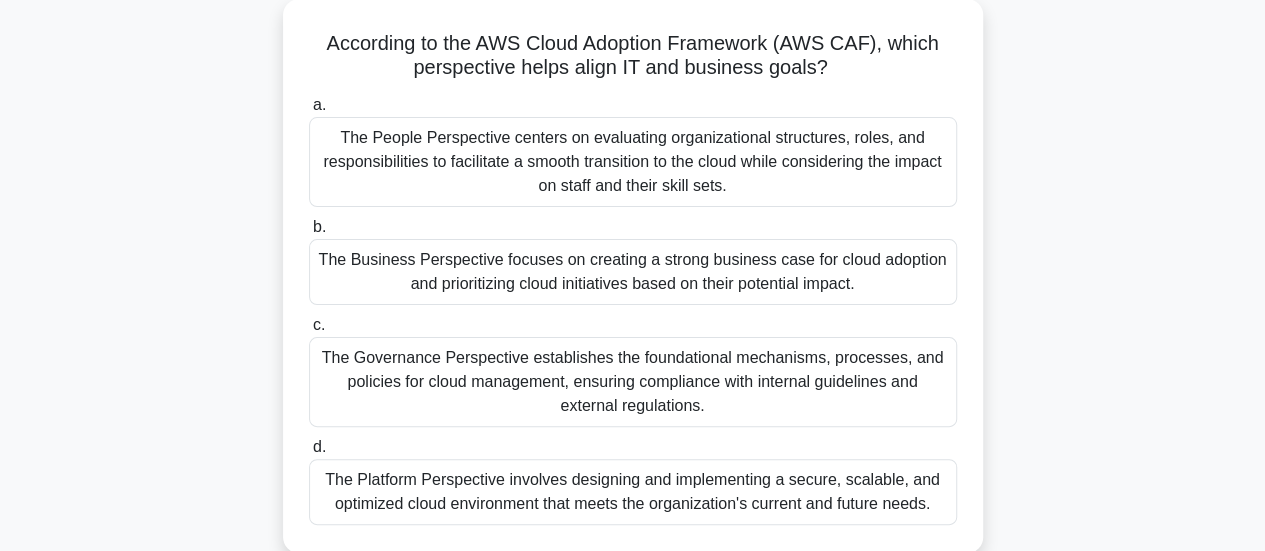 scroll, scrollTop: 119, scrollLeft: 0, axis: vertical 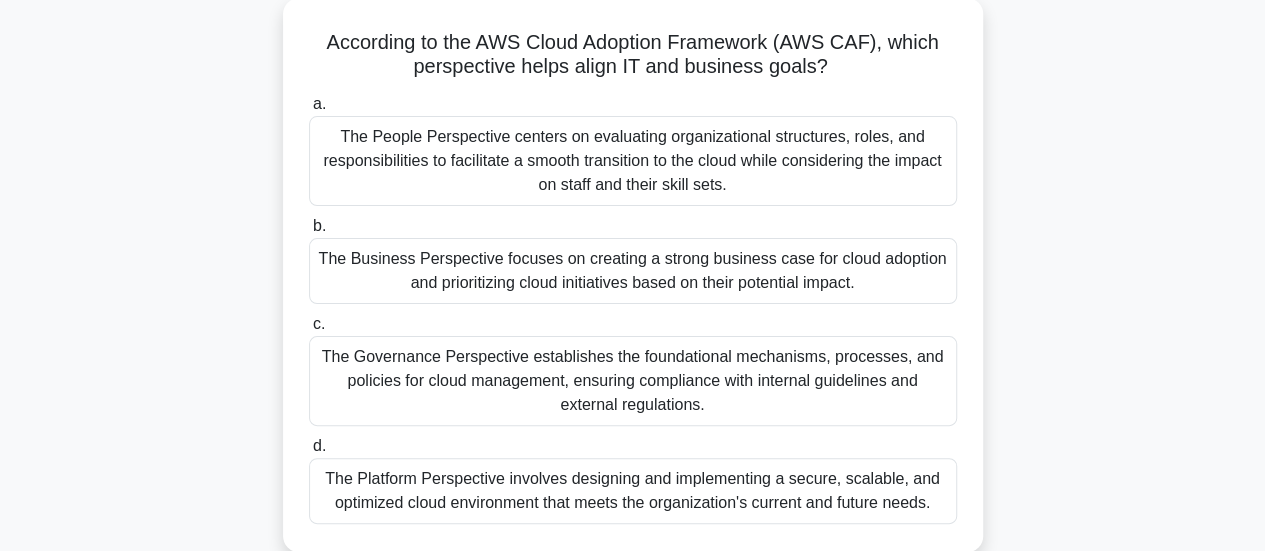 click on "The Business Perspective focuses on creating a strong business case for cloud adoption and prioritizing cloud initiatives based on their potential impact." at bounding box center [633, 271] 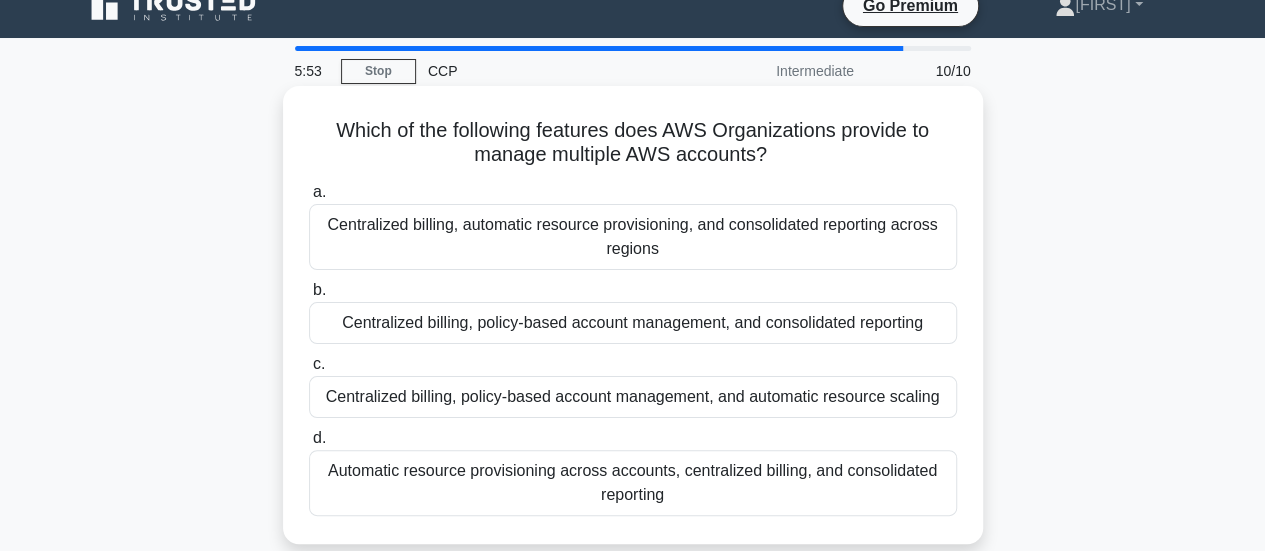 scroll, scrollTop: 27, scrollLeft: 0, axis: vertical 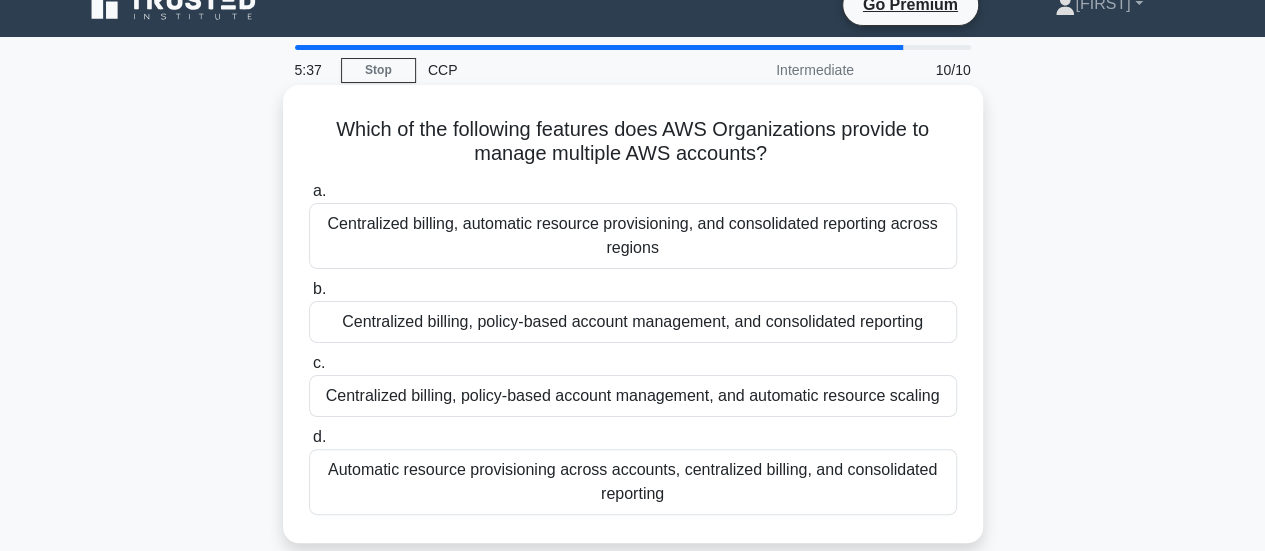 click on "Automatic resource provisioning across accounts, centralized billing, and consolidated reporting" at bounding box center (633, 482) 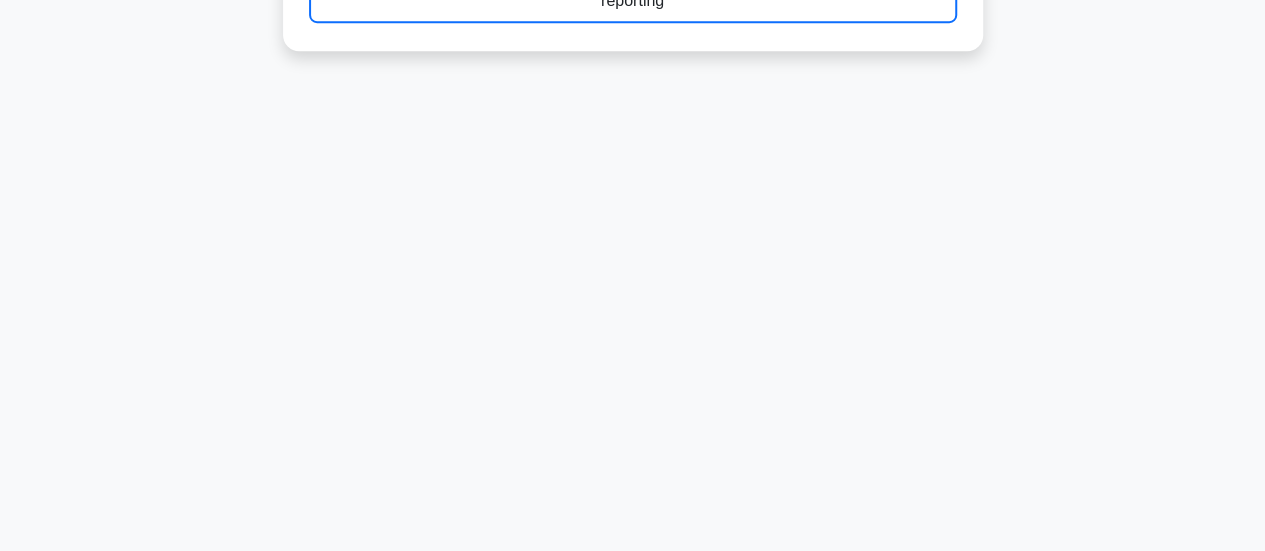 scroll, scrollTop: 529, scrollLeft: 0, axis: vertical 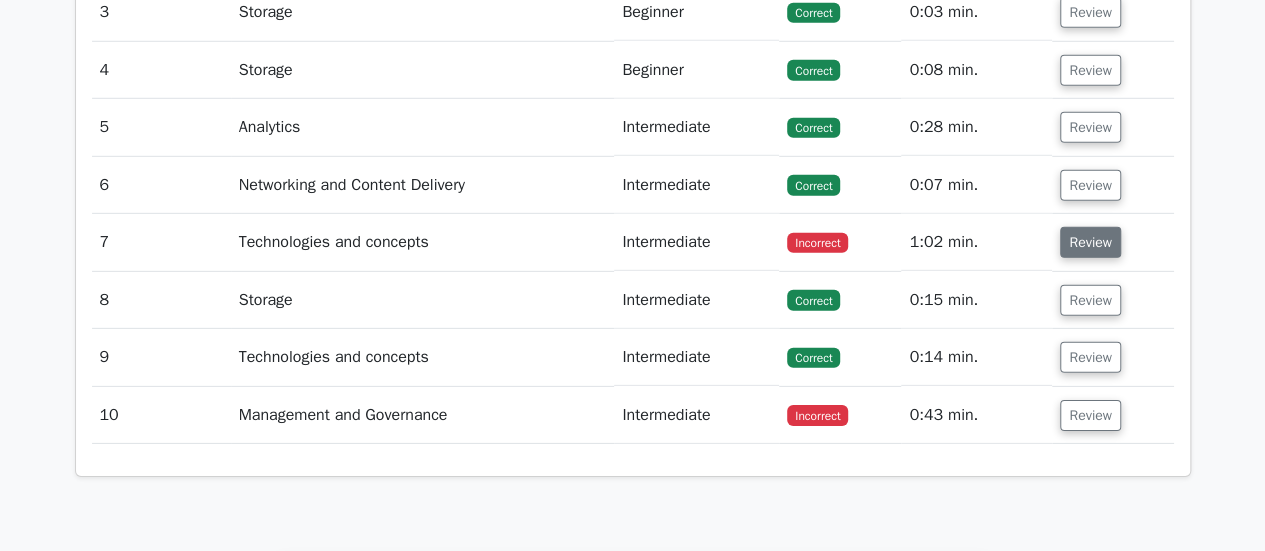 click on "Review" at bounding box center (1090, 242) 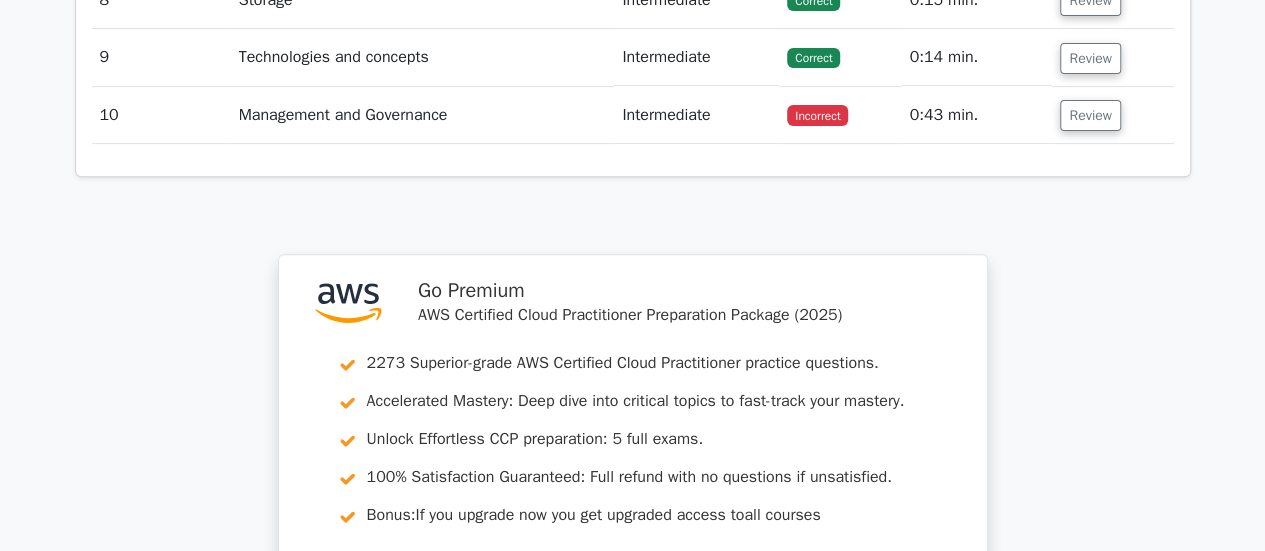scroll, scrollTop: 4094, scrollLeft: 0, axis: vertical 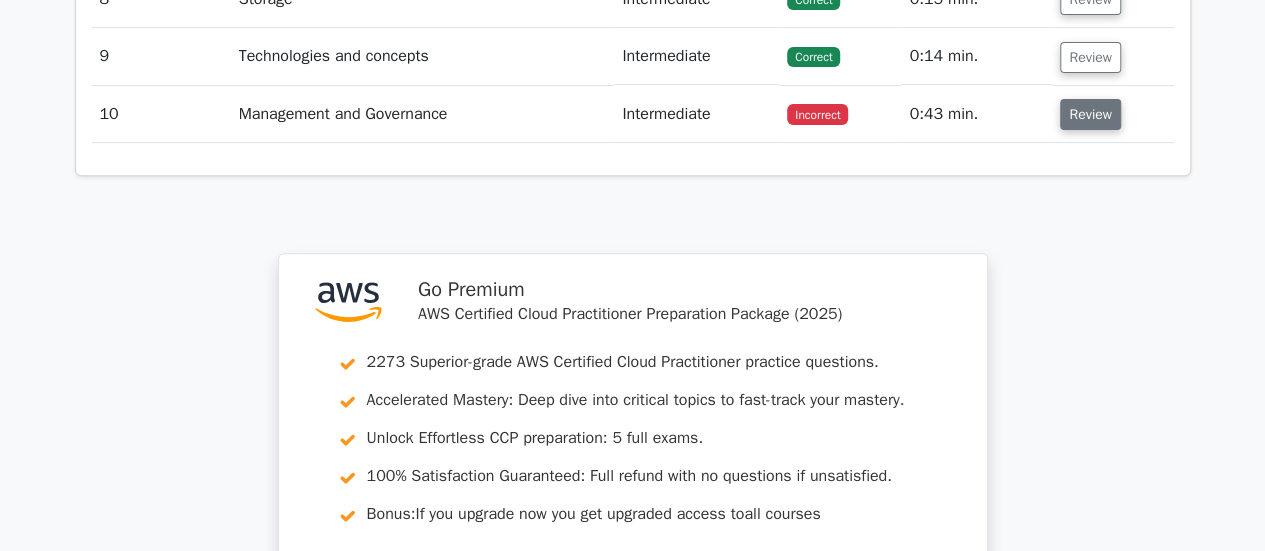 click on "Review" at bounding box center (1090, 114) 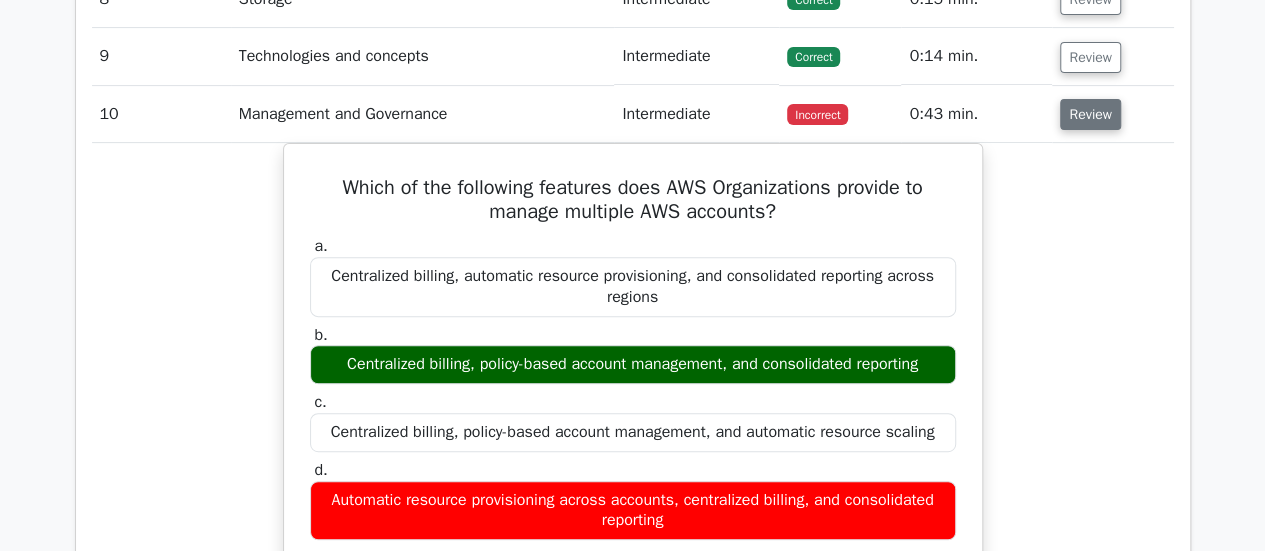 click on "Review" at bounding box center (1090, 114) 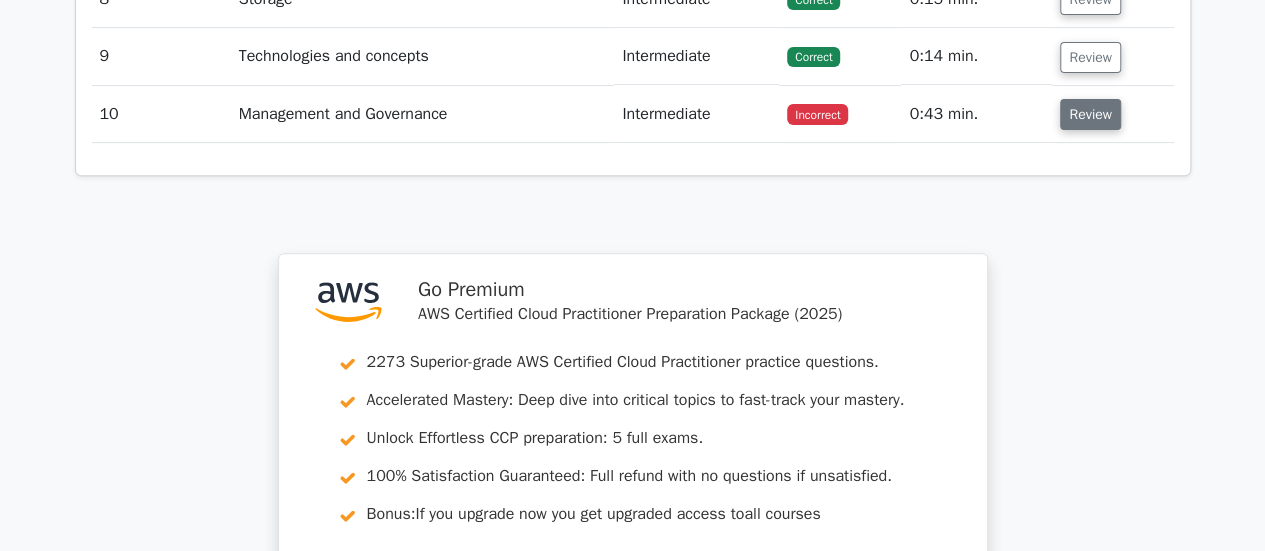 click on "Review" at bounding box center [1090, 114] 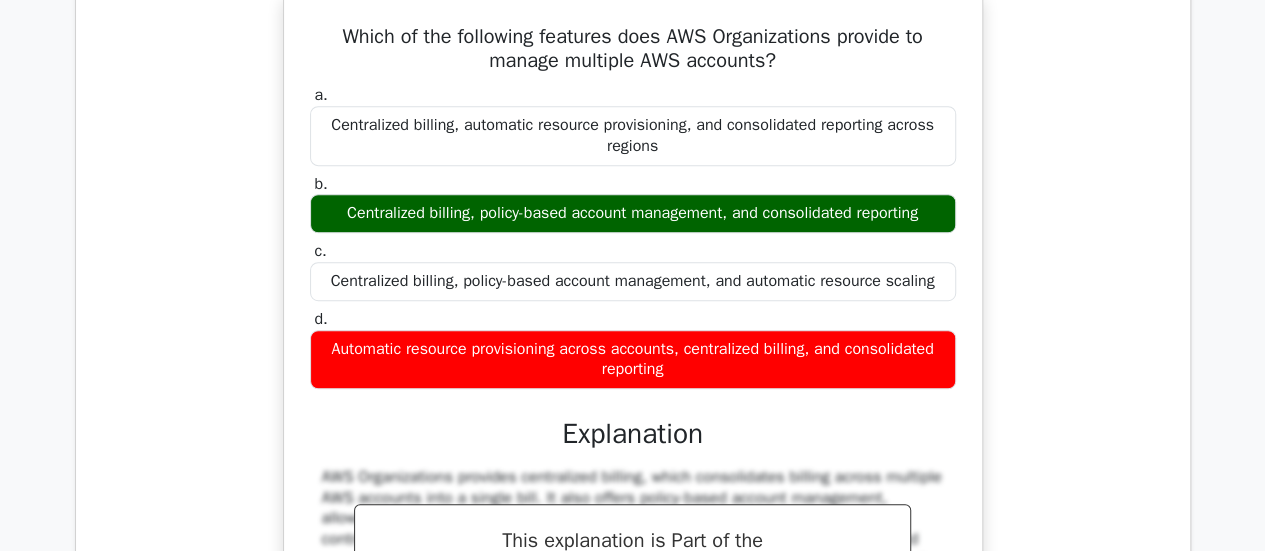 scroll, scrollTop: 4246, scrollLeft: 0, axis: vertical 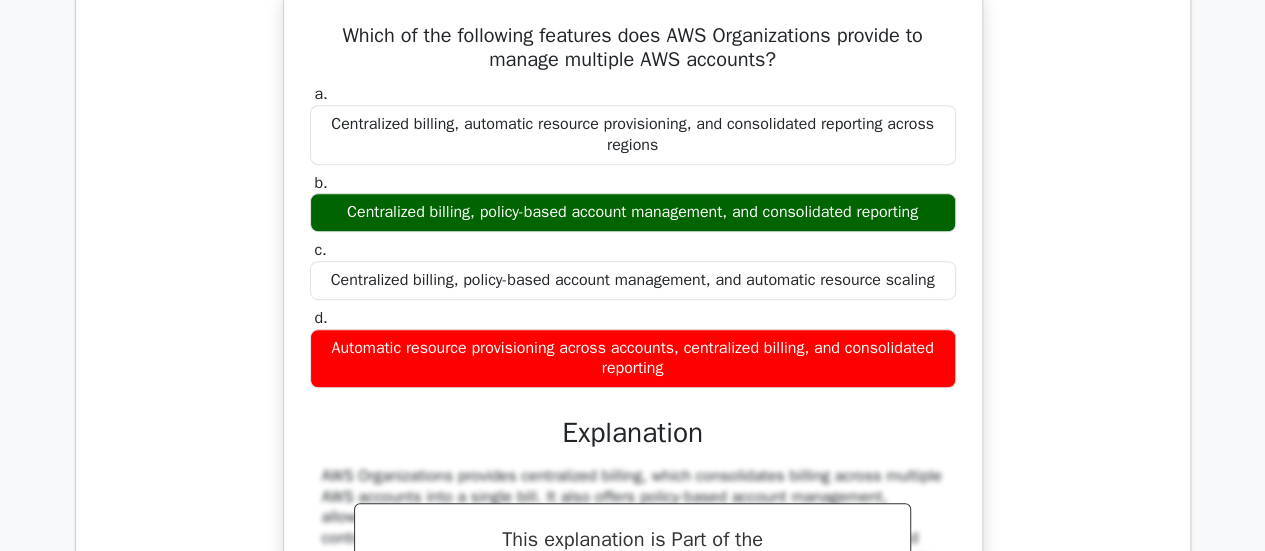 type 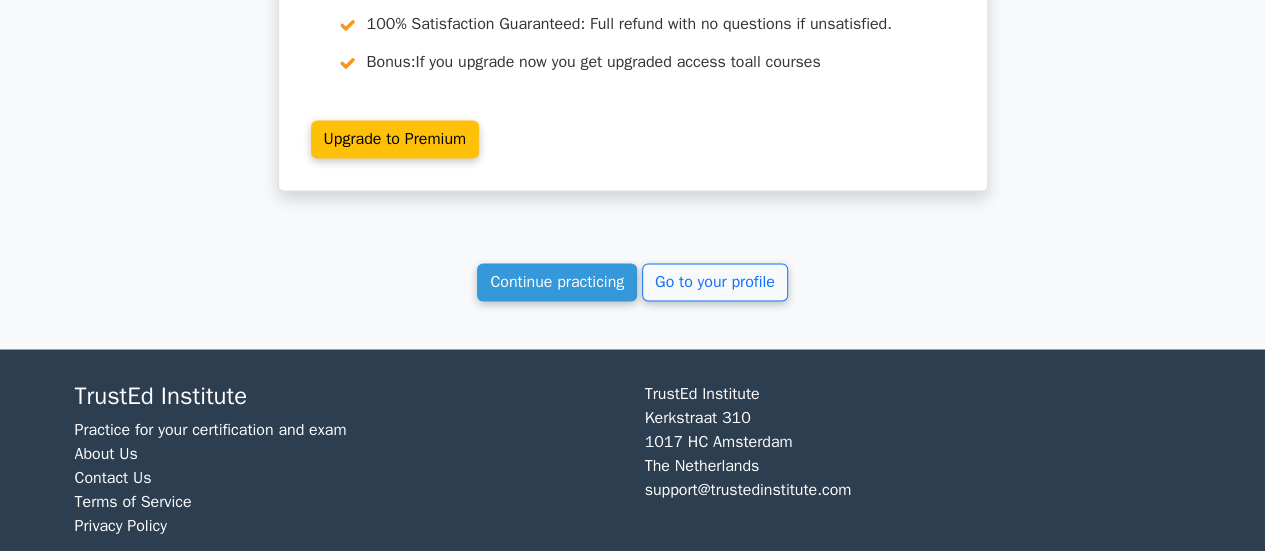 scroll, scrollTop: 5468, scrollLeft: 0, axis: vertical 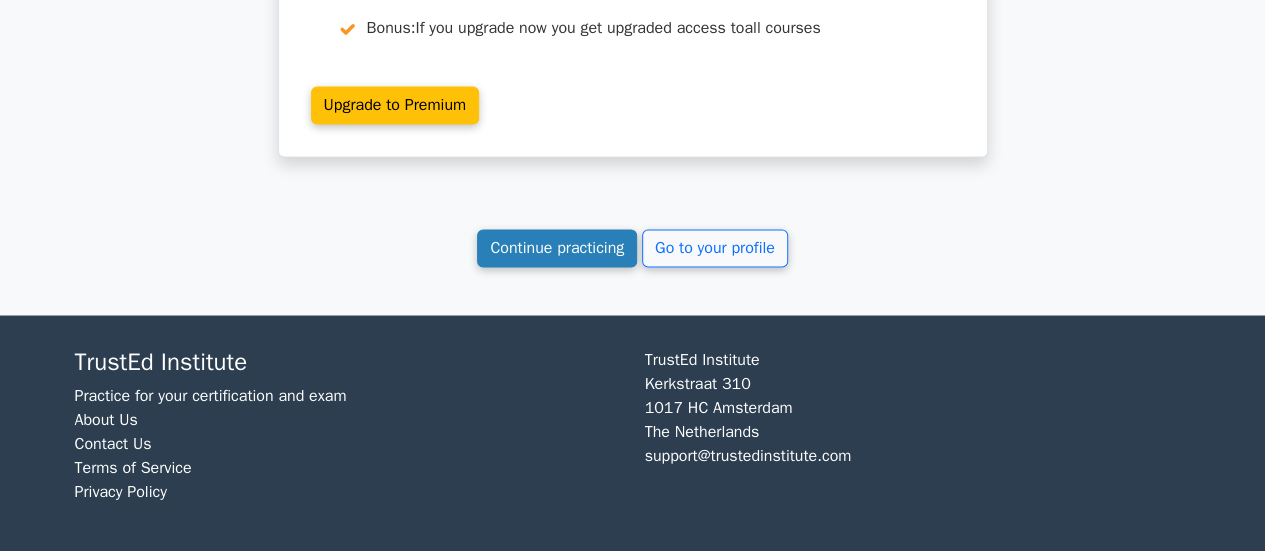 click on "Continue practicing" at bounding box center (557, 248) 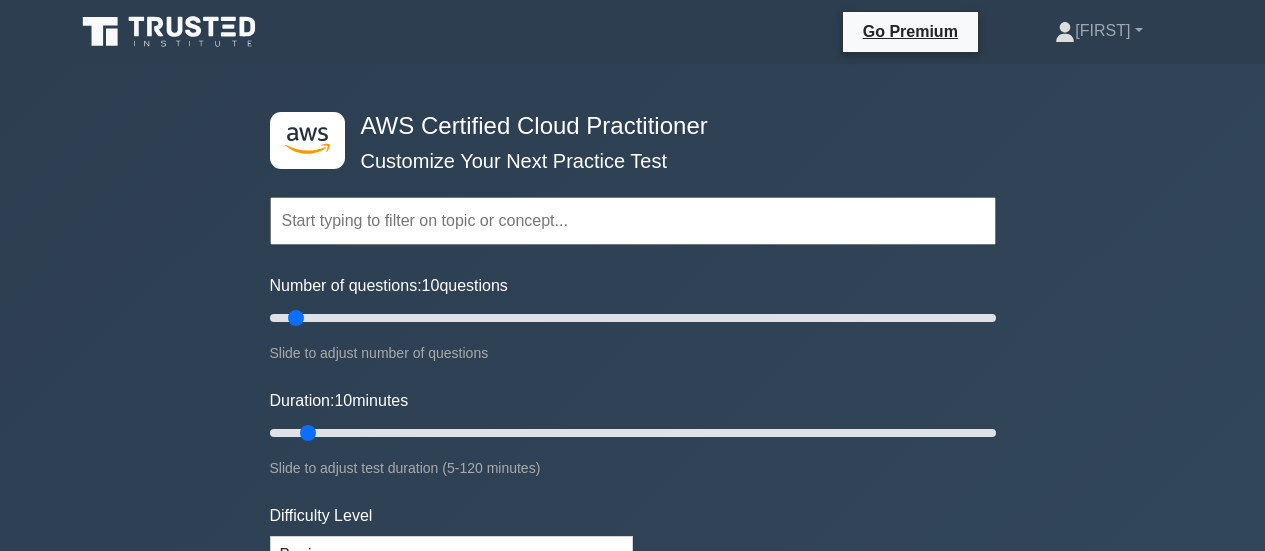 scroll, scrollTop: 0, scrollLeft: 0, axis: both 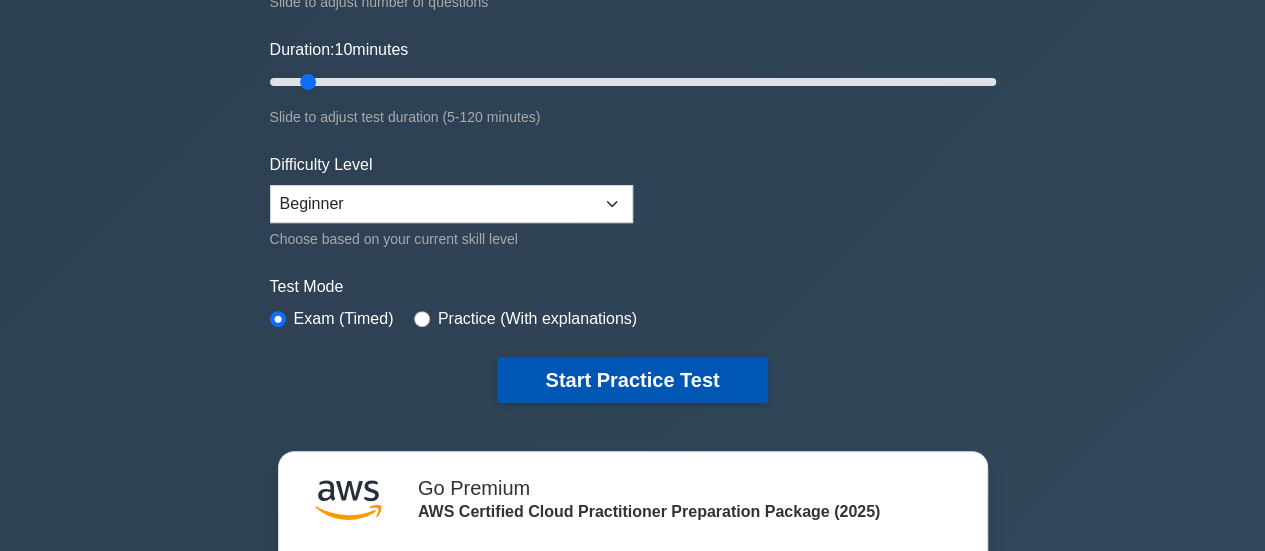 click on "Start Practice Test" at bounding box center (632, 380) 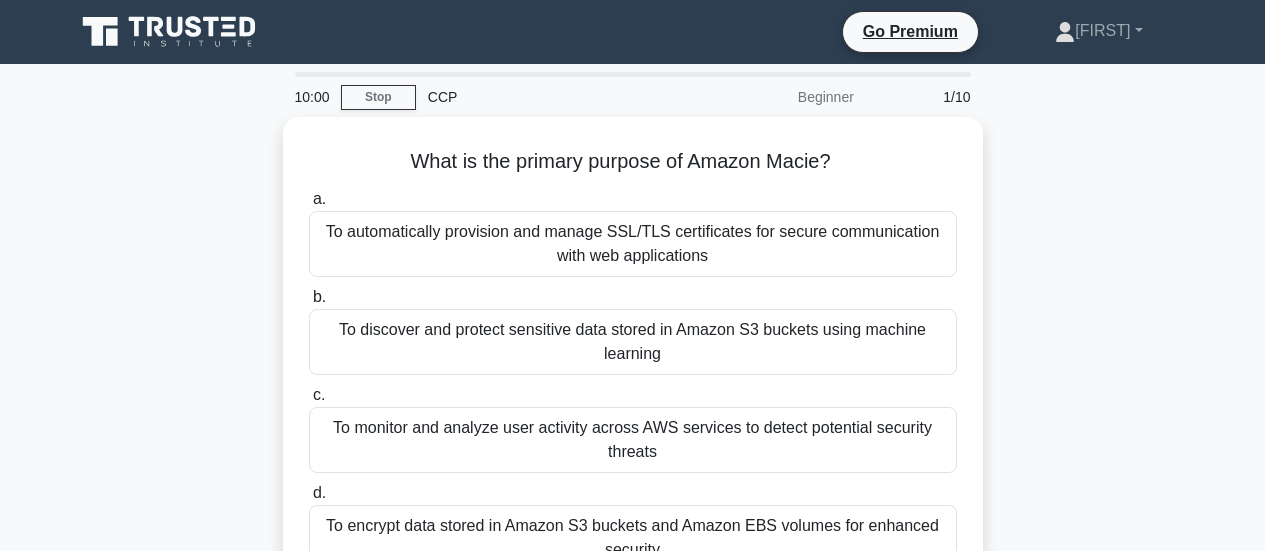 scroll, scrollTop: 0, scrollLeft: 0, axis: both 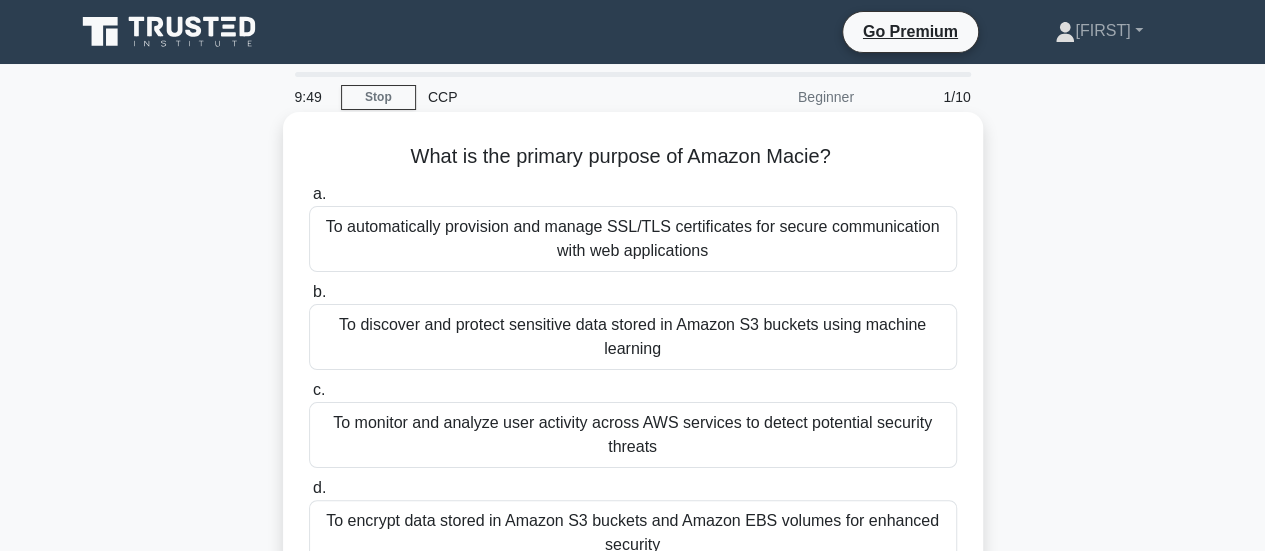 click on "To discover and protect sensitive data stored in Amazon S3 buckets using machine learning" at bounding box center [633, 337] 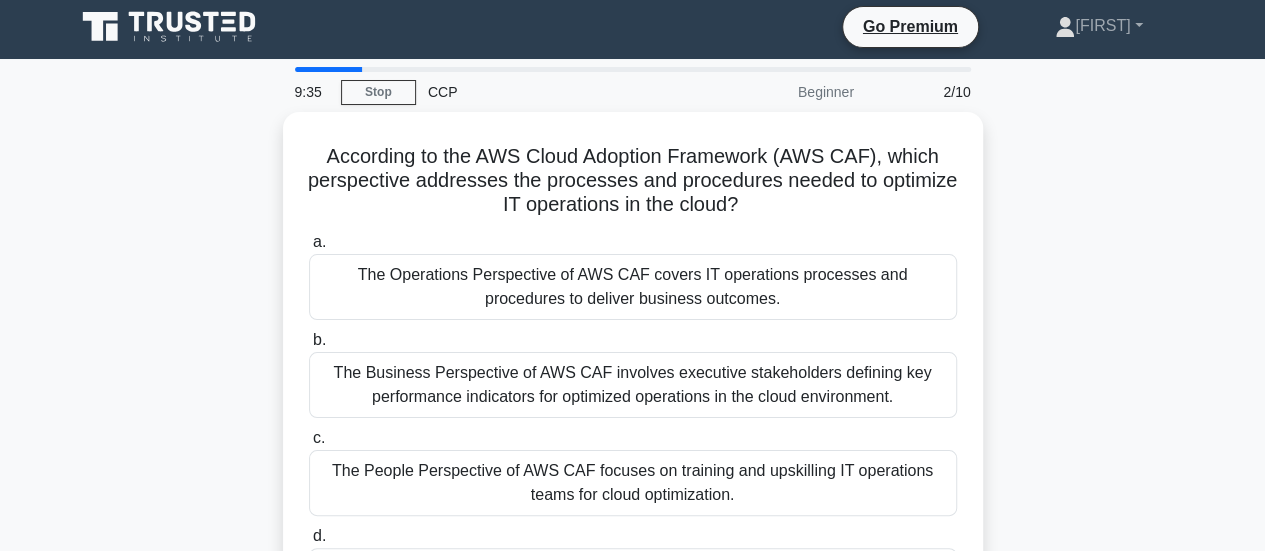 scroll, scrollTop: 0, scrollLeft: 0, axis: both 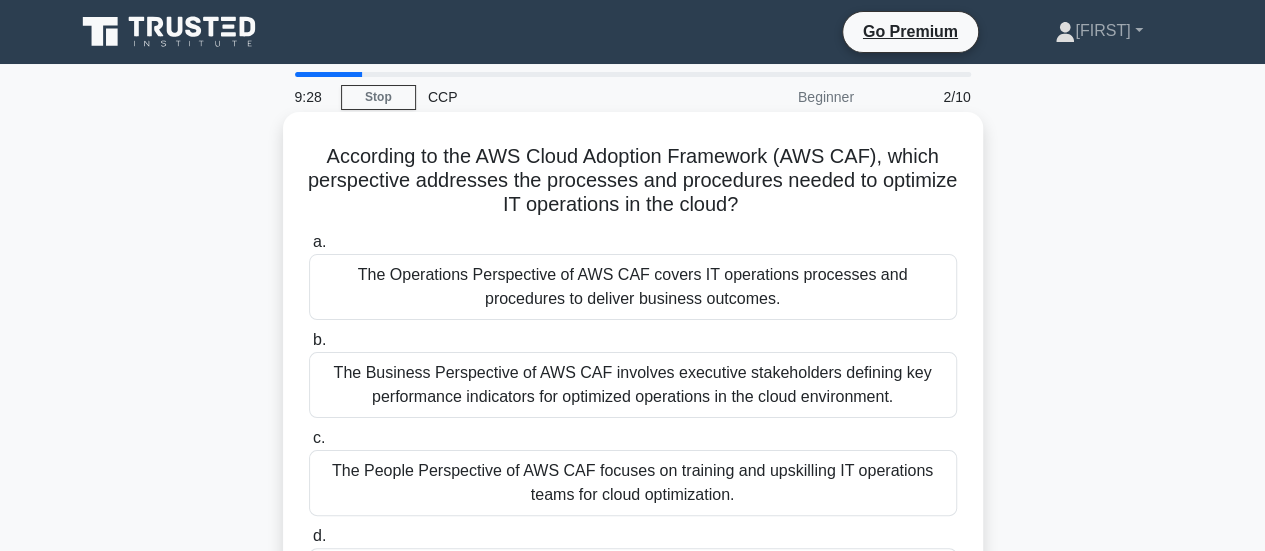 click on "The Operations Perspective of AWS CAF covers IT operations processes and procedures to deliver business outcomes." at bounding box center [633, 287] 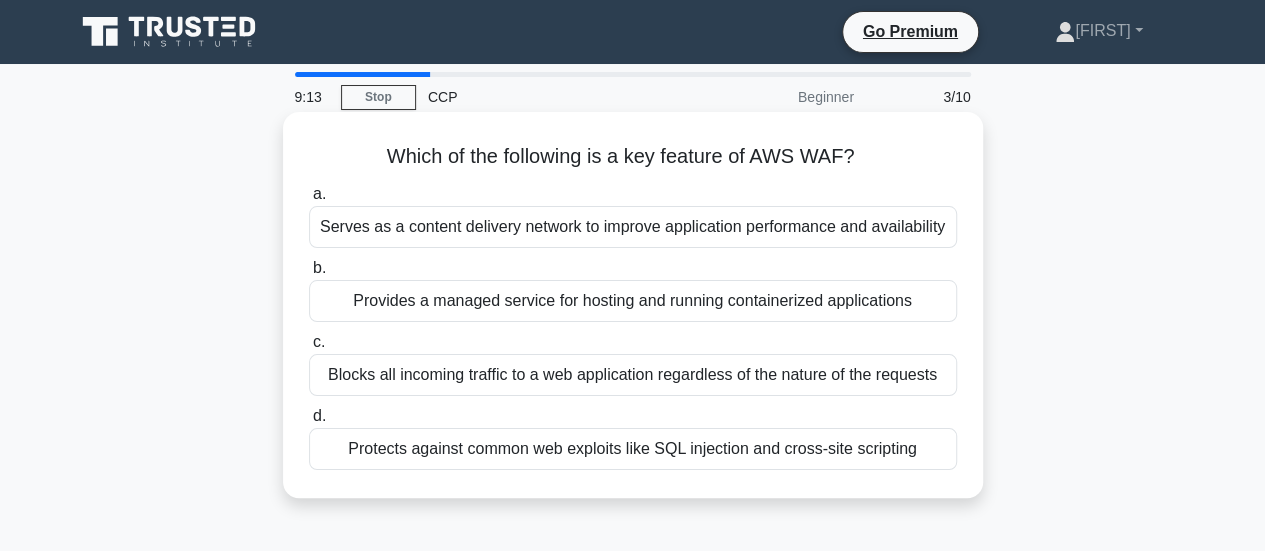 click on "Protects against common web exploits like SQL injection and cross-site scripting" at bounding box center [633, 449] 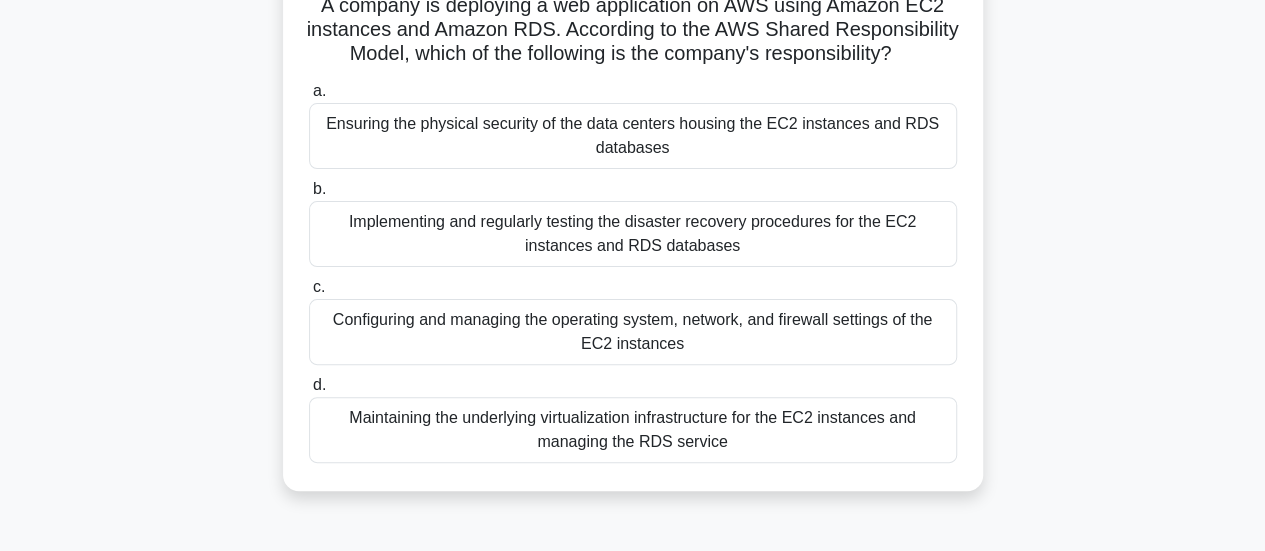 scroll, scrollTop: 155, scrollLeft: 0, axis: vertical 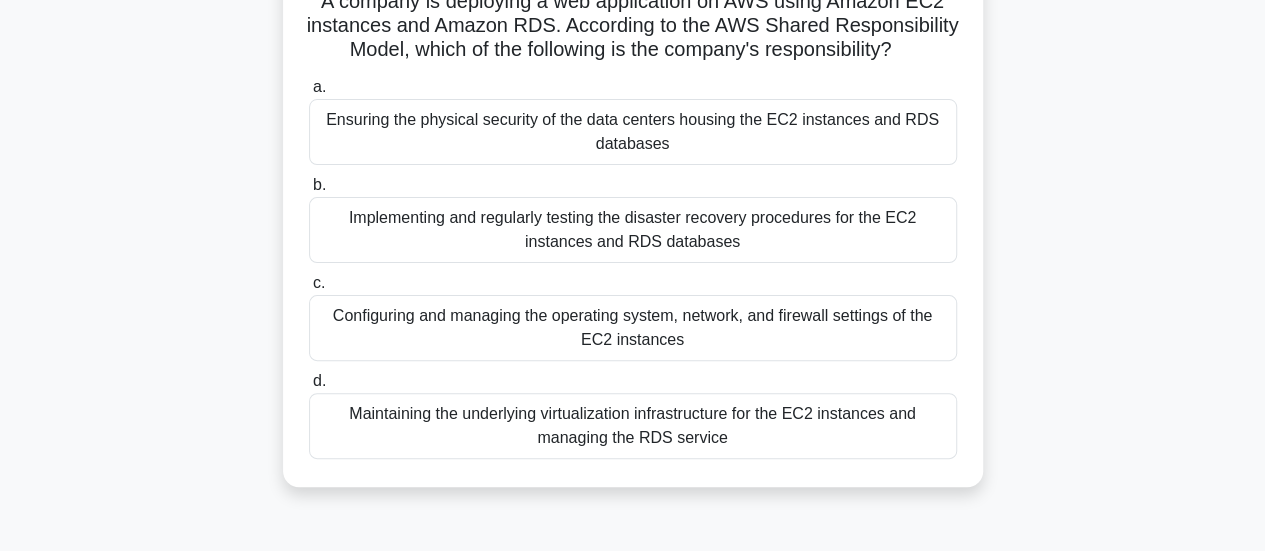 click on "Maintaining the underlying virtualization infrastructure for the EC2 instances and managing the RDS service" at bounding box center (633, 426) 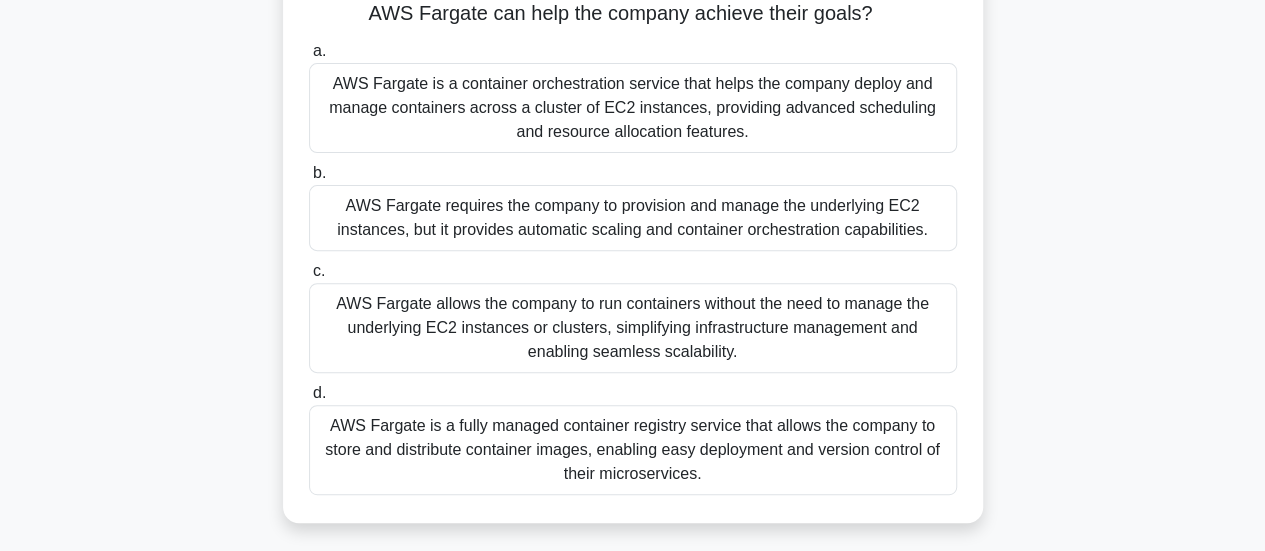 scroll, scrollTop: 266, scrollLeft: 0, axis: vertical 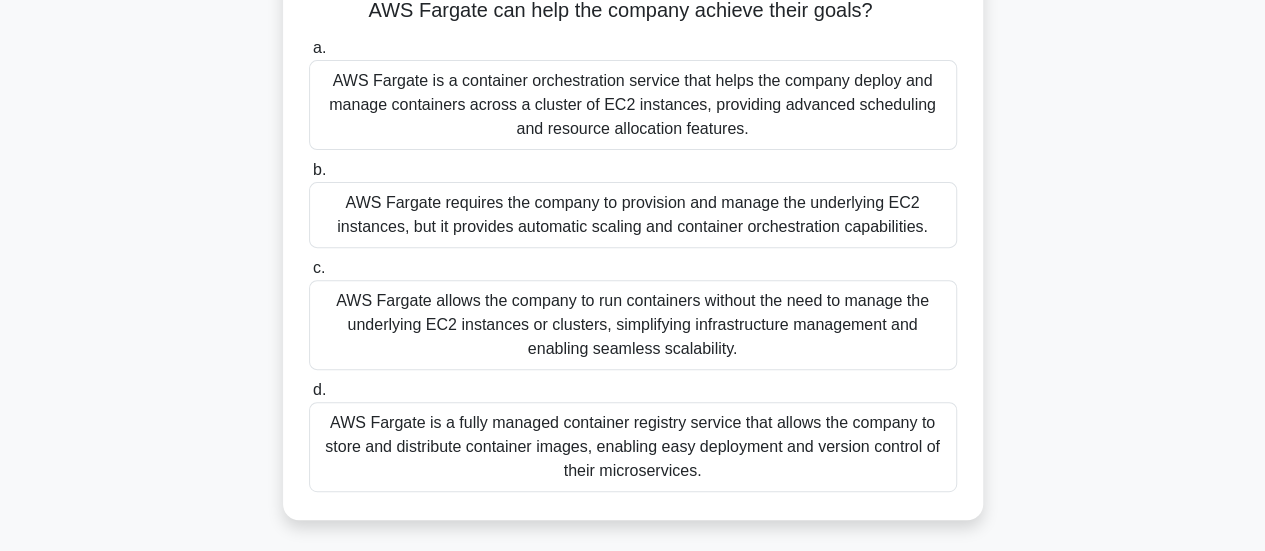 click on "AWS Fargate allows the company to run containers without the need to manage the underlying EC2 instances or clusters, simplifying infrastructure management and enabling seamless scalability." at bounding box center (633, 325) 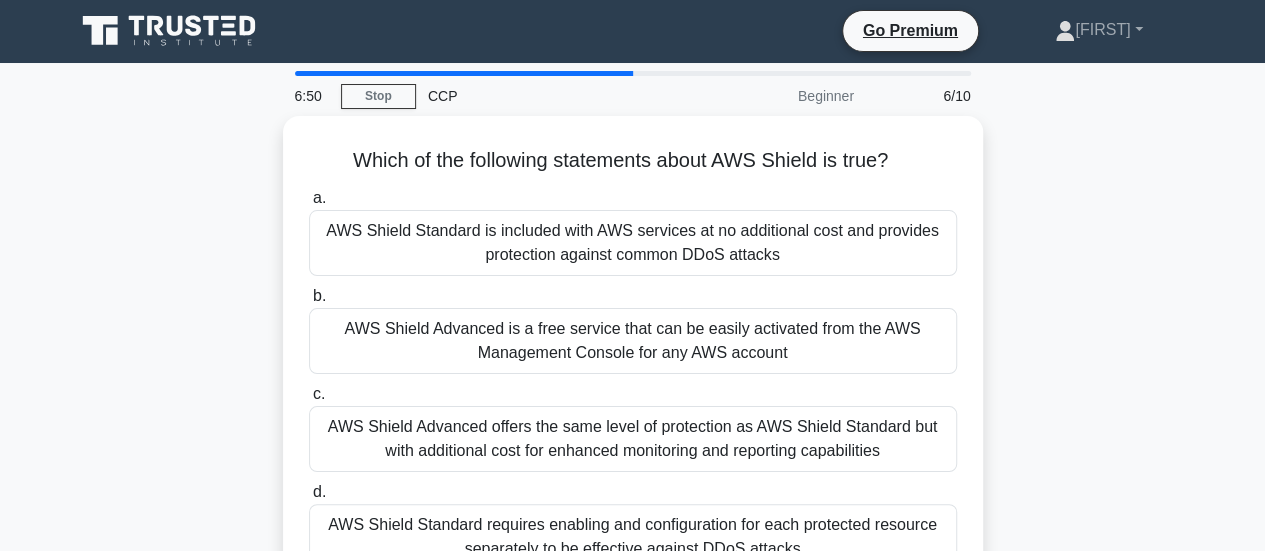 scroll, scrollTop: 0, scrollLeft: 0, axis: both 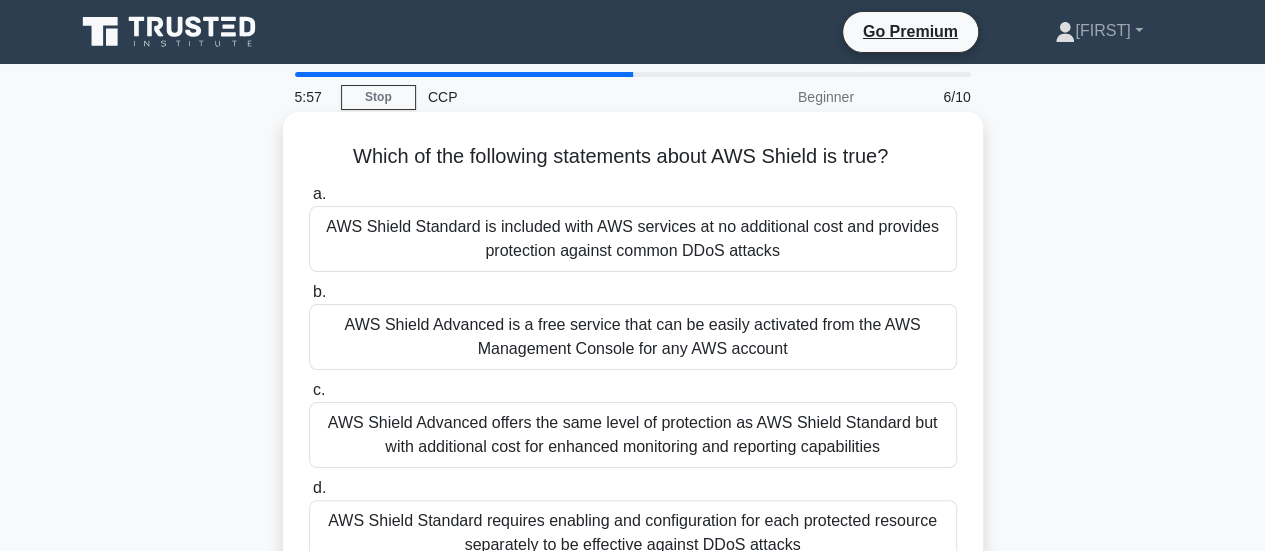 click on "AWS Shield Standard is included with AWS services at no additional cost and provides protection against common DDoS attacks" at bounding box center (633, 239) 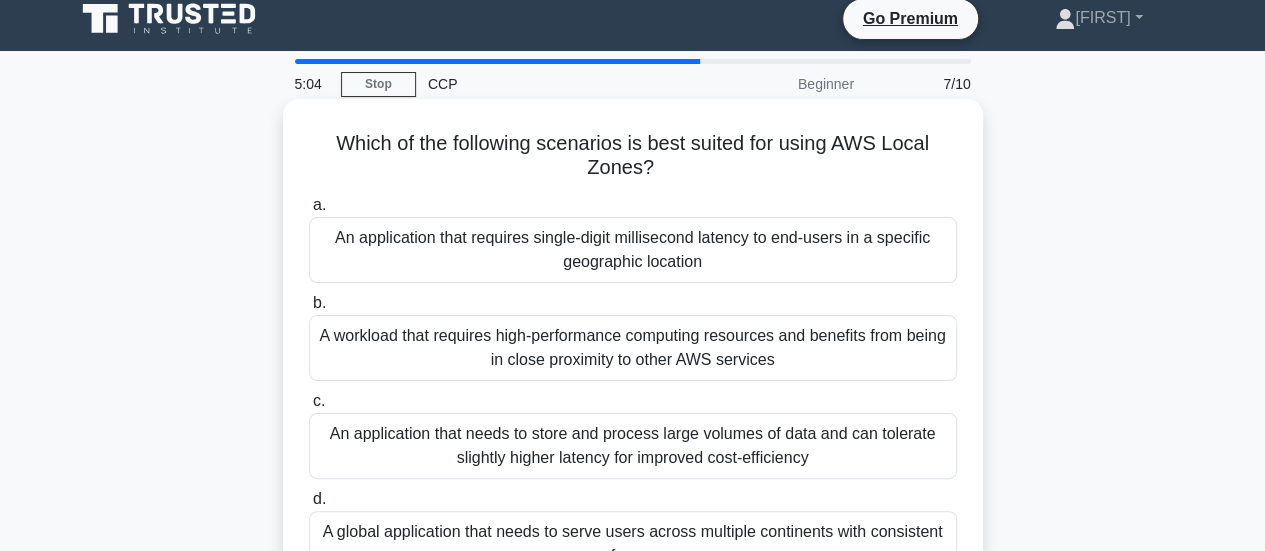 scroll, scrollTop: 0, scrollLeft: 0, axis: both 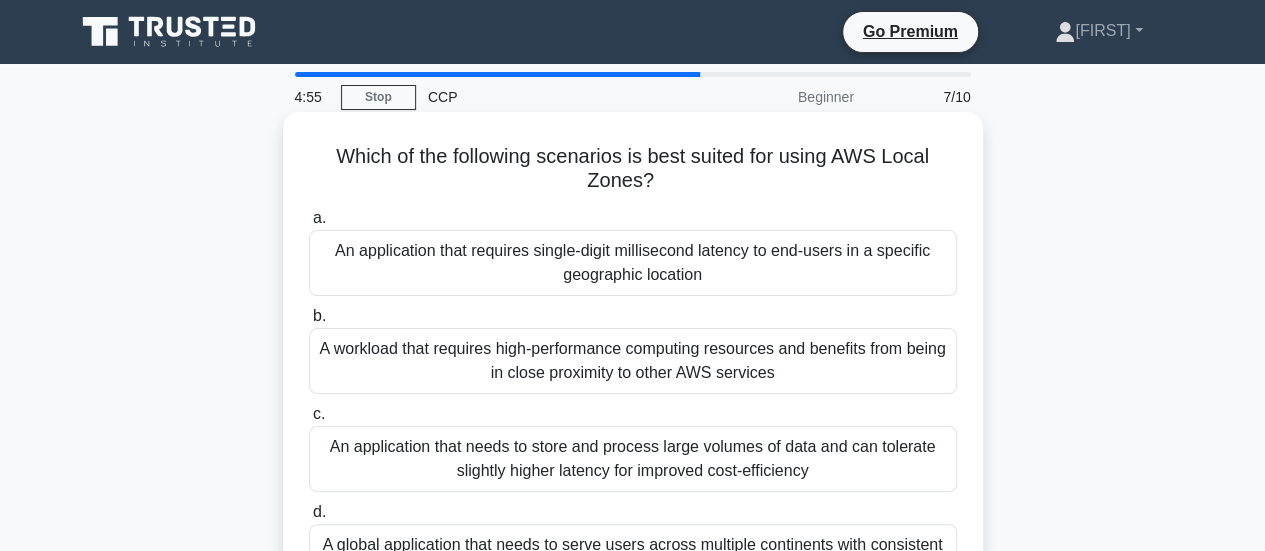 click on "An application that requires single-digit millisecond latency to end-users in a specific geographic location" at bounding box center [633, 263] 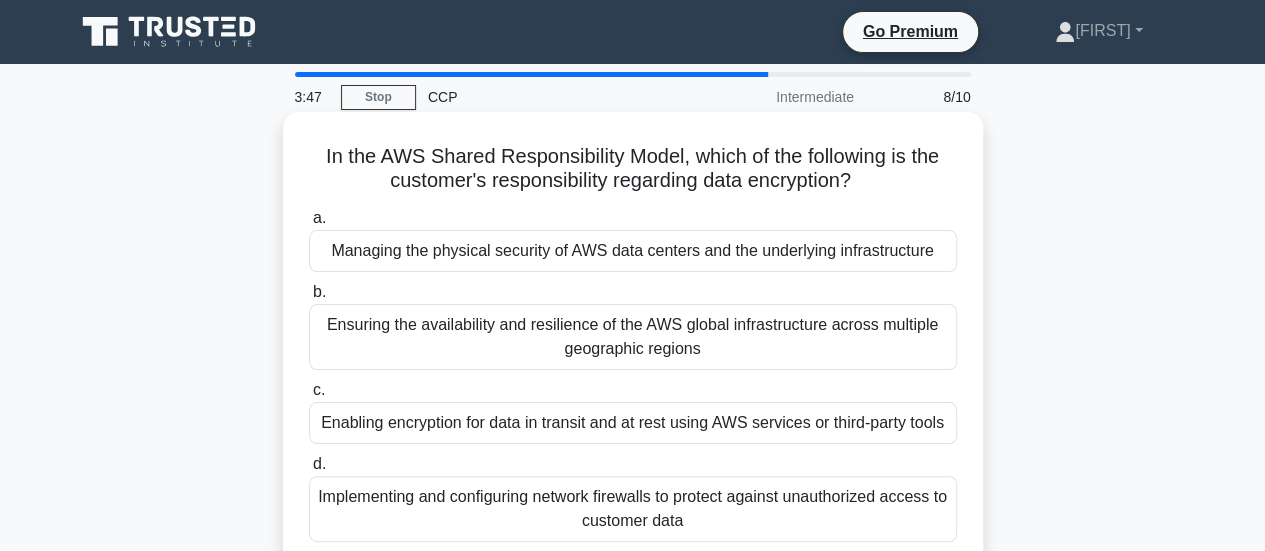 click on "Enabling encryption for data in transit and at rest using AWS services or third-party tools" at bounding box center [633, 423] 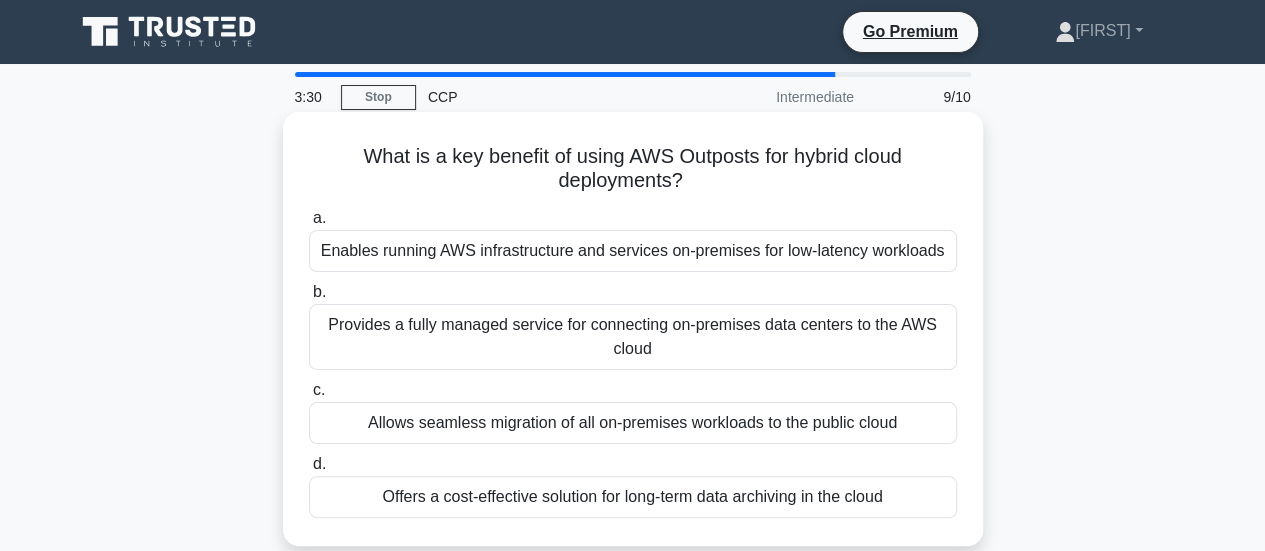 click on "Enables running AWS infrastructure and services on-premises for low-latency workloads" at bounding box center [633, 251] 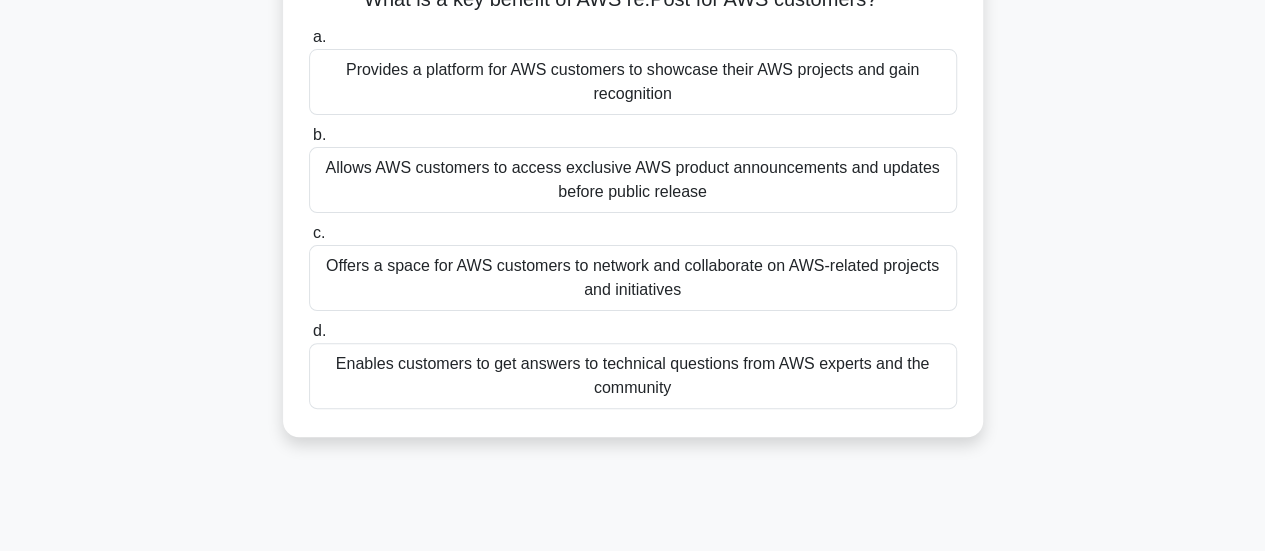 scroll, scrollTop: 158, scrollLeft: 0, axis: vertical 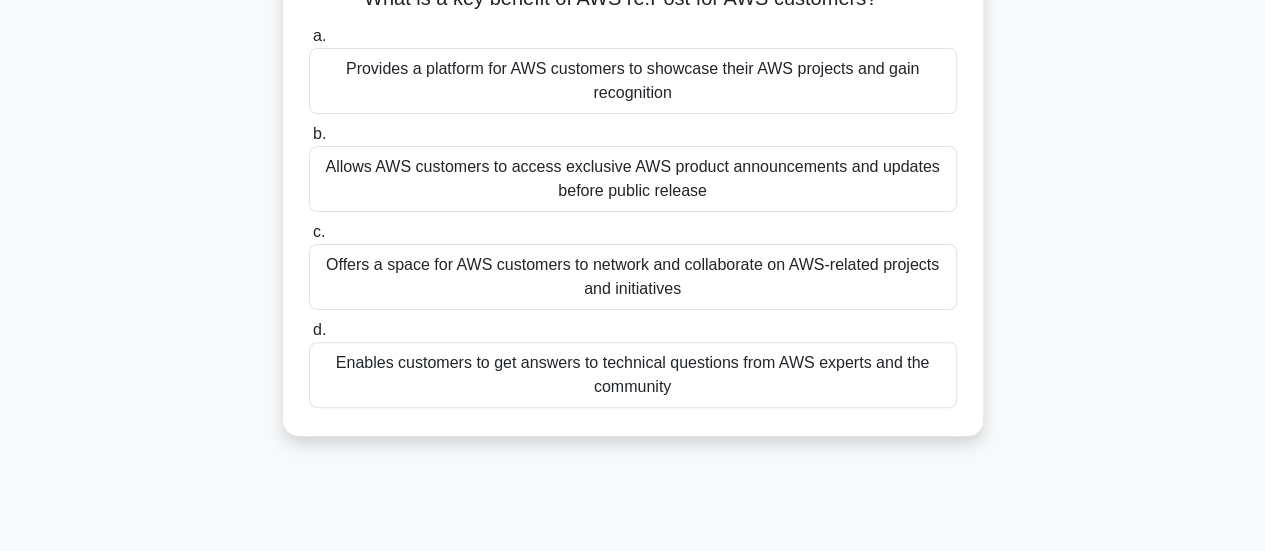 click on "Enables customers to get answers to technical questions from AWS experts and the community" at bounding box center (633, 375) 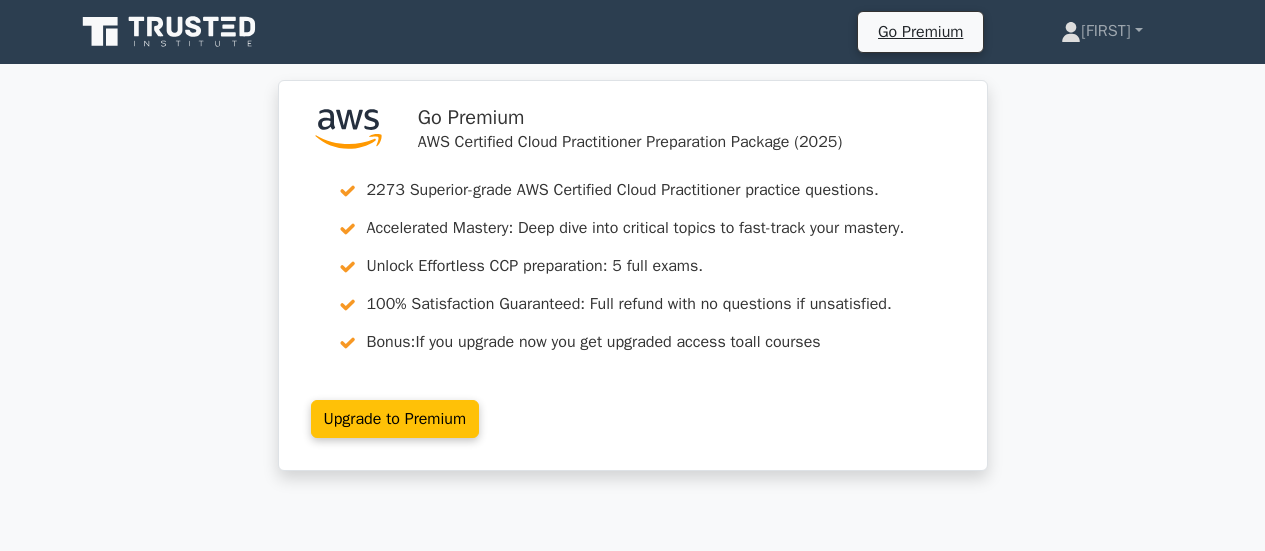 scroll, scrollTop: 0, scrollLeft: 0, axis: both 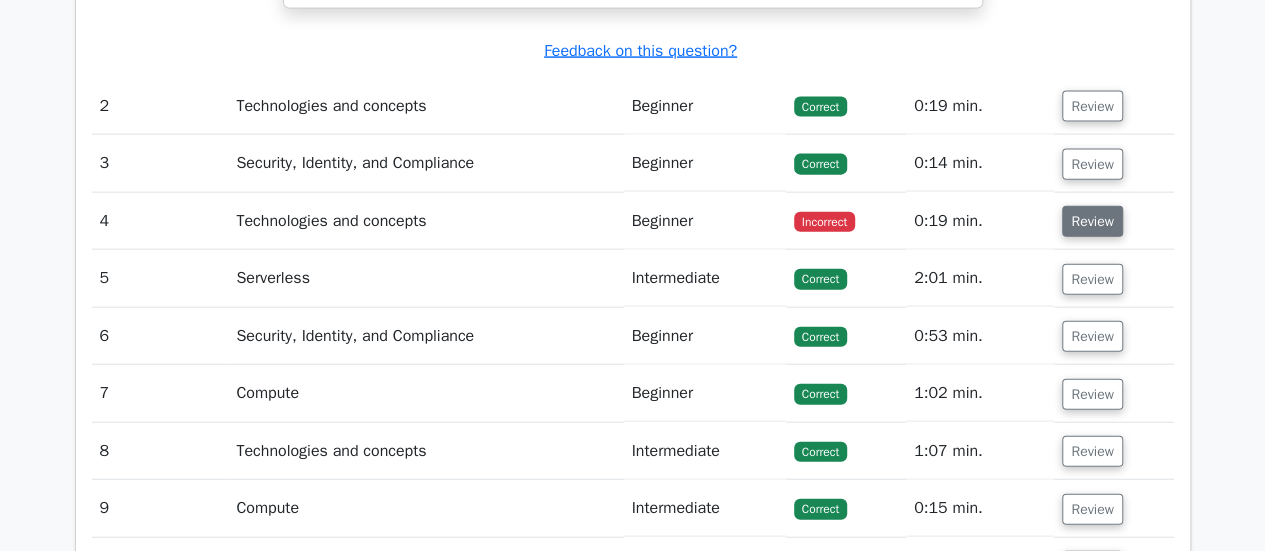 click on "Review" at bounding box center (1092, 221) 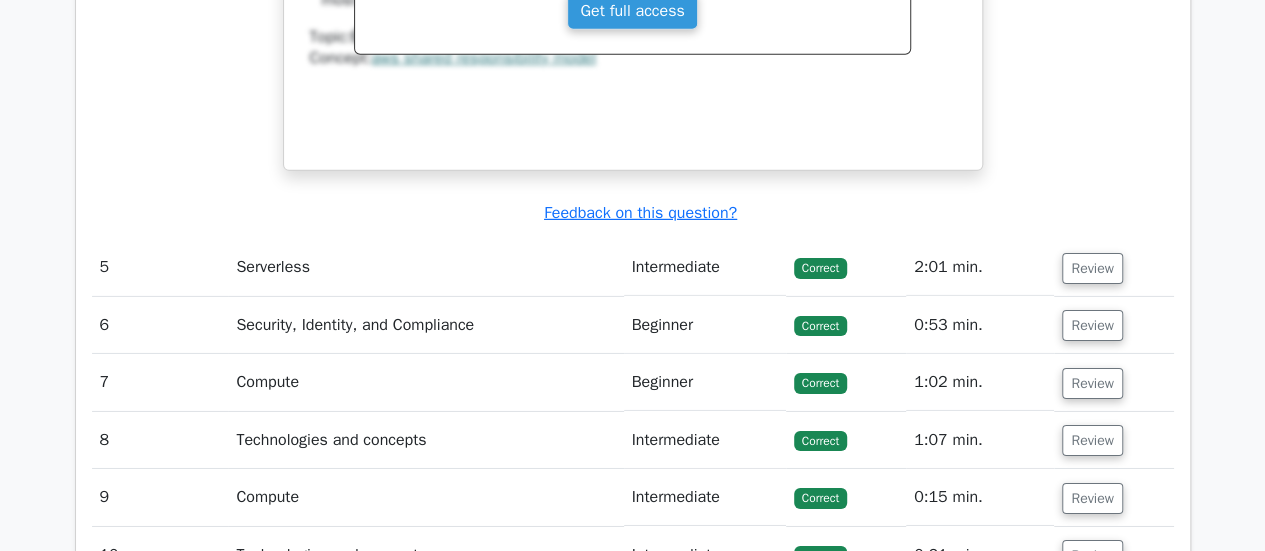 scroll, scrollTop: 3132, scrollLeft: 0, axis: vertical 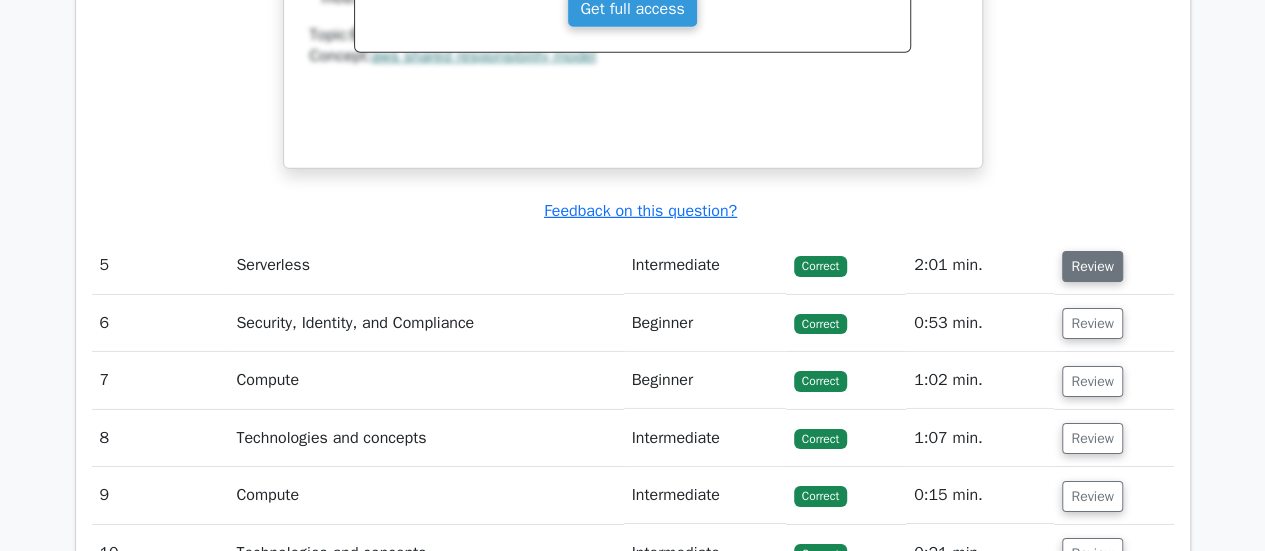 click on "Review" at bounding box center [1092, 266] 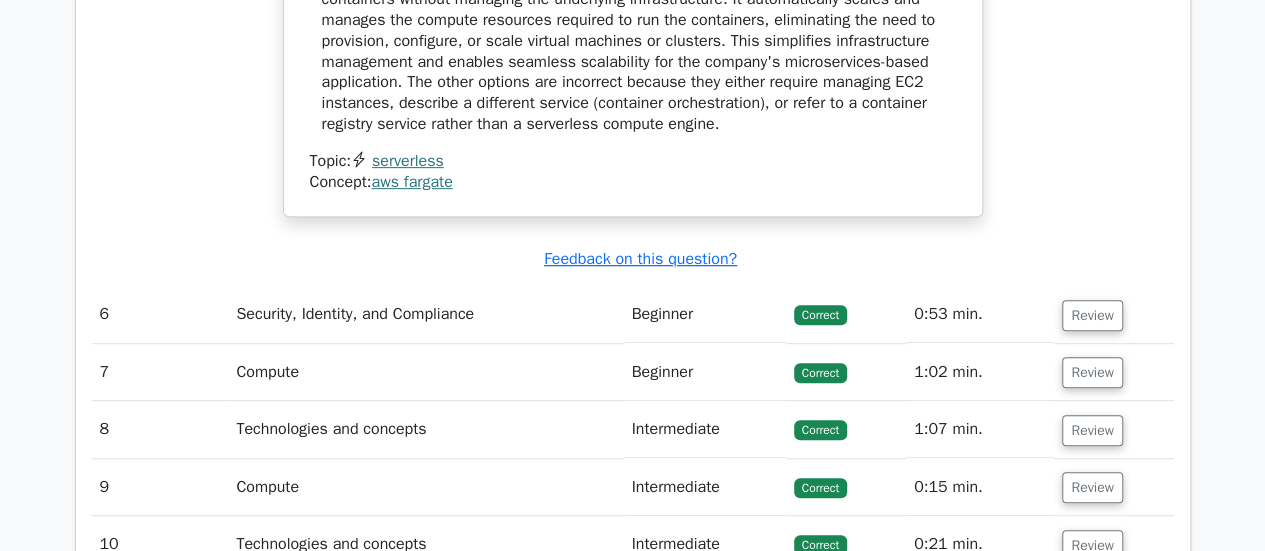 scroll, scrollTop: 4141, scrollLeft: 0, axis: vertical 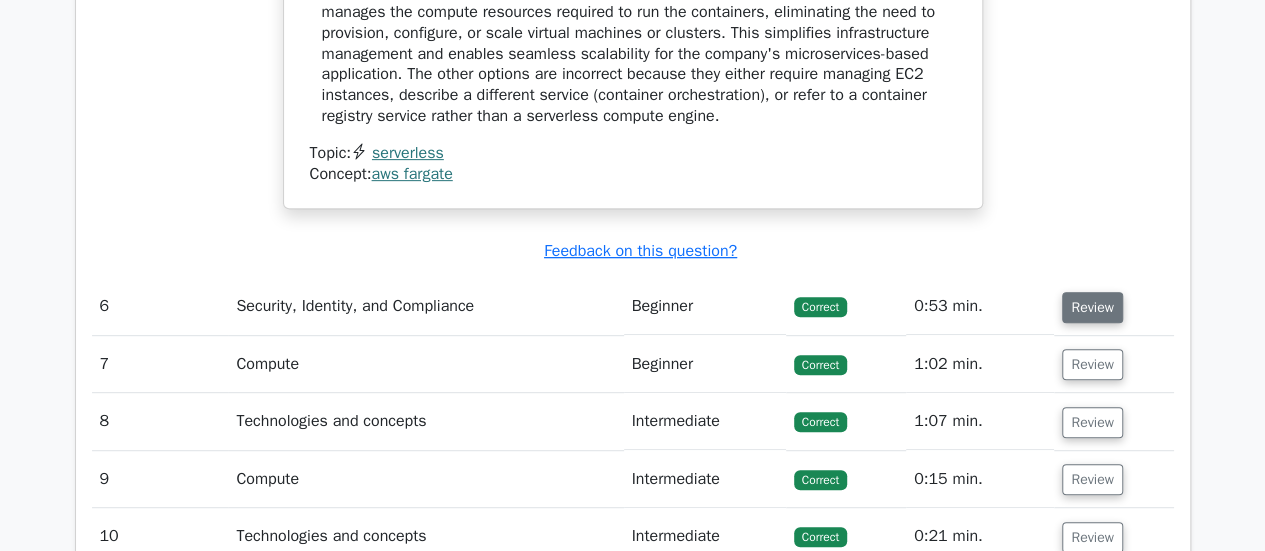 click on "Review" at bounding box center [1092, 307] 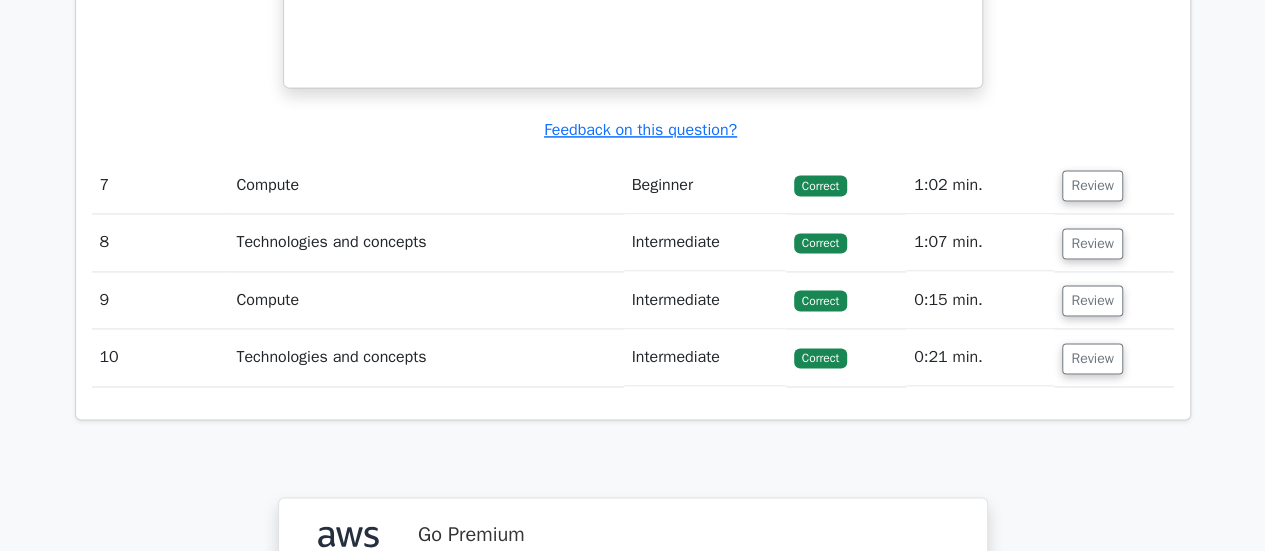 scroll, scrollTop: 5187, scrollLeft: 0, axis: vertical 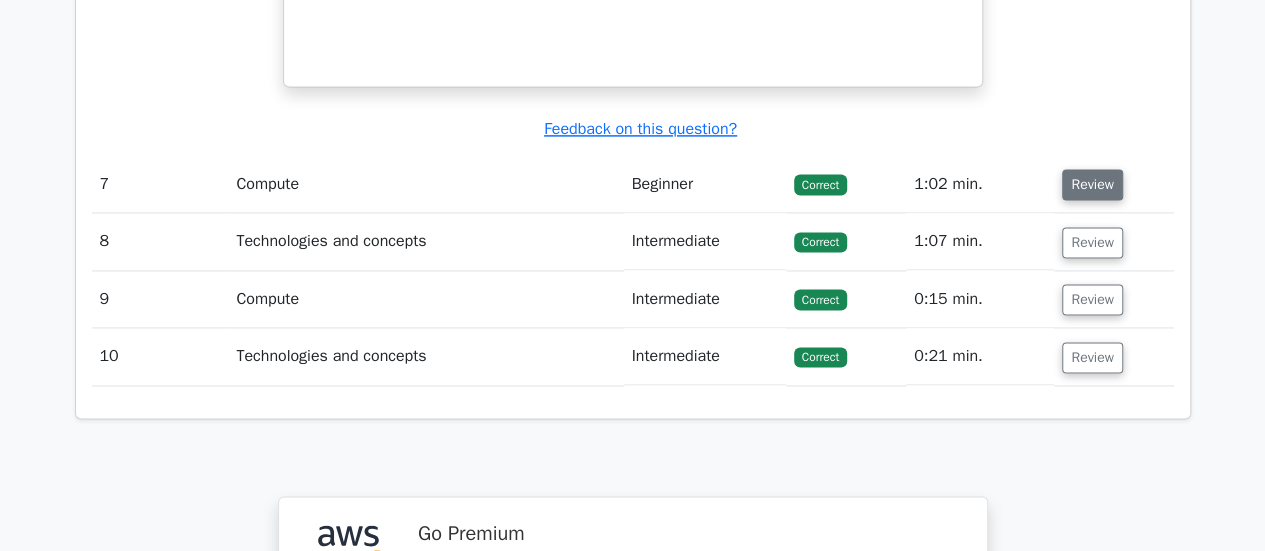 click on "Review" at bounding box center (1092, 184) 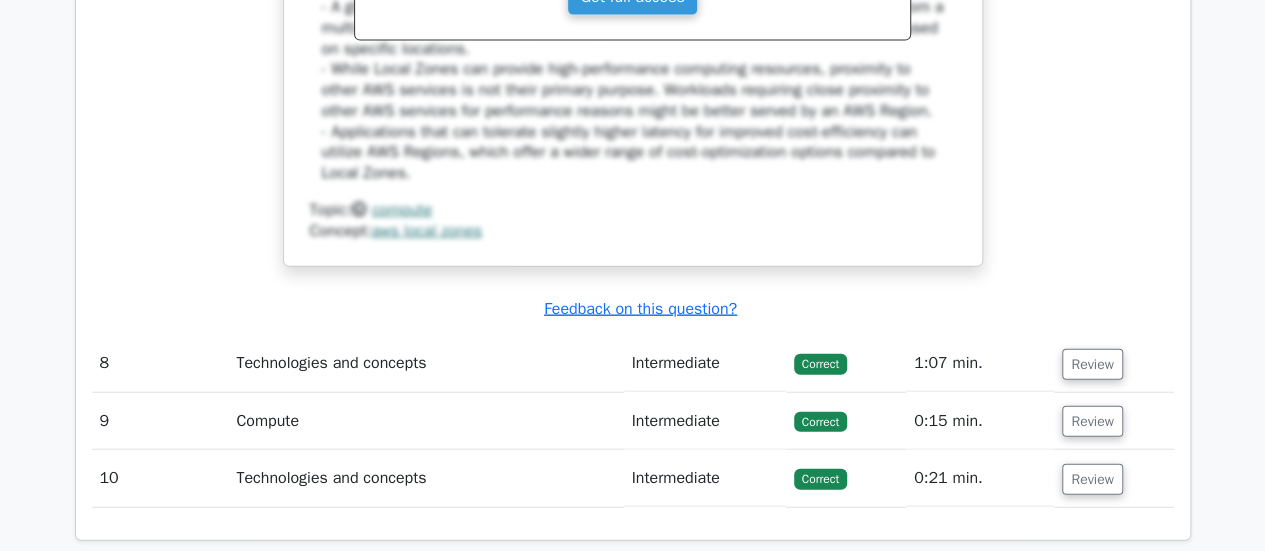 scroll, scrollTop: 6072, scrollLeft: 0, axis: vertical 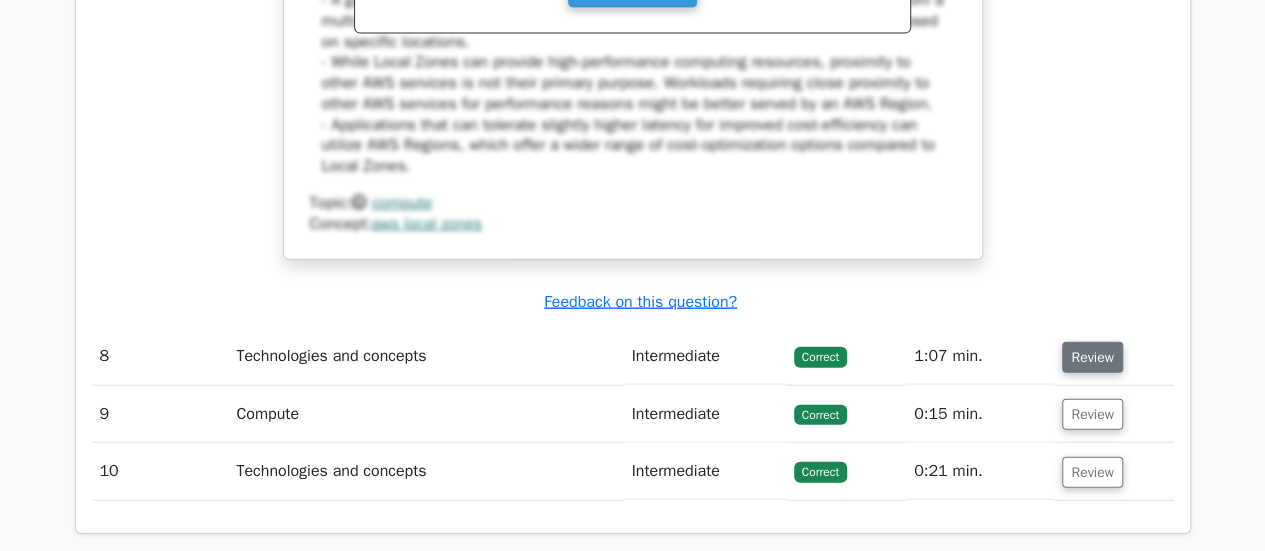 click on "Review" at bounding box center [1092, 357] 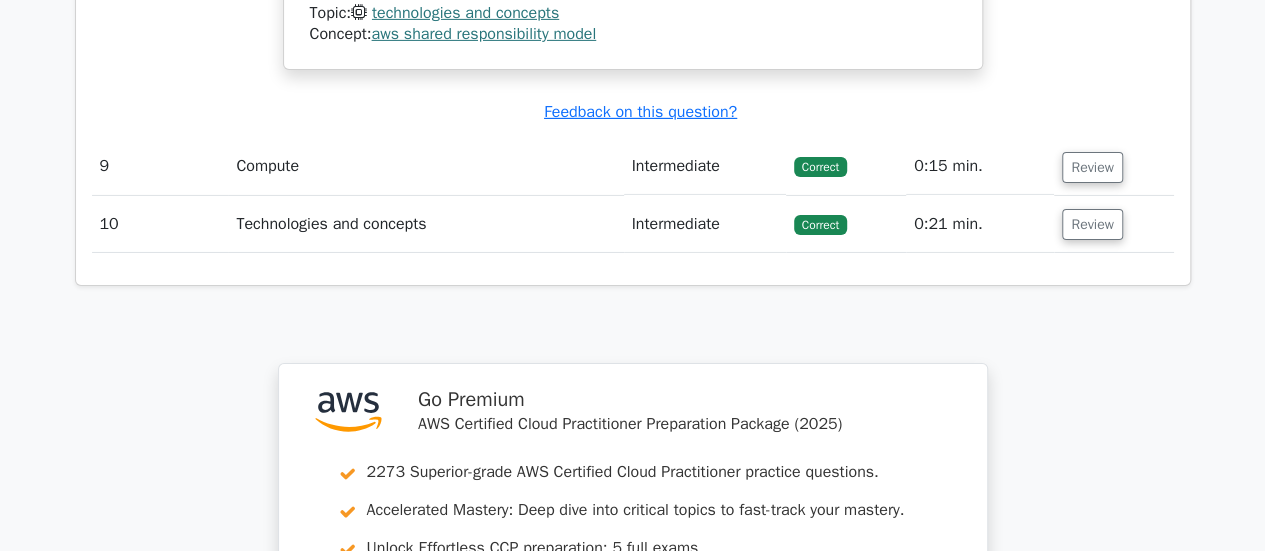 scroll, scrollTop: 7113, scrollLeft: 0, axis: vertical 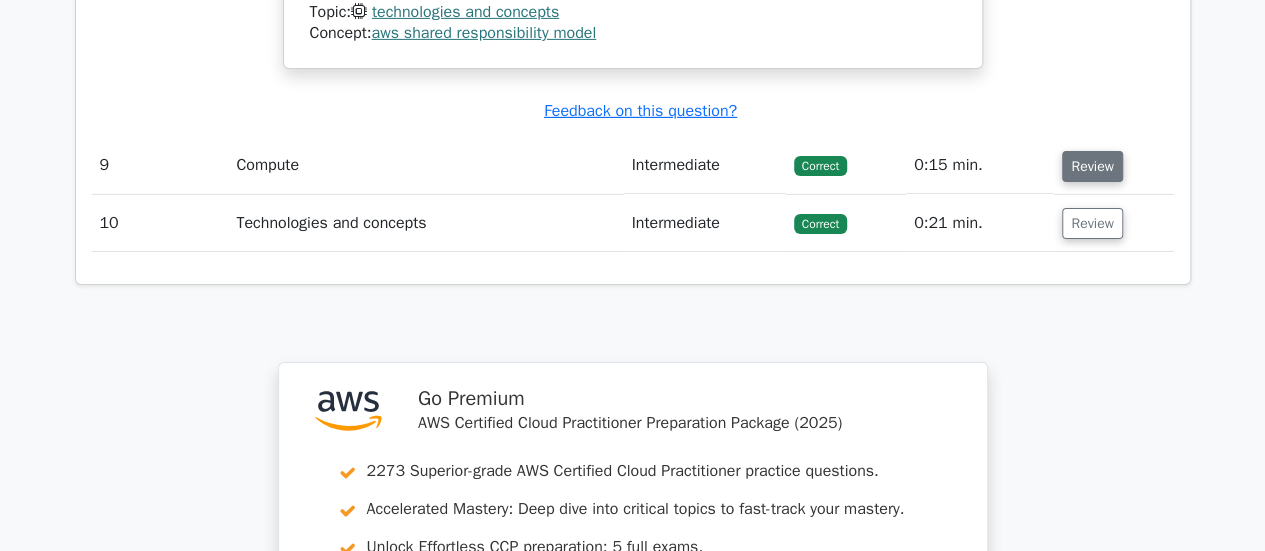 click on "Review" at bounding box center (1092, 166) 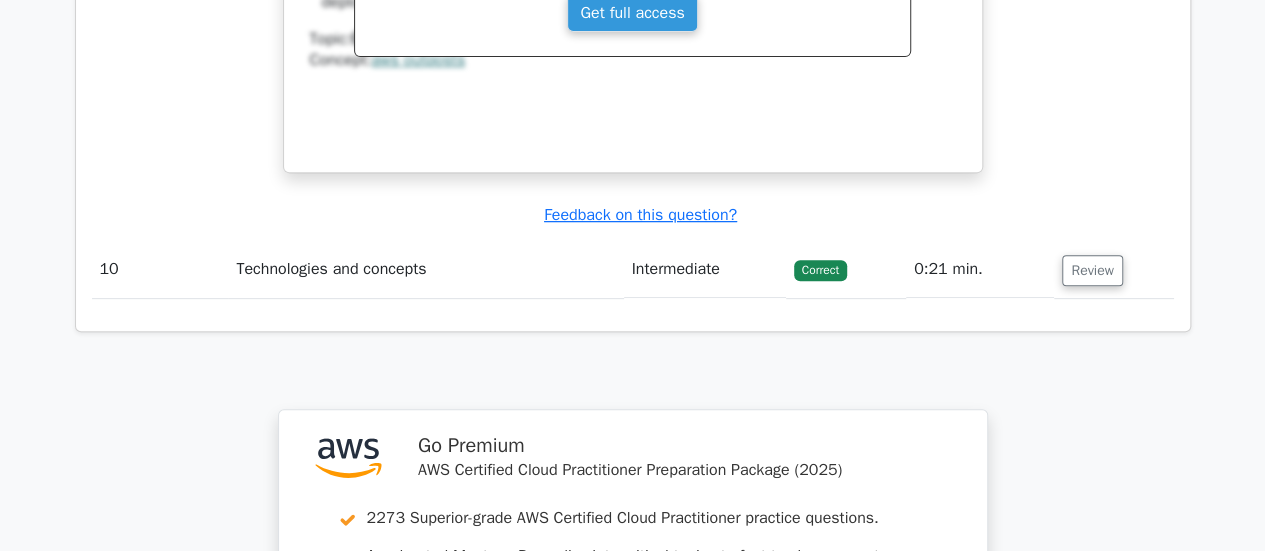 scroll, scrollTop: 7991, scrollLeft: 0, axis: vertical 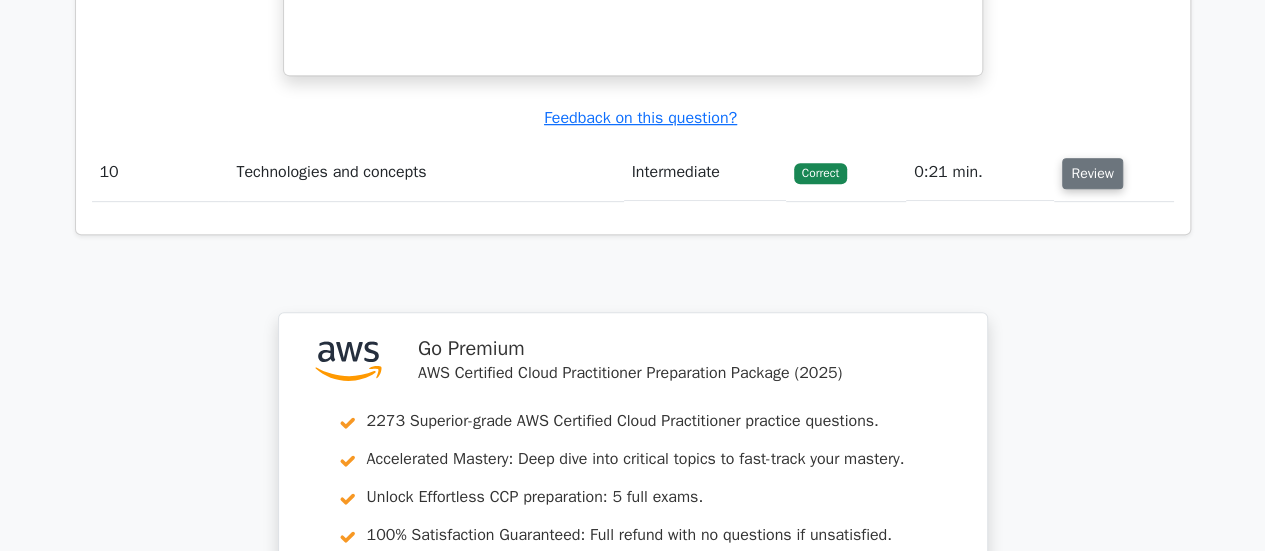 click on "Review" at bounding box center [1092, 173] 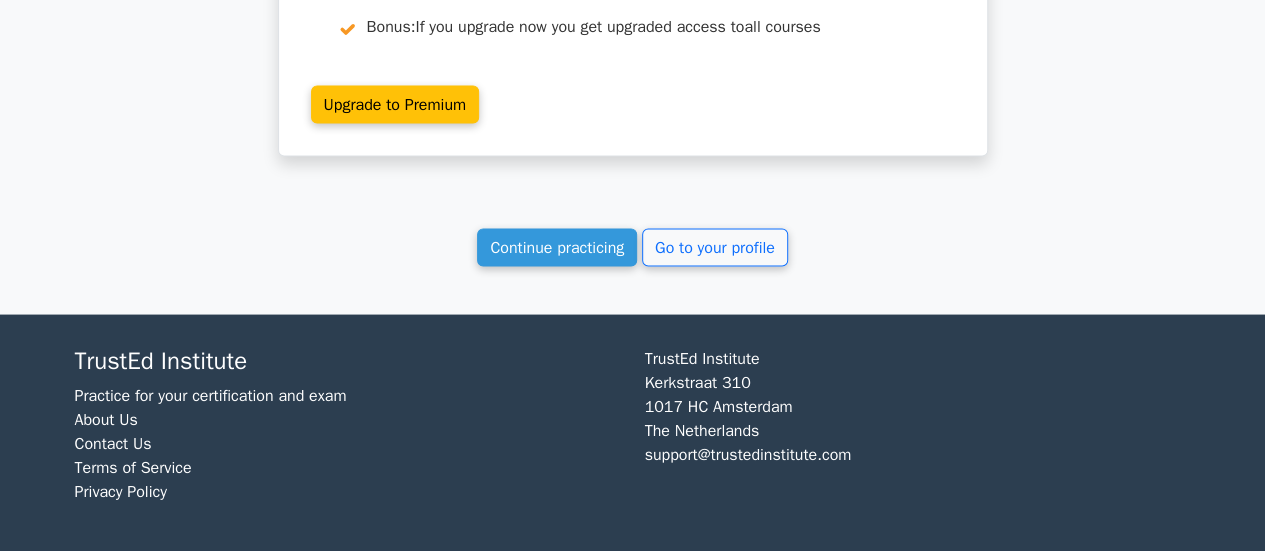 scroll, scrollTop: 9411, scrollLeft: 0, axis: vertical 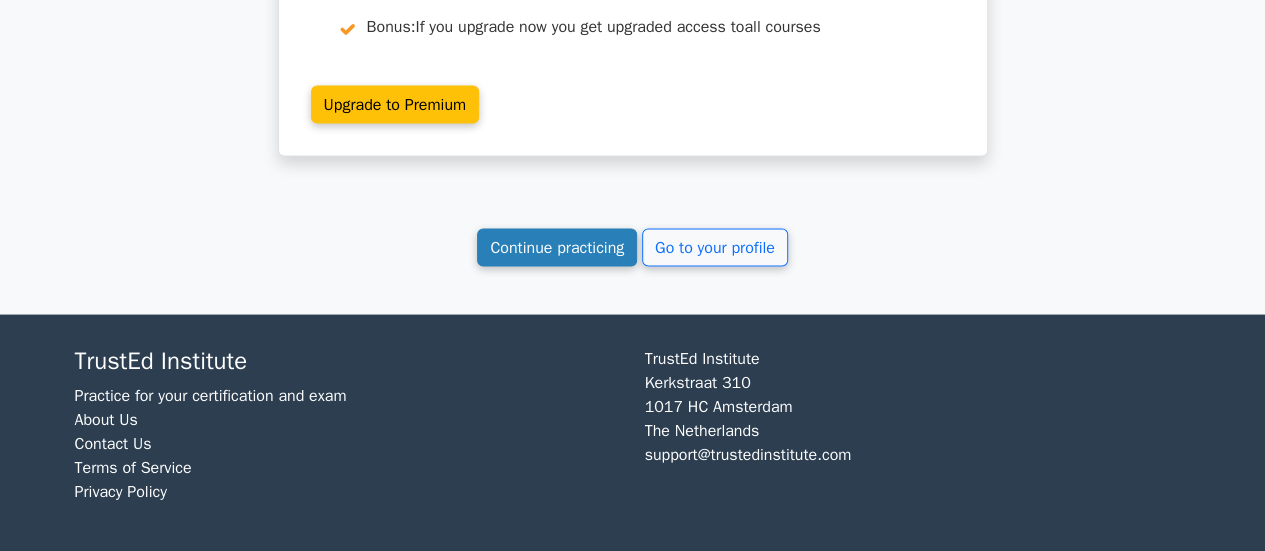 click on "Continue practicing" at bounding box center (557, 247) 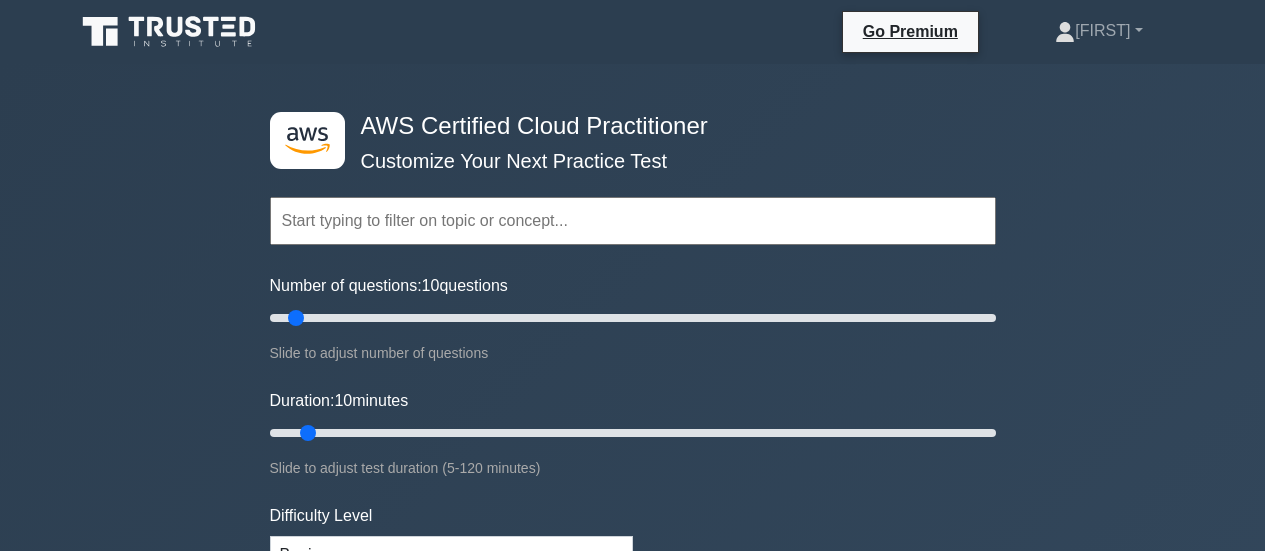 scroll, scrollTop: 0, scrollLeft: 0, axis: both 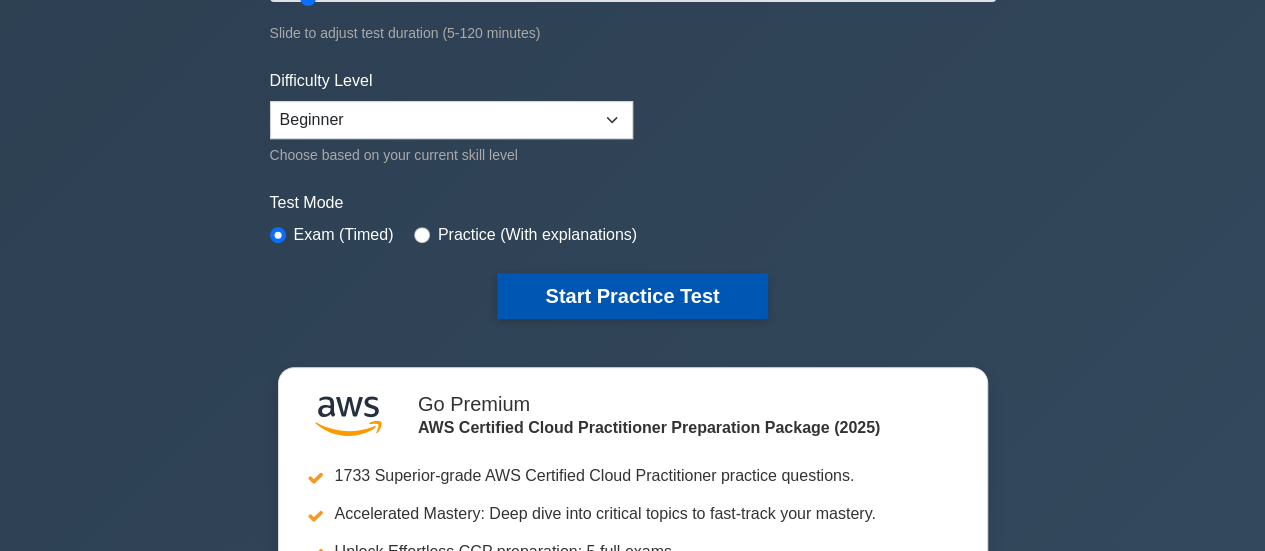 click on "Start Practice Test" at bounding box center [632, 296] 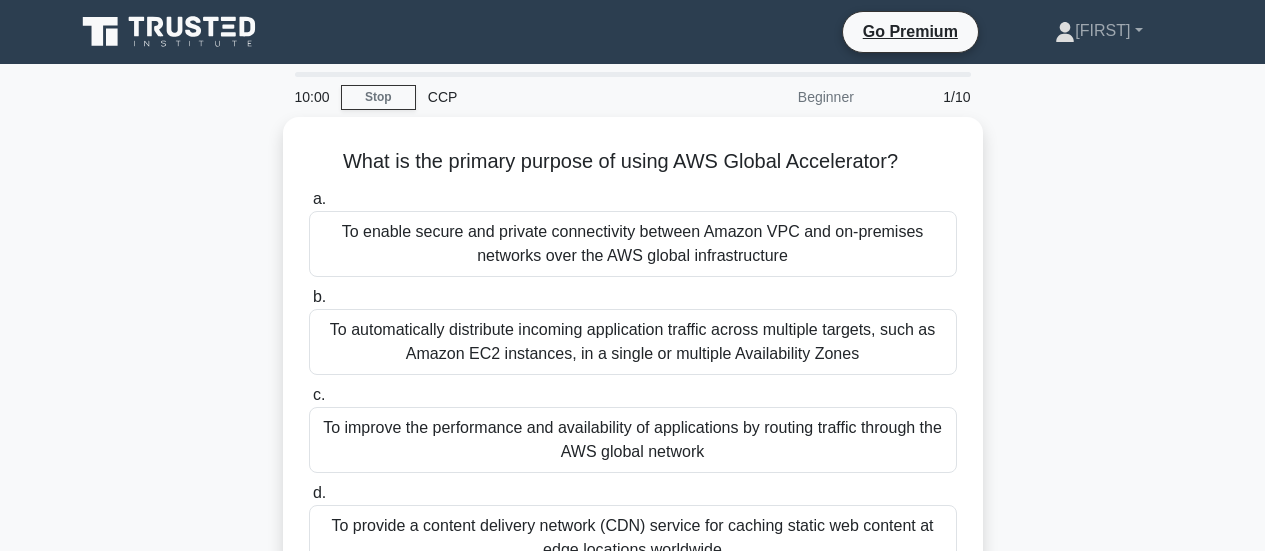 scroll, scrollTop: 0, scrollLeft: 0, axis: both 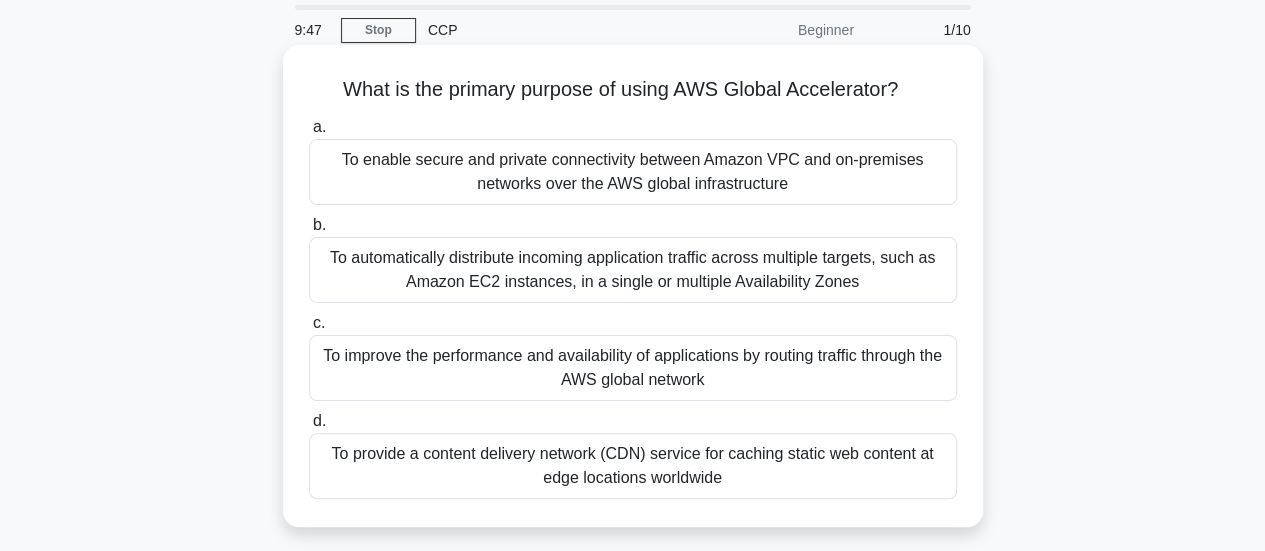 click on "To improve the performance and availability of applications by routing traffic through the AWS global network" at bounding box center (633, 368) 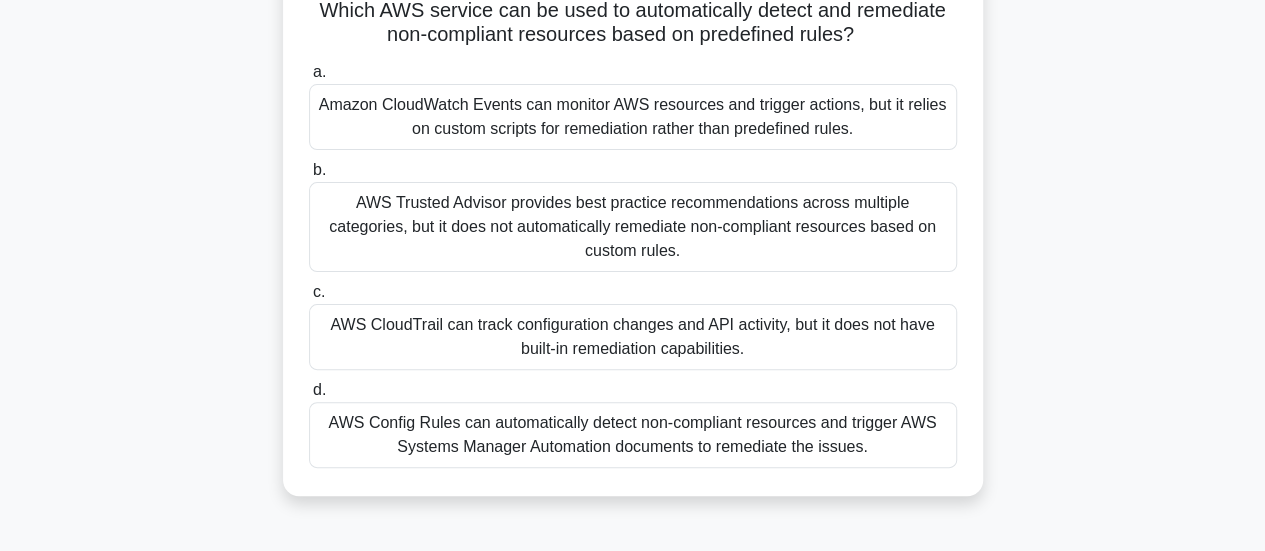 scroll, scrollTop: 152, scrollLeft: 0, axis: vertical 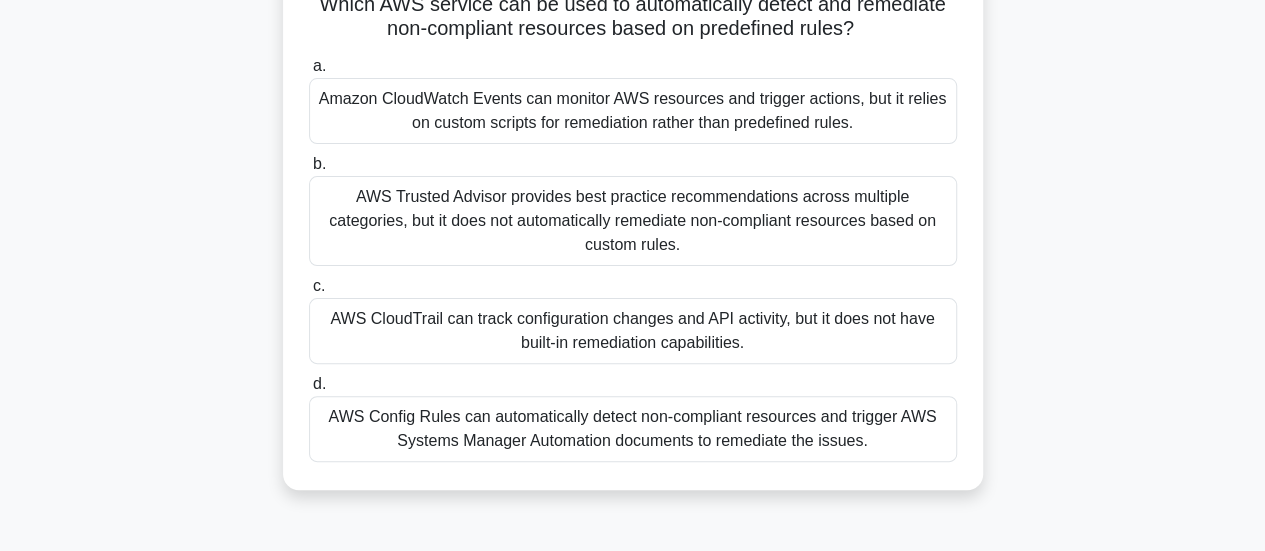 click on "AWS Config Rules can automatically detect non-compliant resources and trigger AWS Systems Manager Automation documents to remediate the issues." at bounding box center (633, 429) 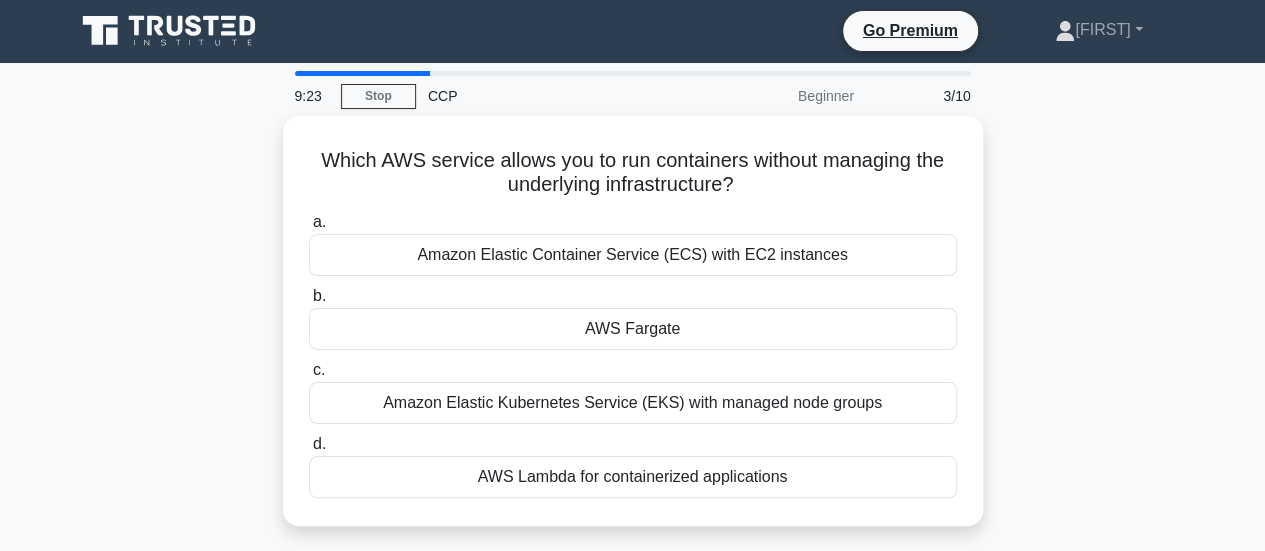 scroll, scrollTop: 0, scrollLeft: 0, axis: both 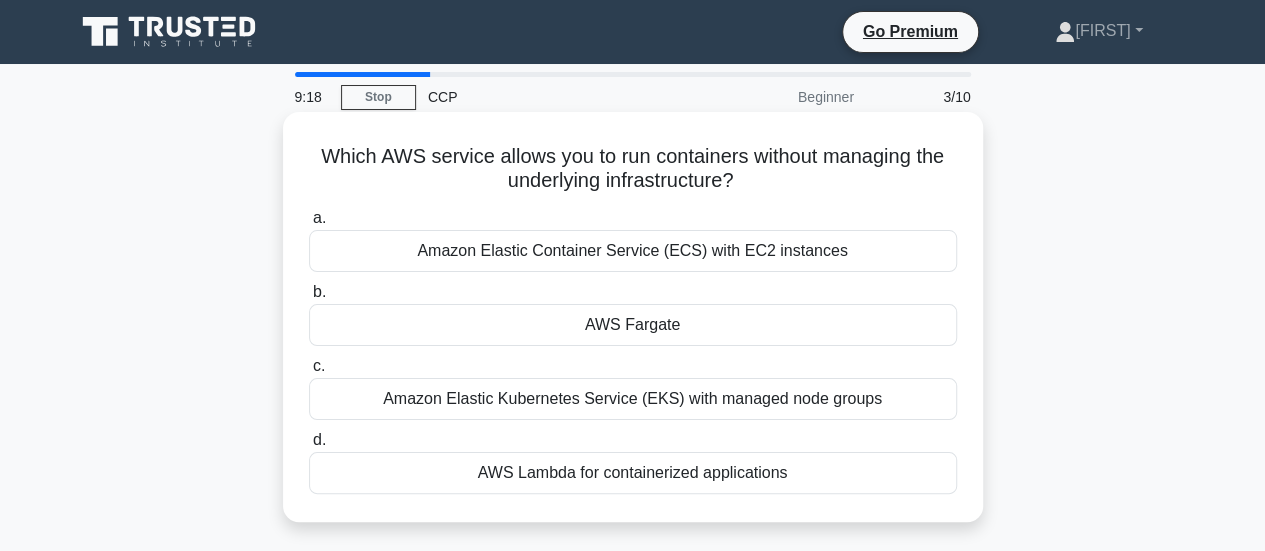 click on "AWS Fargate" at bounding box center (633, 325) 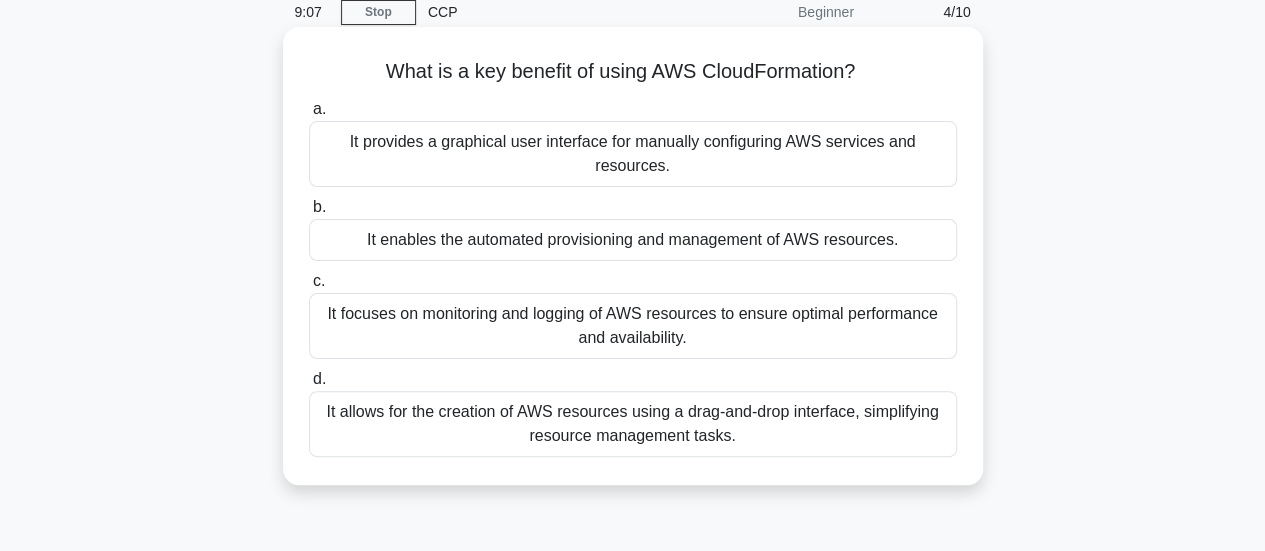scroll, scrollTop: 86, scrollLeft: 0, axis: vertical 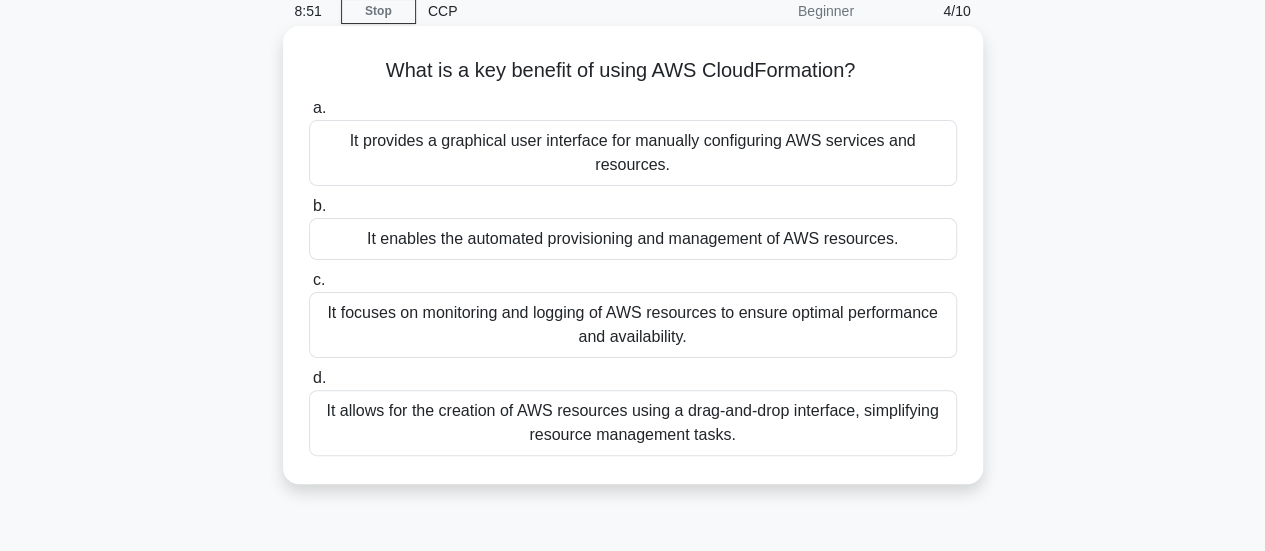 click on "It enables the automated provisioning and management of AWS resources." at bounding box center [633, 239] 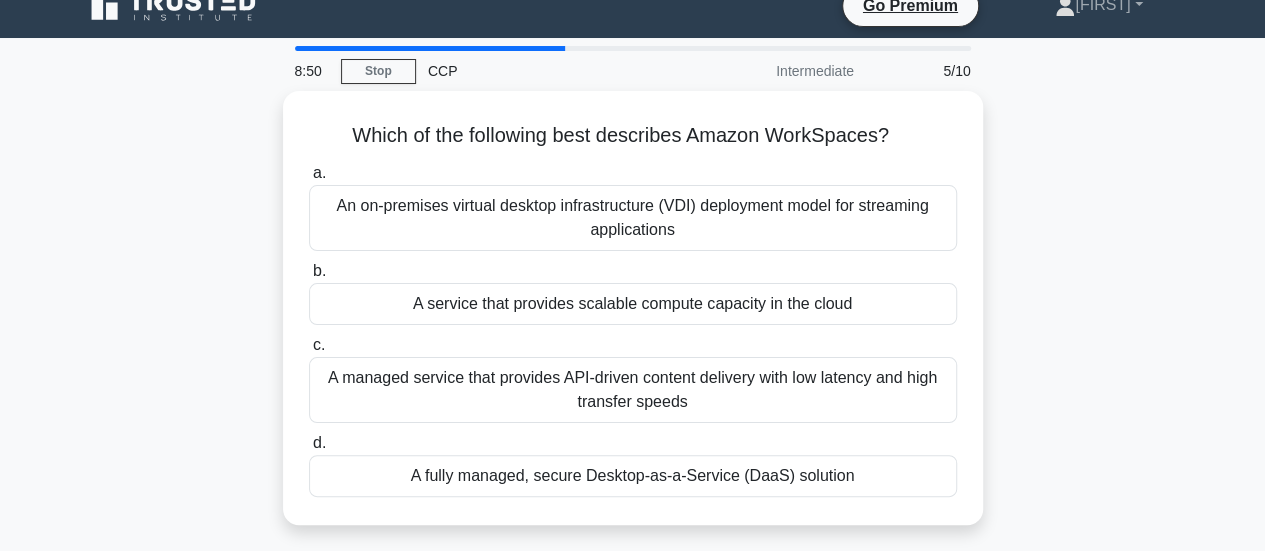 scroll, scrollTop: 0, scrollLeft: 0, axis: both 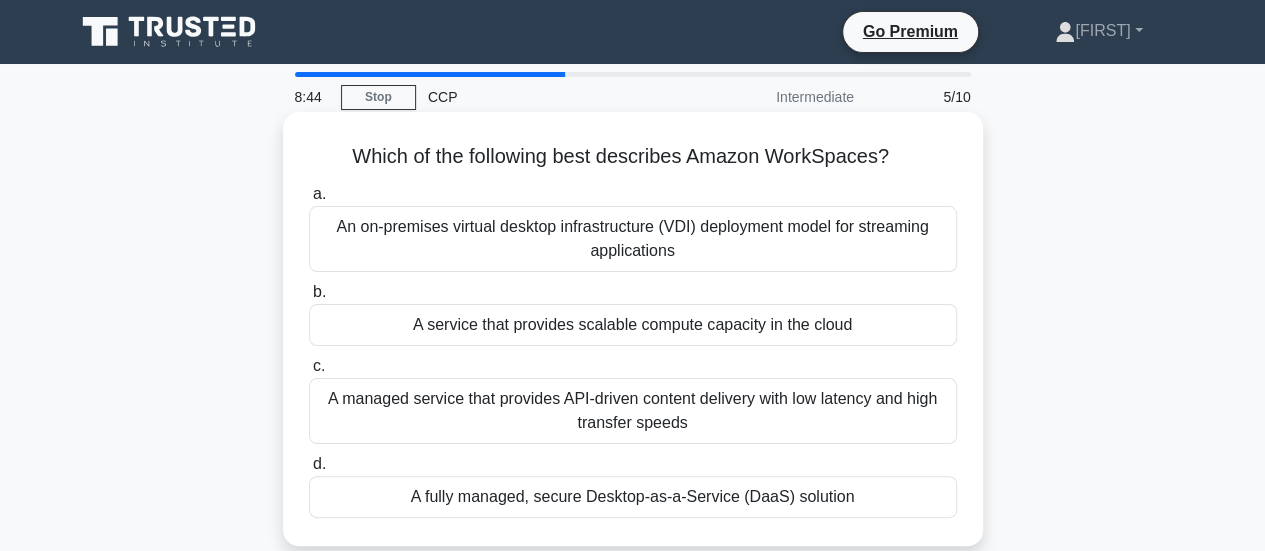 click on "A fully managed, secure Desktop-as-a-Service (DaaS) solution" at bounding box center (633, 497) 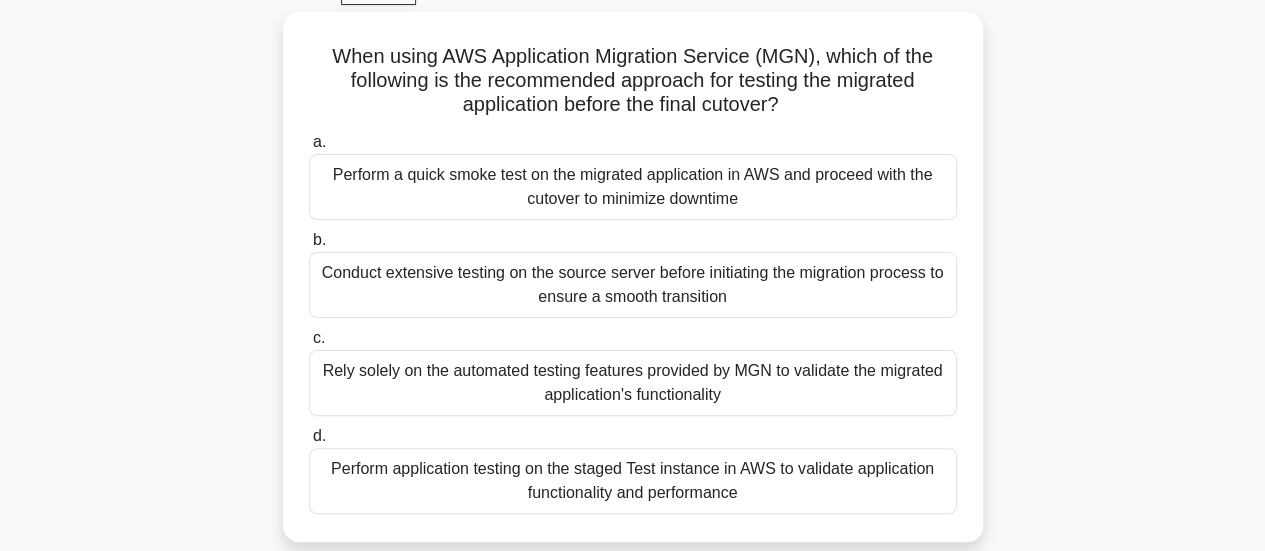 scroll, scrollTop: 108, scrollLeft: 0, axis: vertical 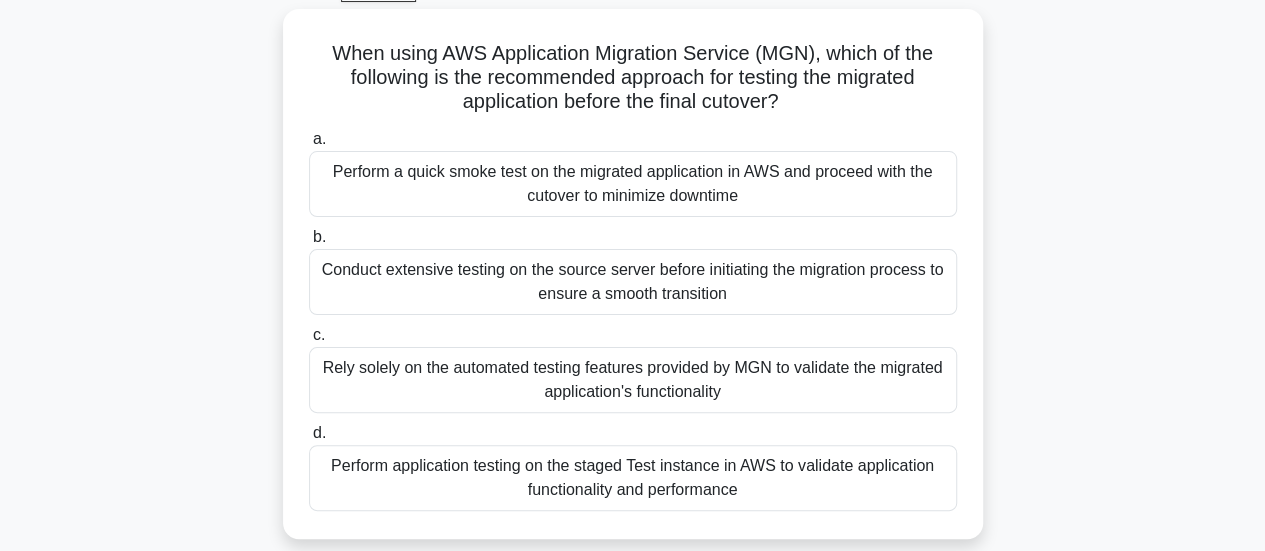 click on "Perform application testing on the staged Test instance in AWS to validate application functionality and performance" at bounding box center [633, 478] 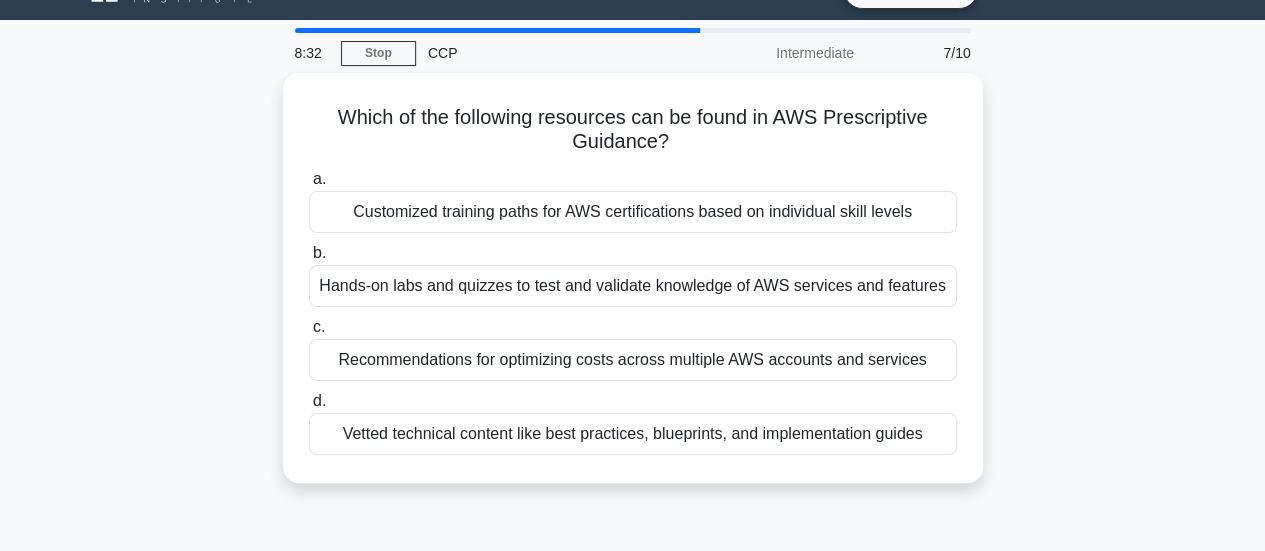 scroll, scrollTop: 0, scrollLeft: 0, axis: both 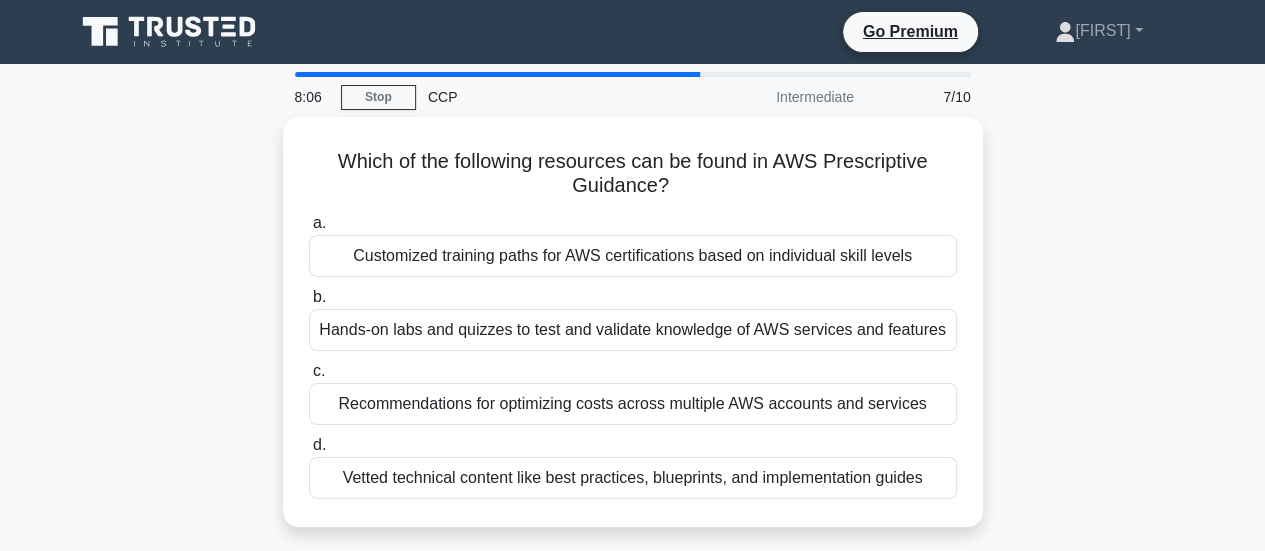 click on "Vetted technical content like best practices, blueprints, and implementation guides" at bounding box center [633, 478] 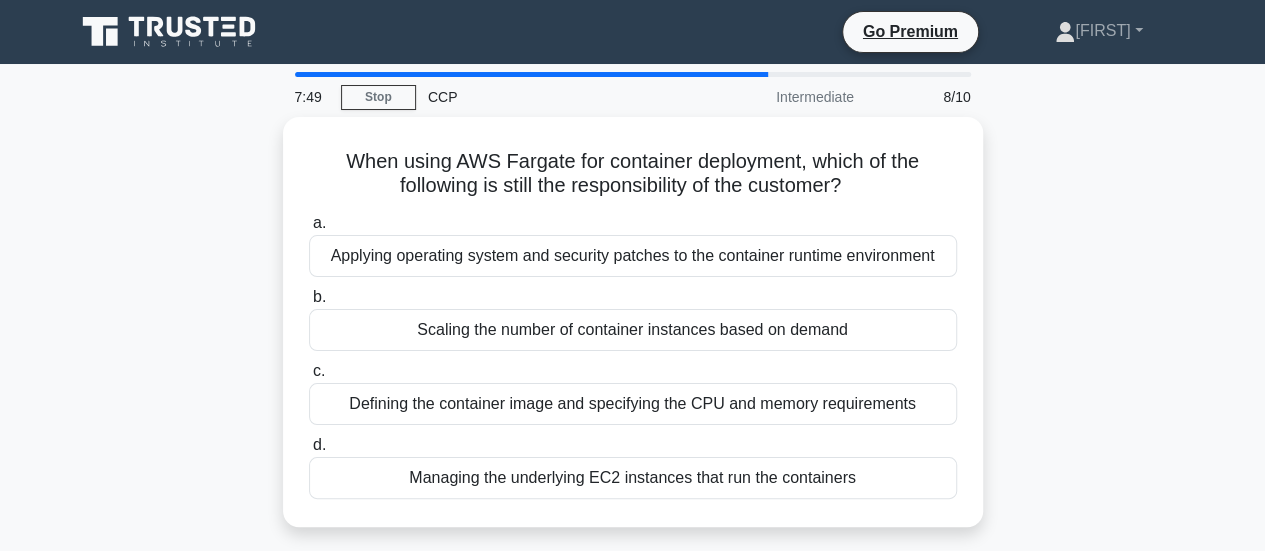 click on "Managing the underlying EC2 instances that run the containers" at bounding box center [633, 478] 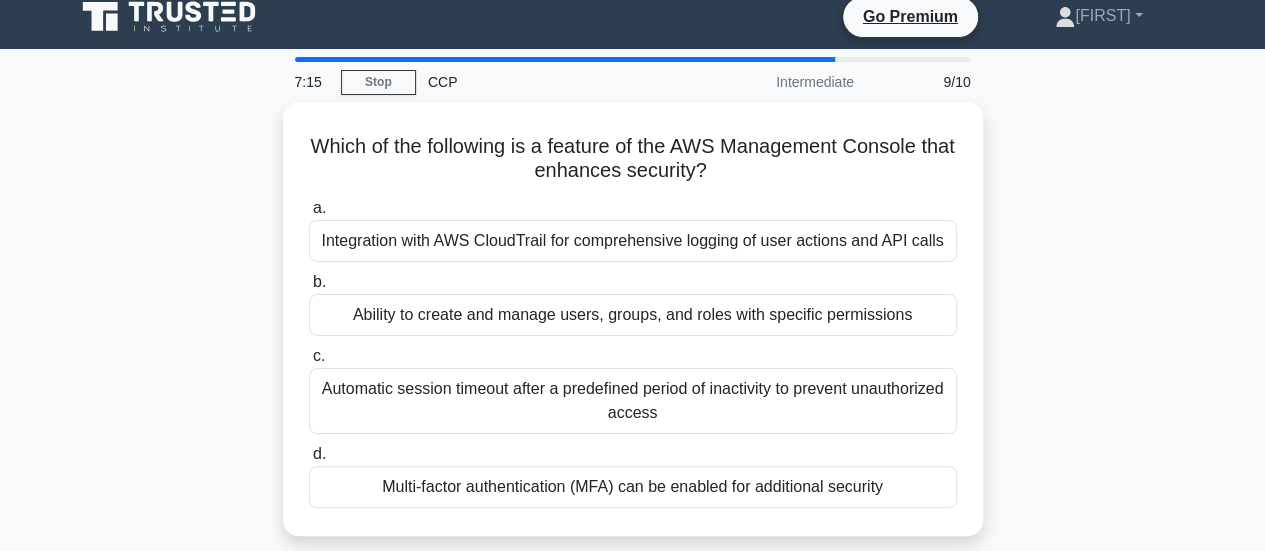 scroll, scrollTop: 16, scrollLeft: 0, axis: vertical 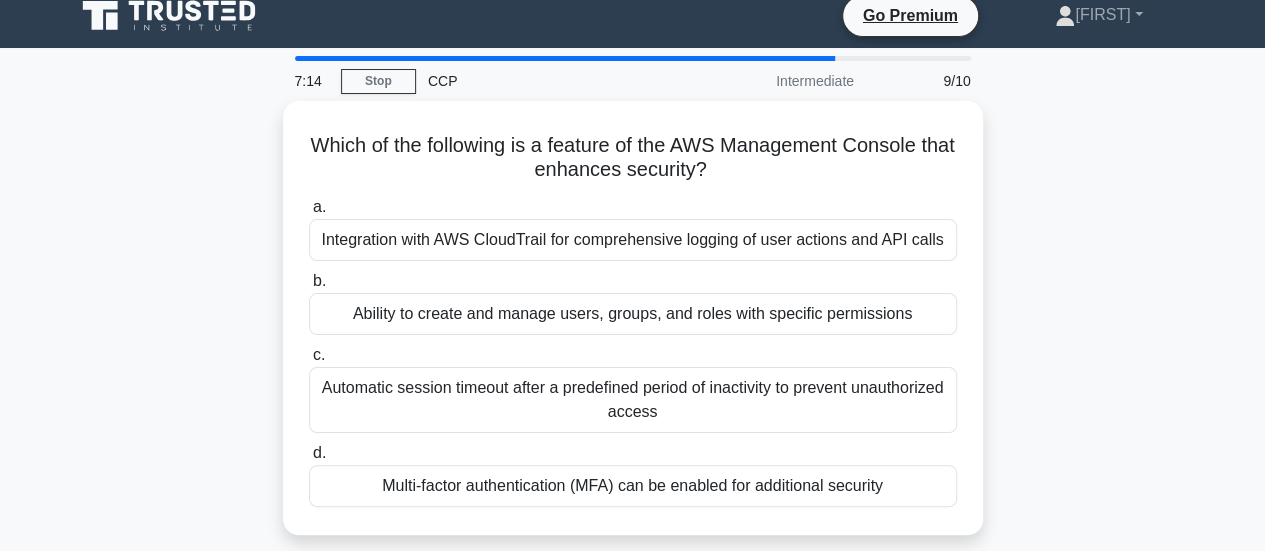 click on "Multi-factor authentication (MFA) can be enabled for additional security" at bounding box center [633, 486] 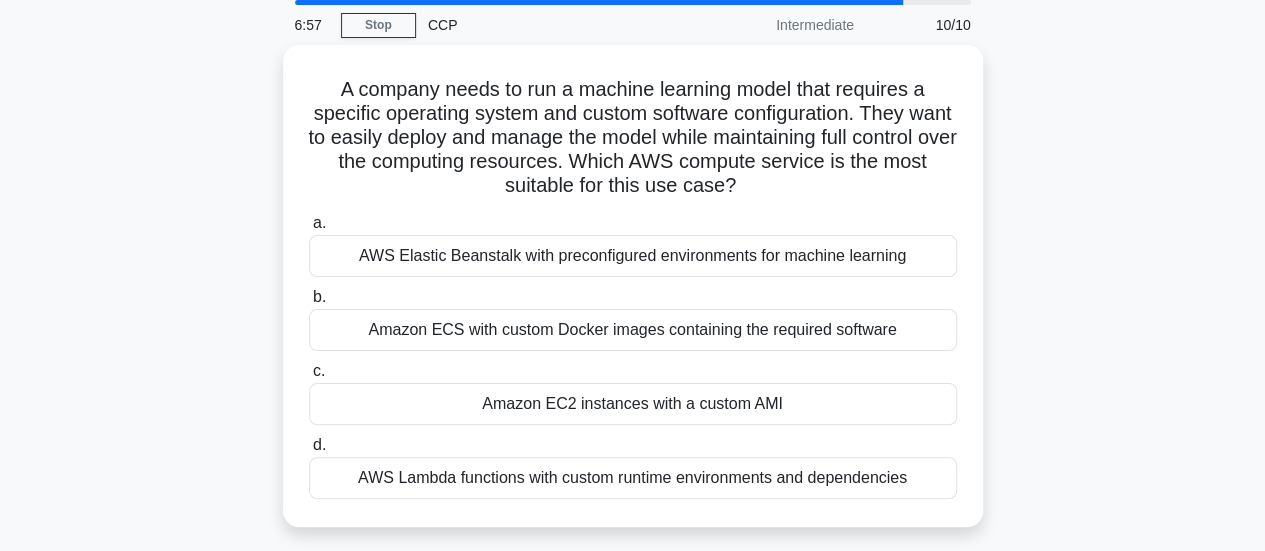 scroll, scrollTop: 68, scrollLeft: 0, axis: vertical 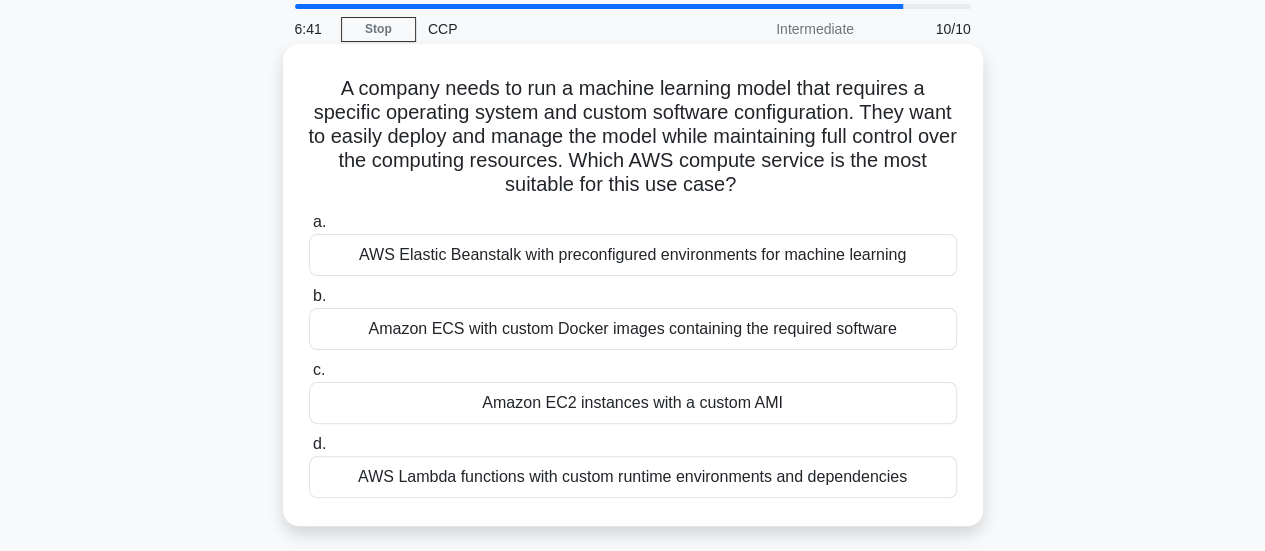 click on "Amazon EC2 instances with a custom AMI" at bounding box center [633, 403] 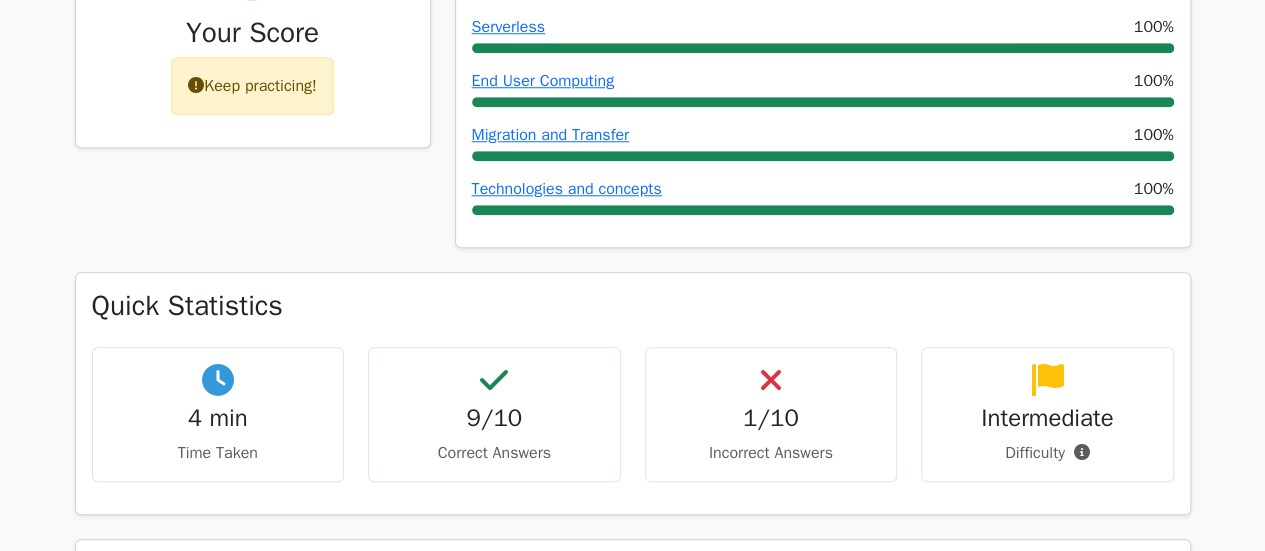 scroll, scrollTop: 0, scrollLeft: 0, axis: both 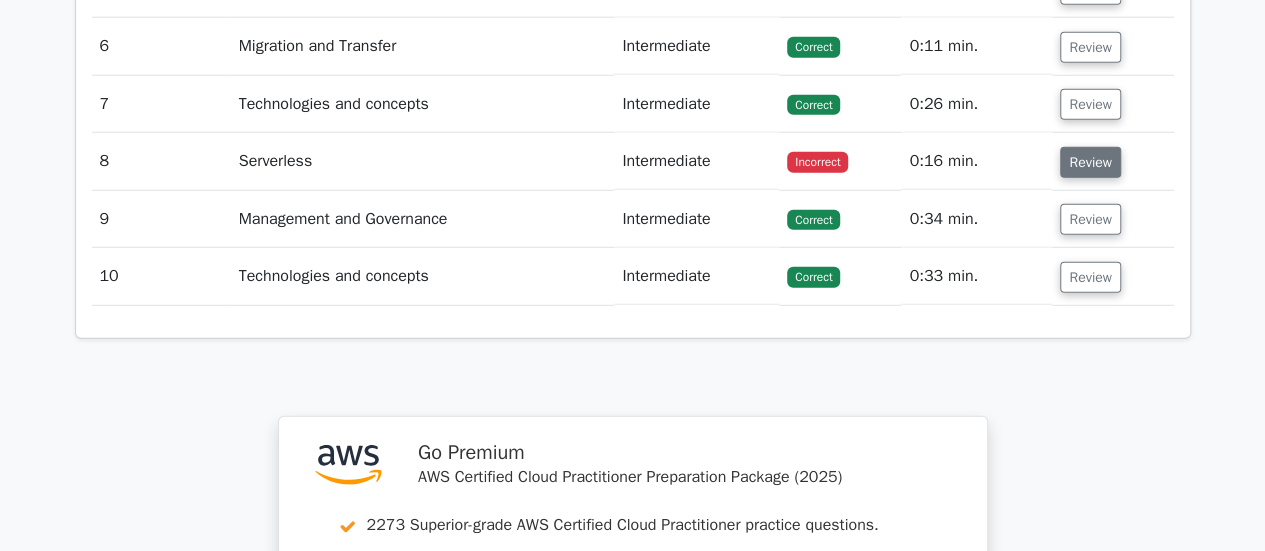 click on "Review" at bounding box center [1090, 162] 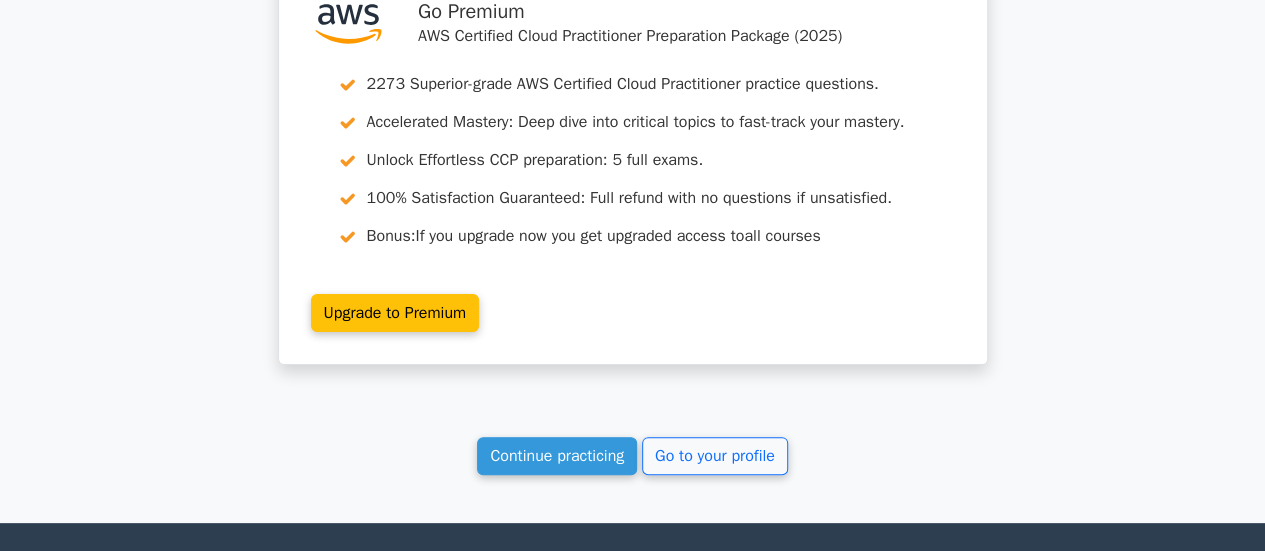 scroll, scrollTop: 4054, scrollLeft: 0, axis: vertical 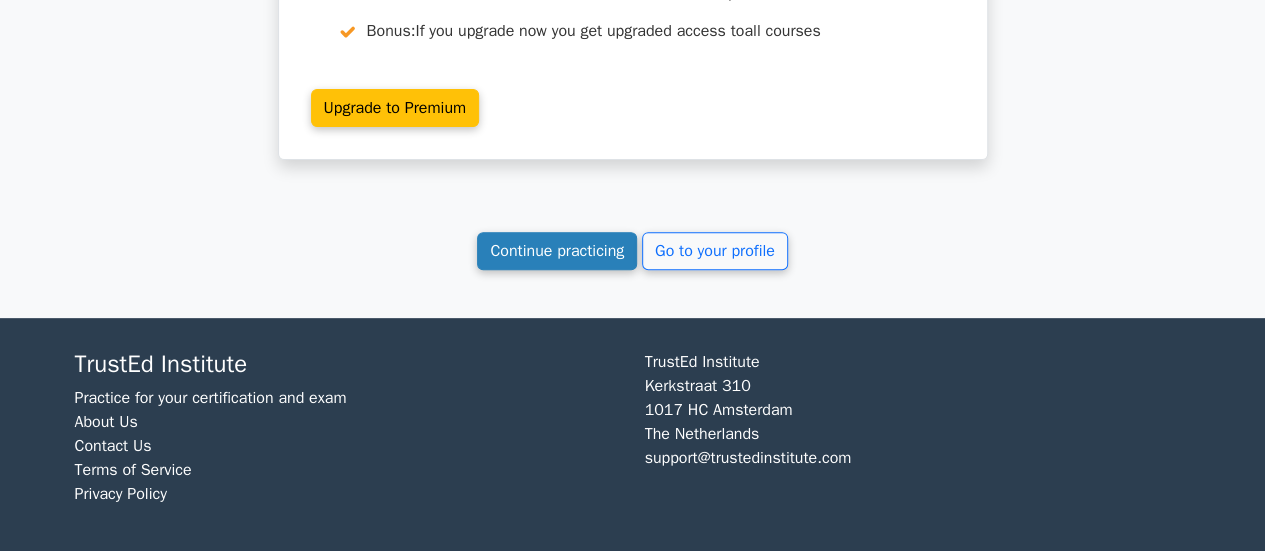 click on "Continue practicing" at bounding box center [557, 251] 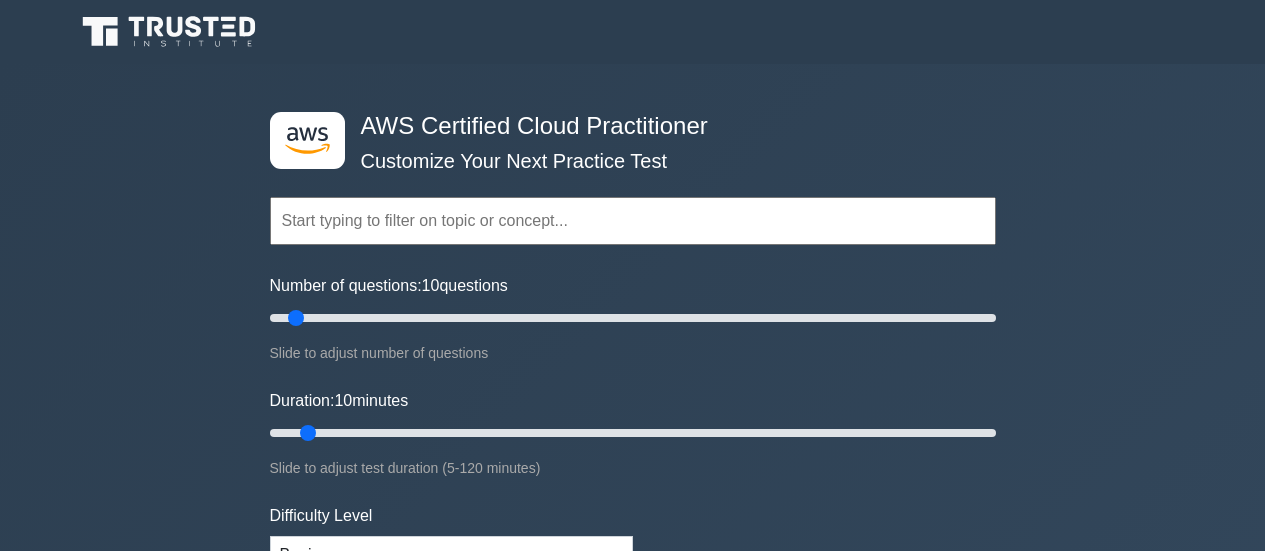 scroll, scrollTop: 0, scrollLeft: 0, axis: both 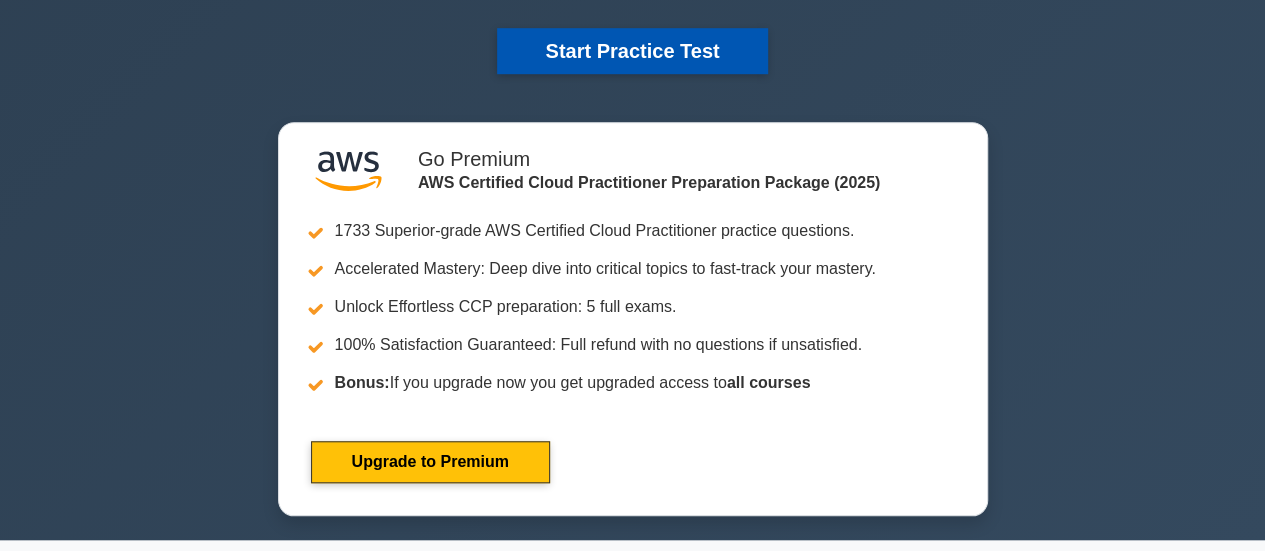 click on "Start Practice Test" at bounding box center (632, 51) 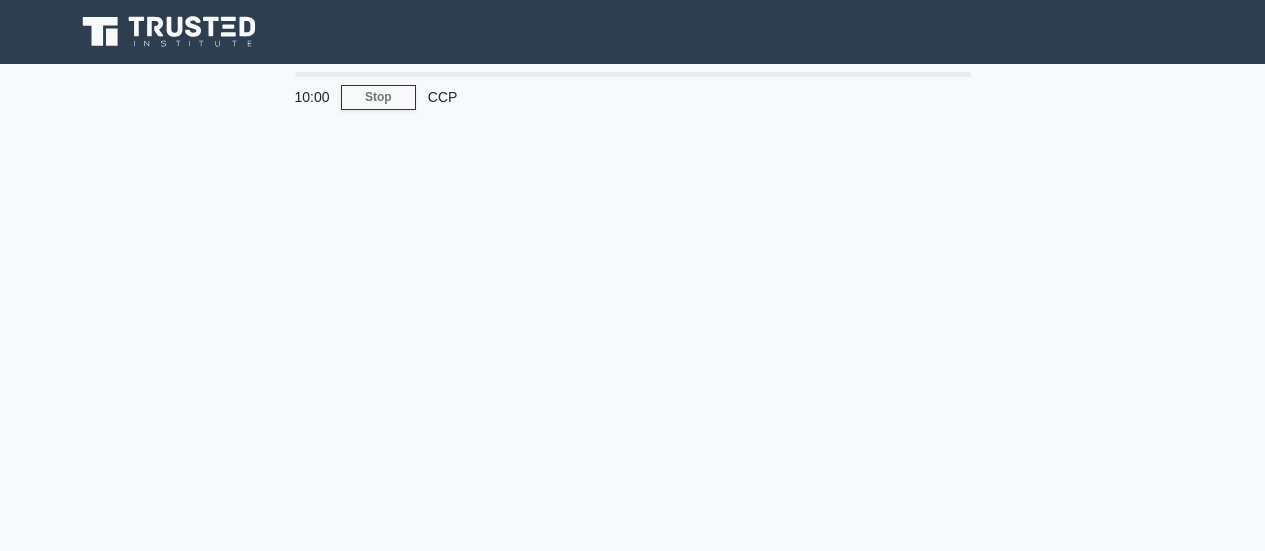 scroll, scrollTop: 0, scrollLeft: 0, axis: both 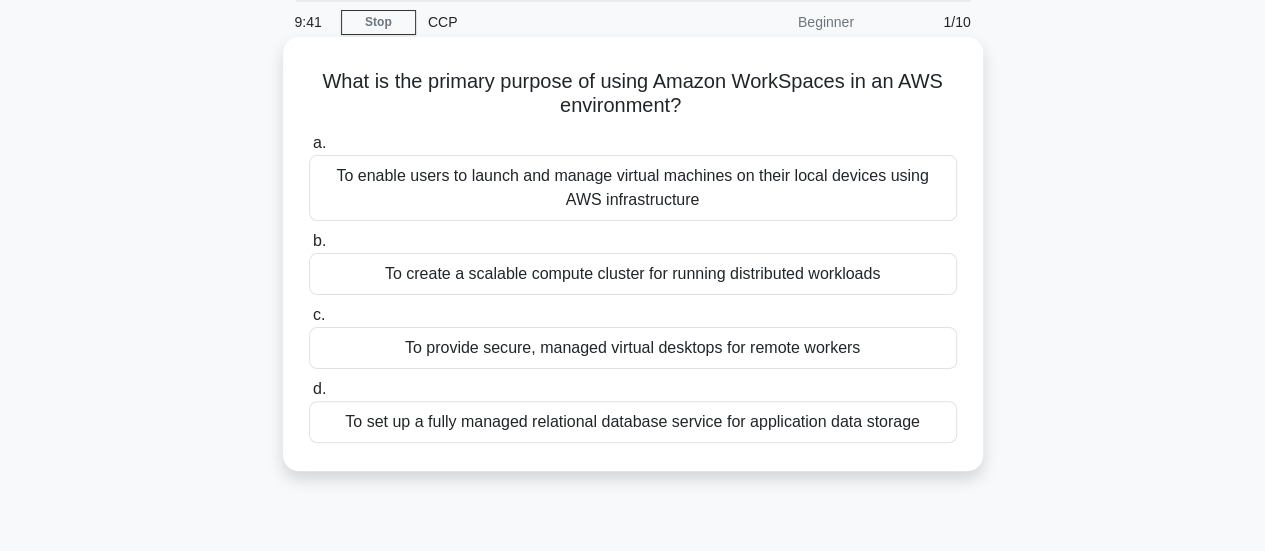 click on "To enable users to launch and manage virtual machines on their local devices using AWS infrastructure" at bounding box center (633, 188) 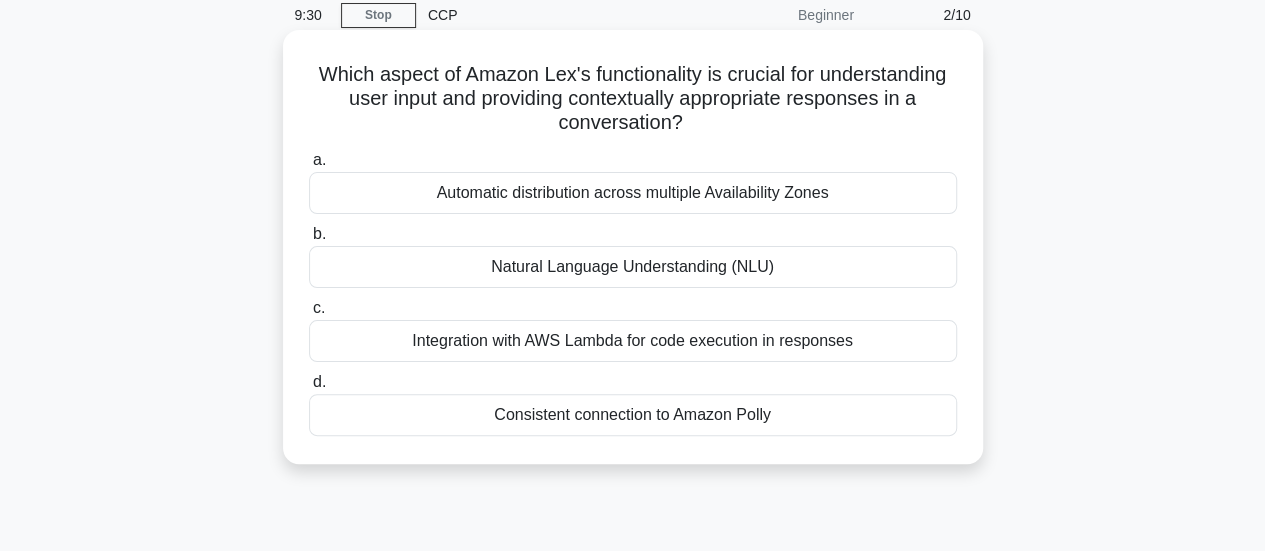 scroll, scrollTop: 83, scrollLeft: 0, axis: vertical 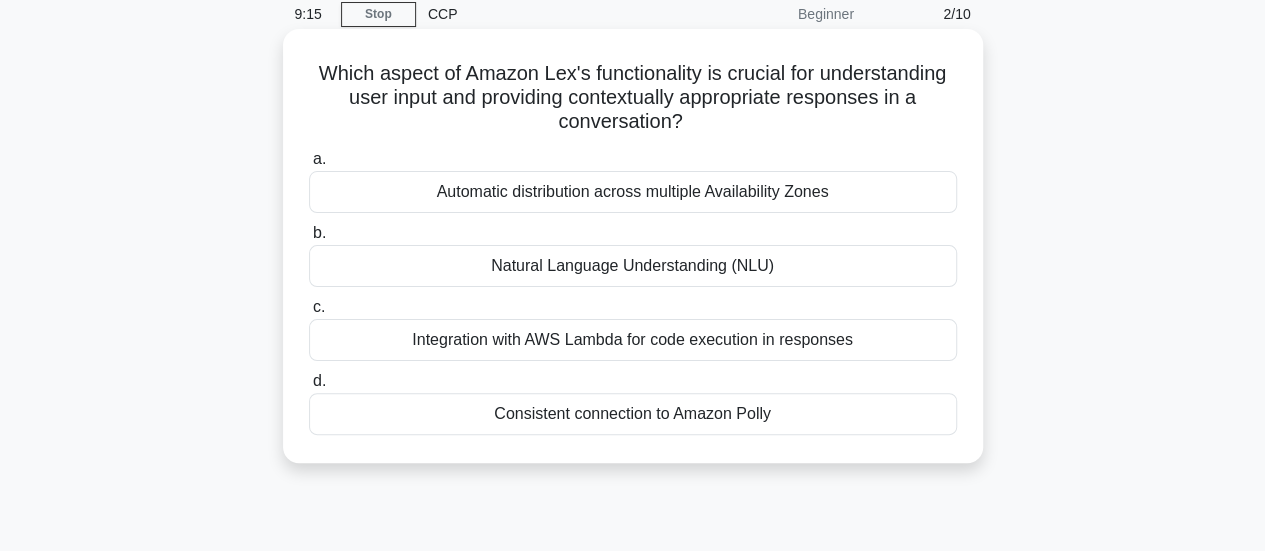click on "Natural Language Understanding (NLU)" at bounding box center [633, 266] 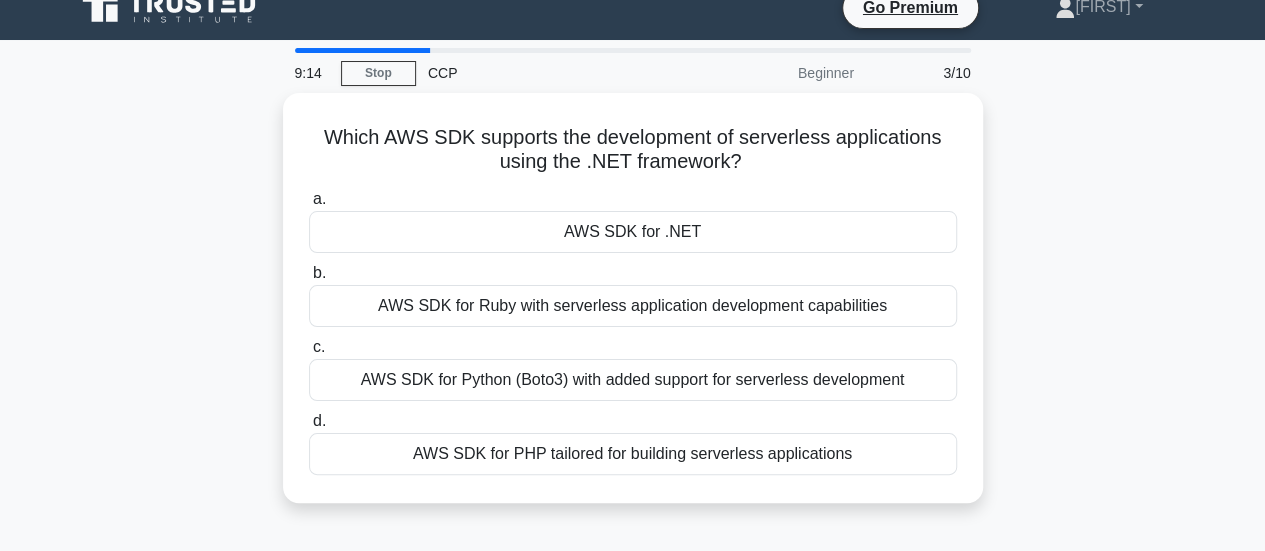 scroll, scrollTop: 0, scrollLeft: 0, axis: both 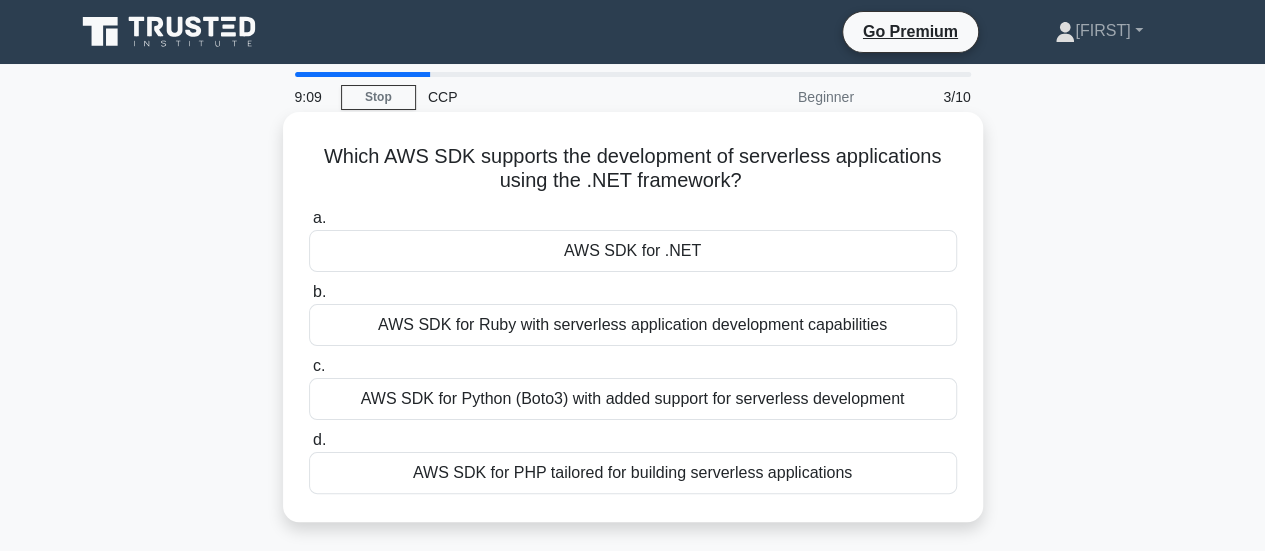 click on "AWS SDK for .NET" at bounding box center [633, 251] 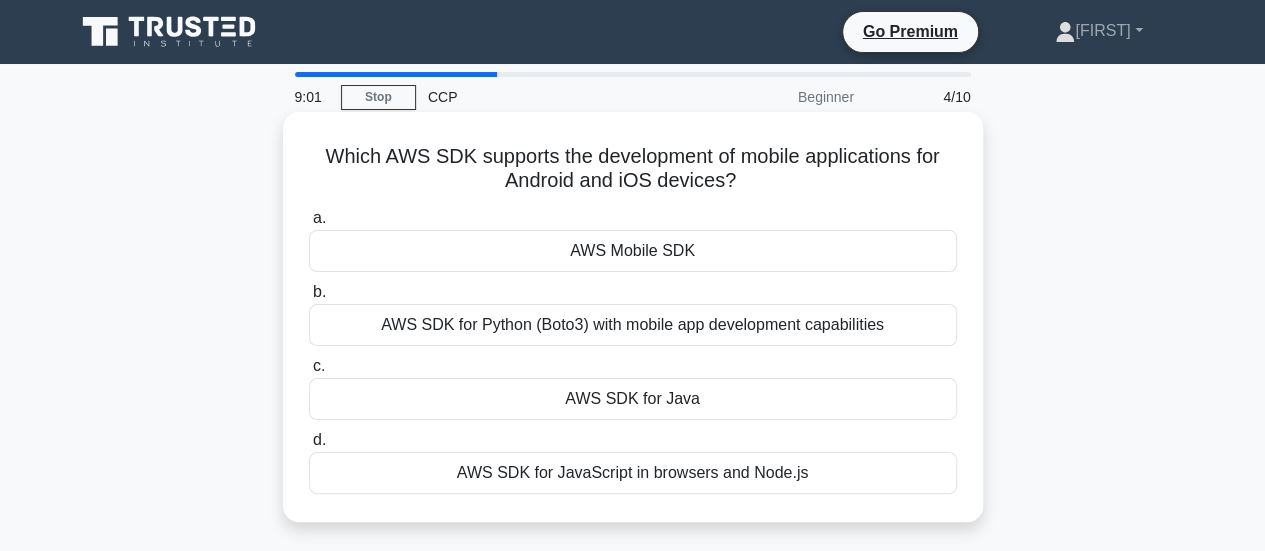 click on "AWS Mobile SDK" at bounding box center [633, 251] 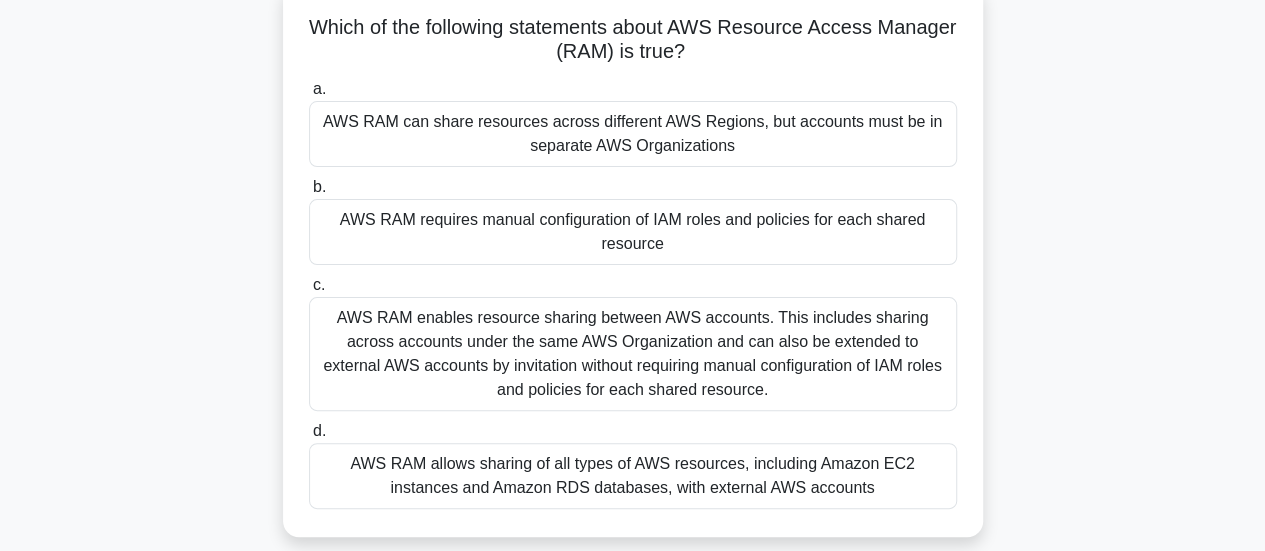 scroll, scrollTop: 133, scrollLeft: 0, axis: vertical 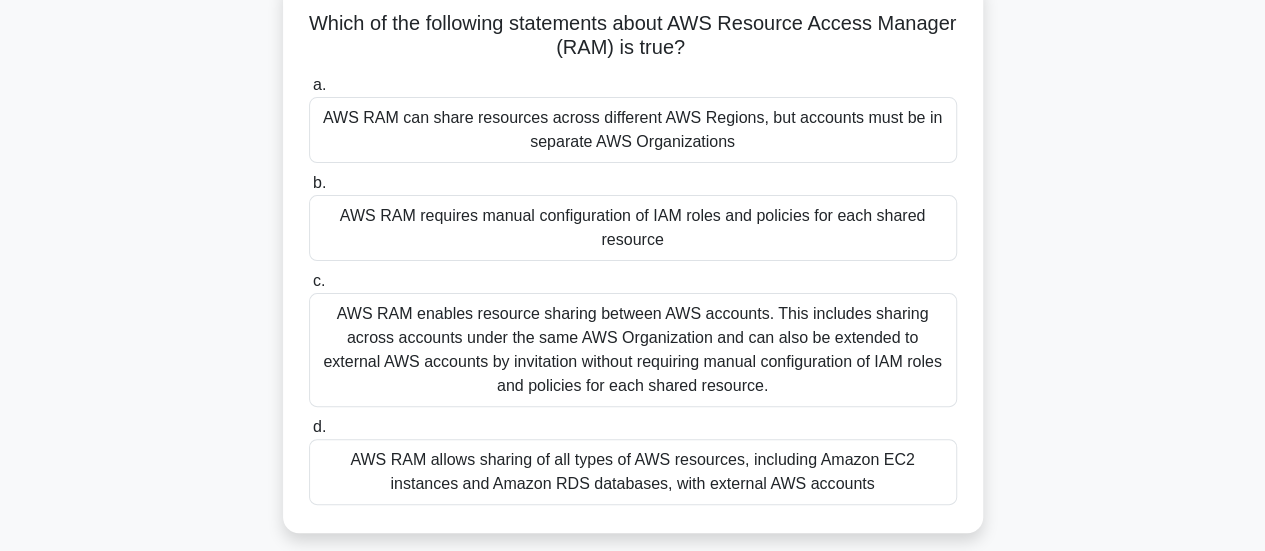 click on "AWS RAM enables resource sharing between AWS accounts. This includes sharing across accounts under the same AWS Organization and can also be extended to external AWS accounts by invitation without requiring manual configuration of IAM roles and policies for each shared resource." at bounding box center (633, 350) 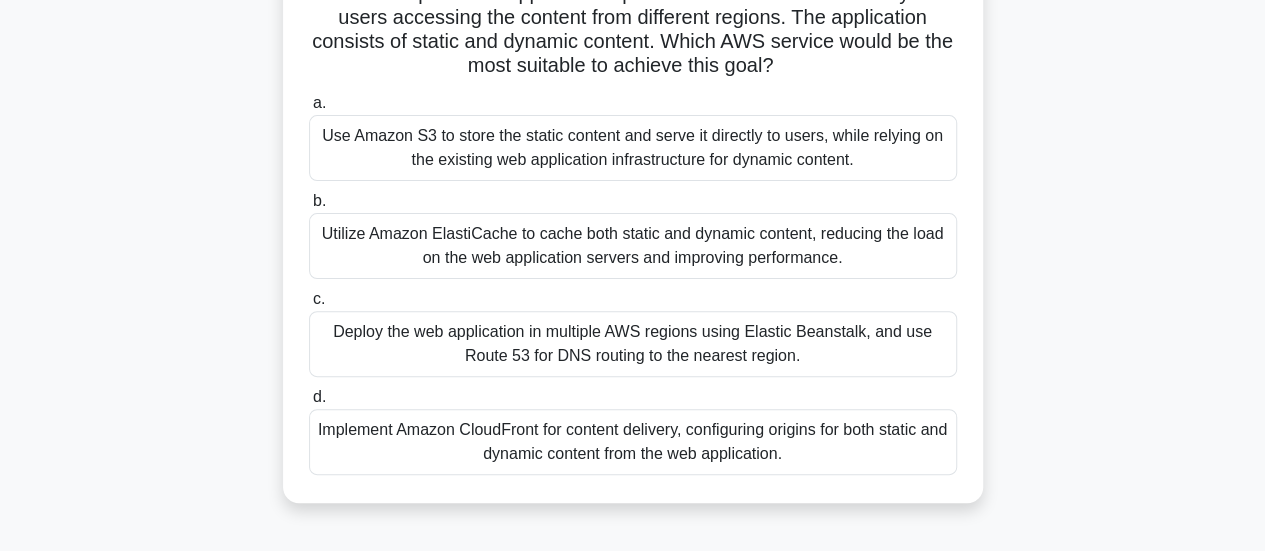 scroll, scrollTop: 194, scrollLeft: 0, axis: vertical 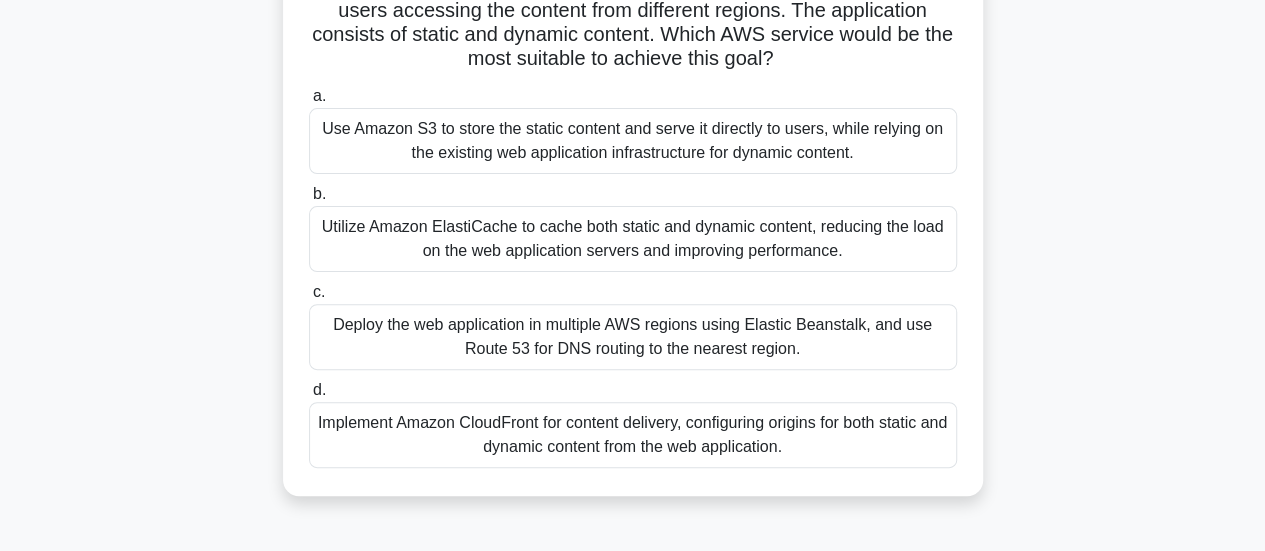 click on "Implement Amazon CloudFront for content delivery, configuring origins for both static and dynamic content from the web application." at bounding box center [633, 435] 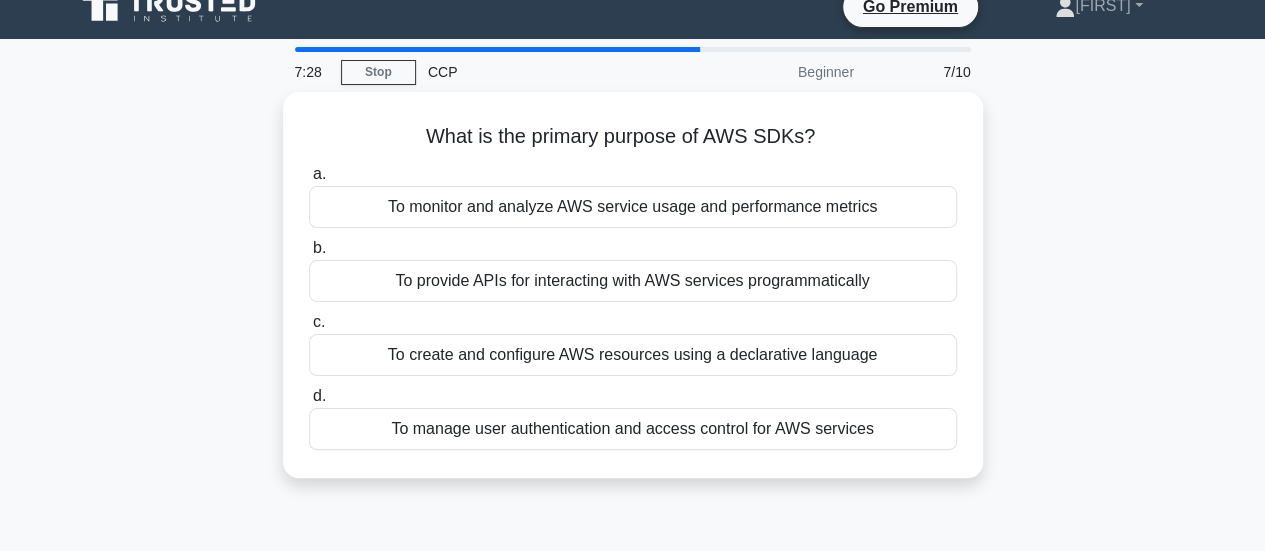 scroll, scrollTop: 26, scrollLeft: 0, axis: vertical 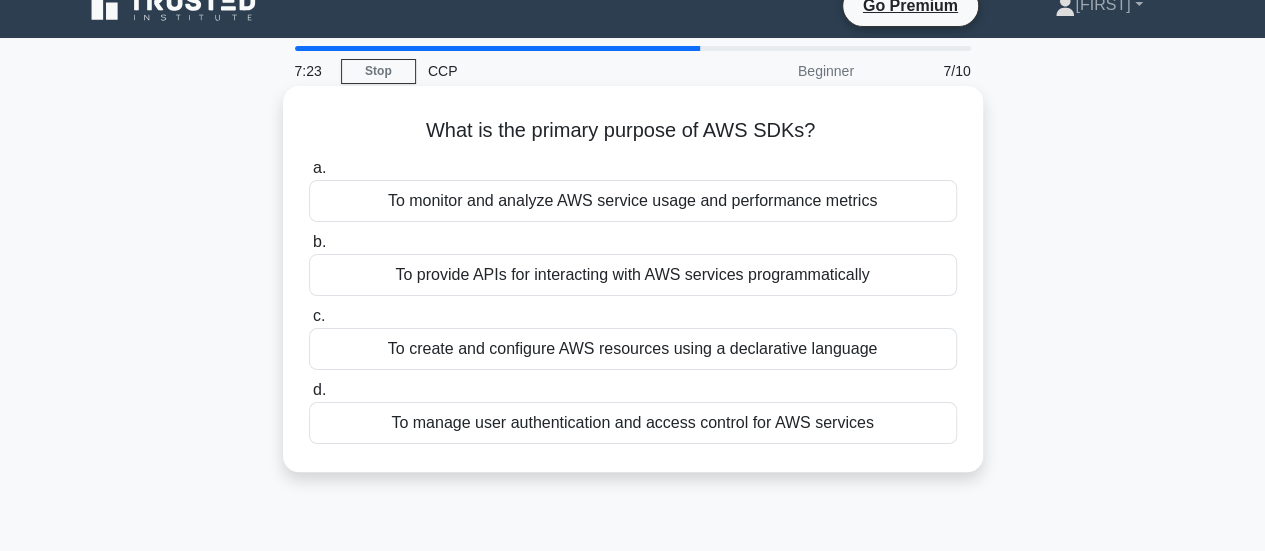 click on "To provide APIs for interacting with AWS services programmatically" at bounding box center [633, 275] 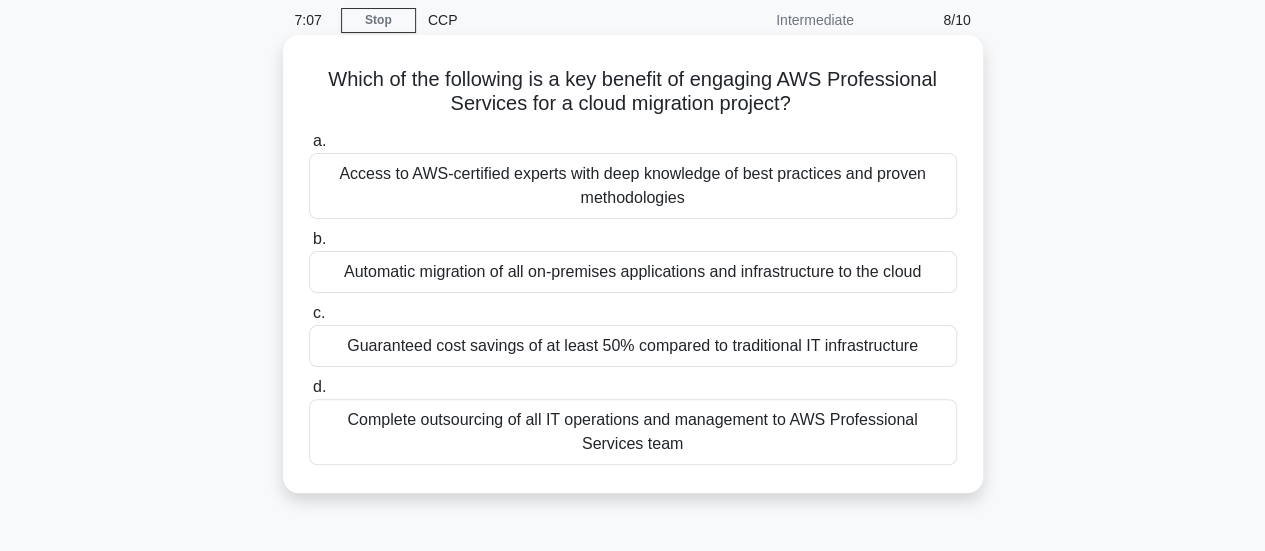 scroll, scrollTop: 78, scrollLeft: 0, axis: vertical 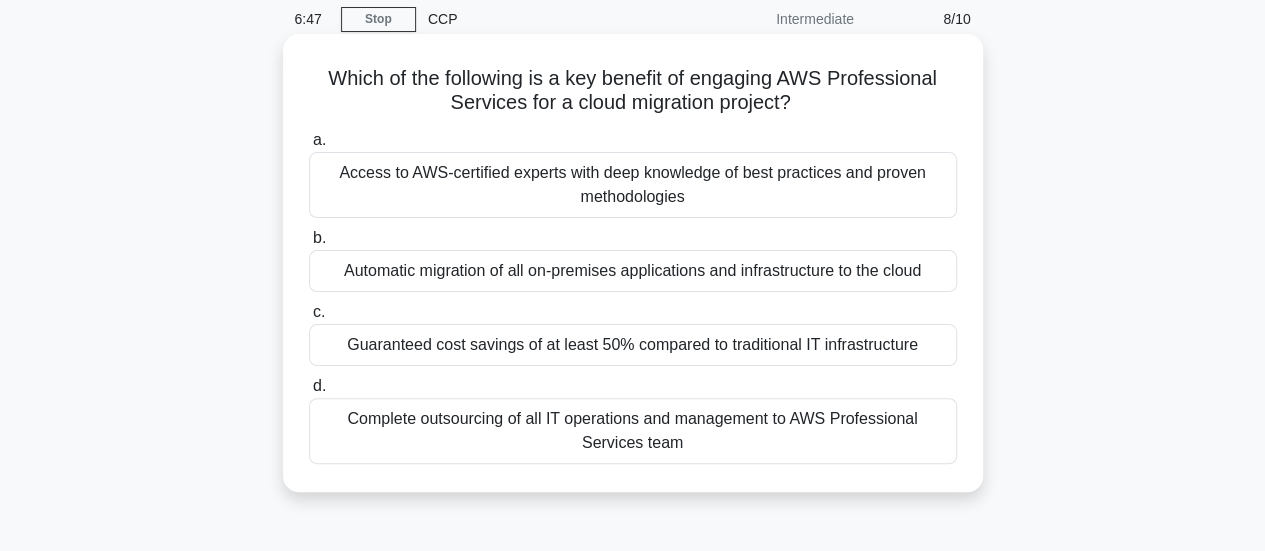 click on "Access to AWS-certified experts with deep knowledge of best practices and proven methodologies" at bounding box center (633, 185) 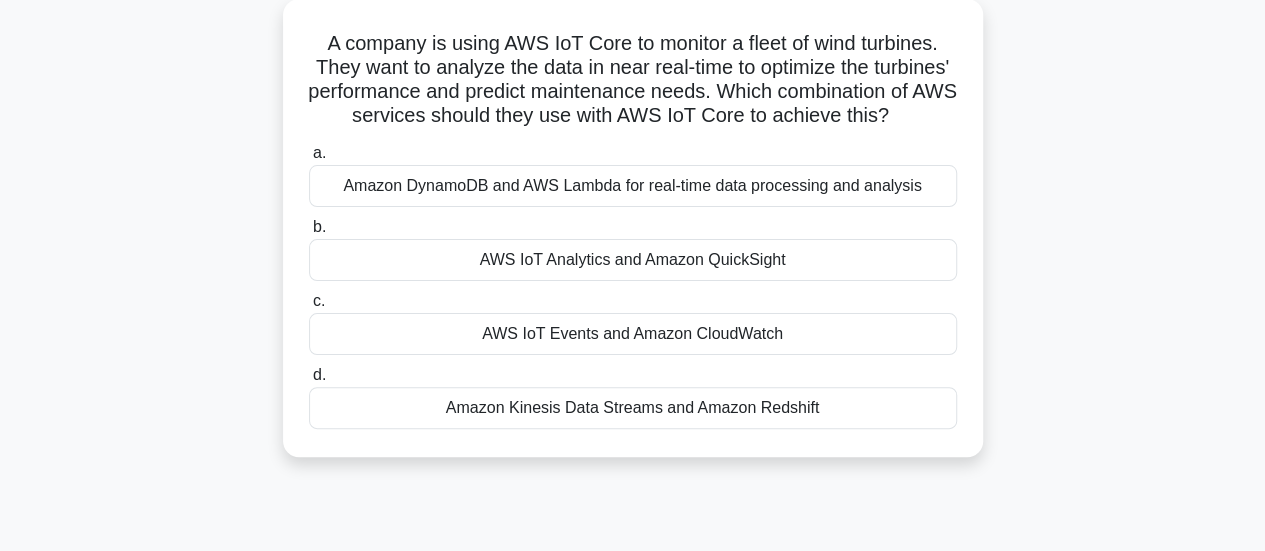 scroll, scrollTop: 114, scrollLeft: 0, axis: vertical 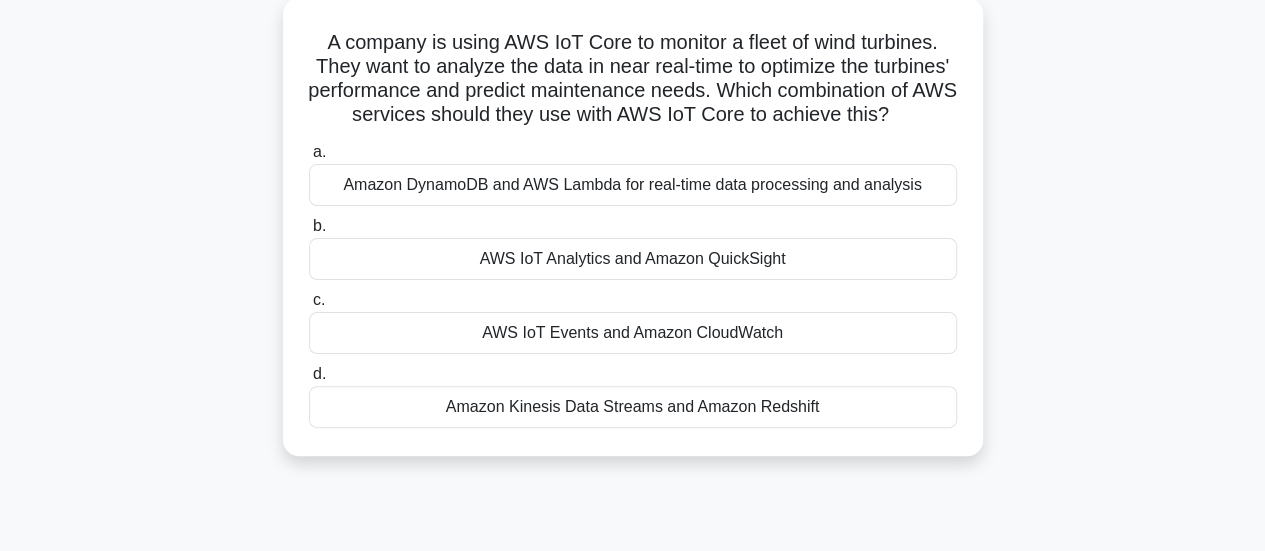 click on "AWS IoT Events and Amazon CloudWatch" at bounding box center [633, 333] 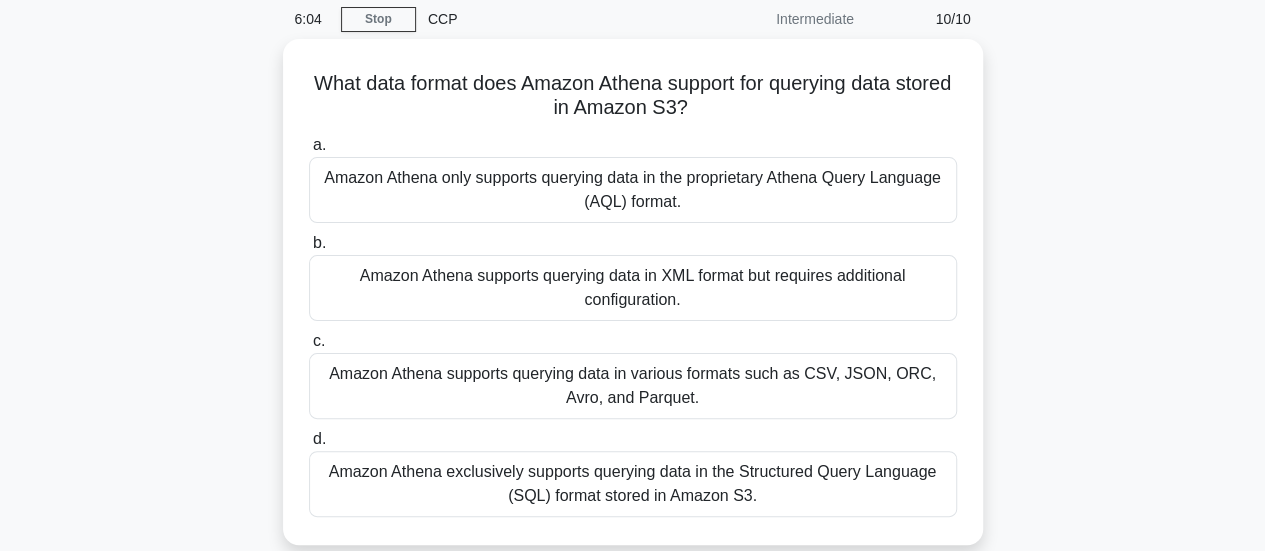 scroll, scrollTop: 80, scrollLeft: 0, axis: vertical 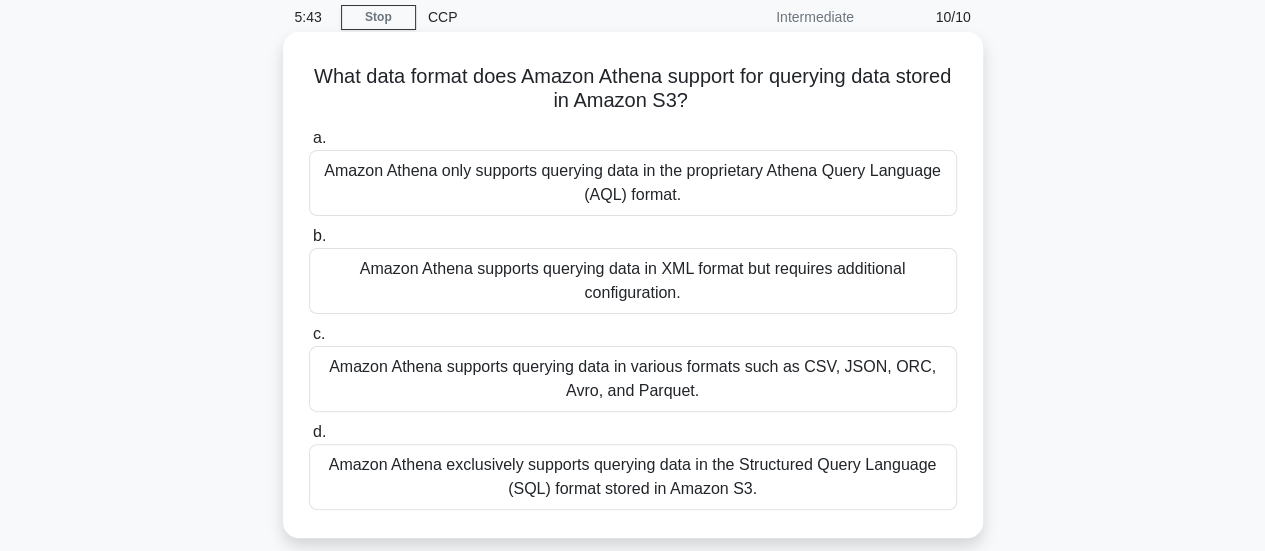 click on "Amazon Athena exclusively supports querying data in the Structured Query Language (SQL) format stored in Amazon S3." at bounding box center (633, 477) 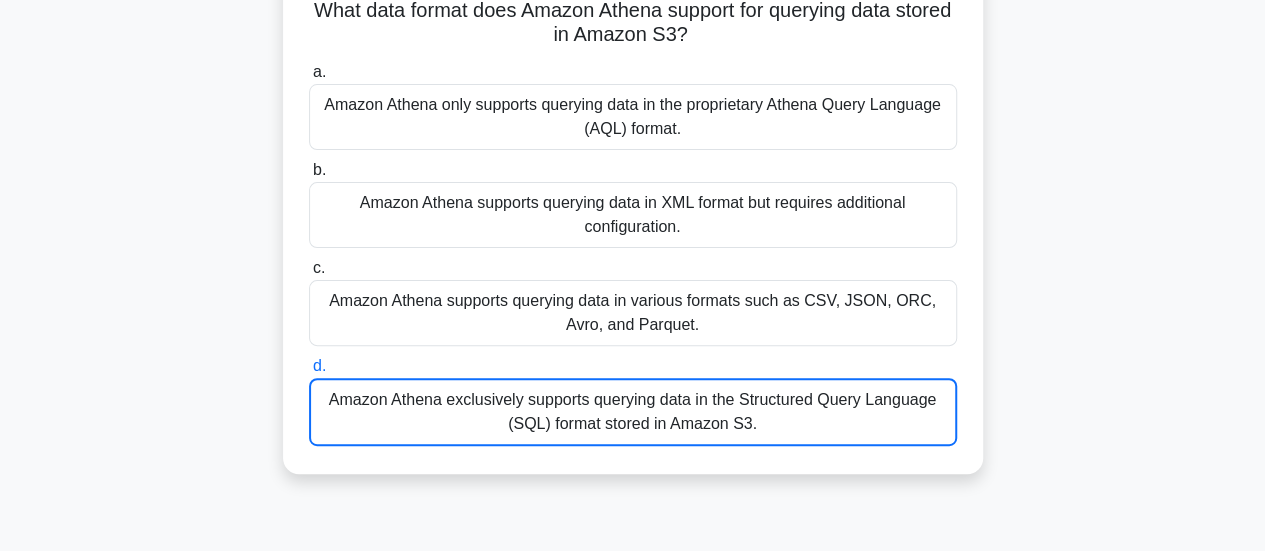 scroll, scrollTop: 154, scrollLeft: 0, axis: vertical 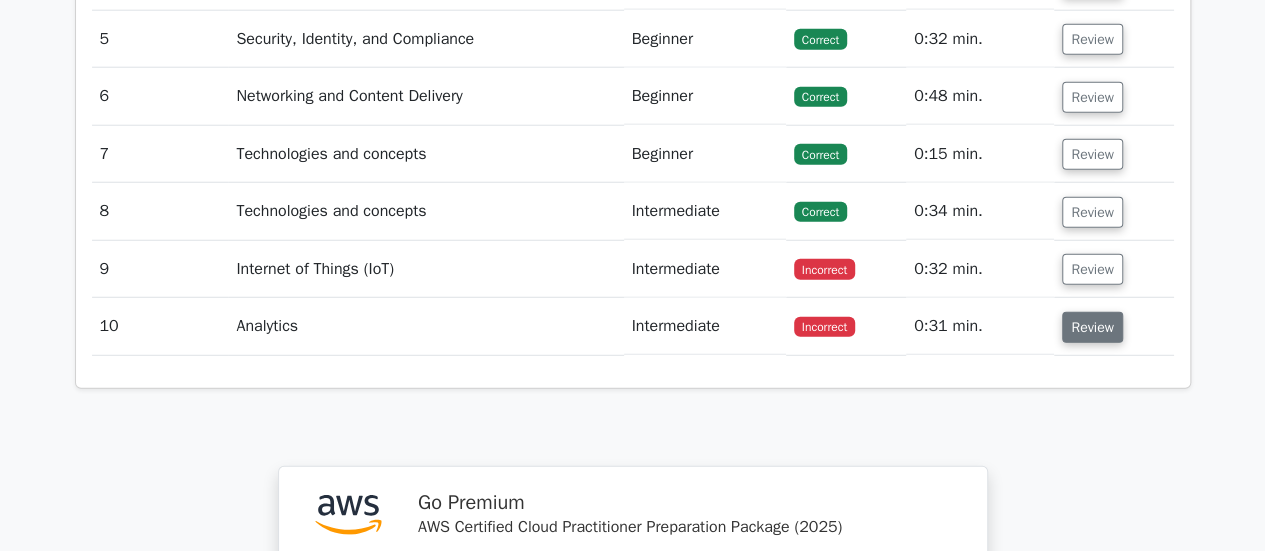 click on "Review" at bounding box center [1092, 327] 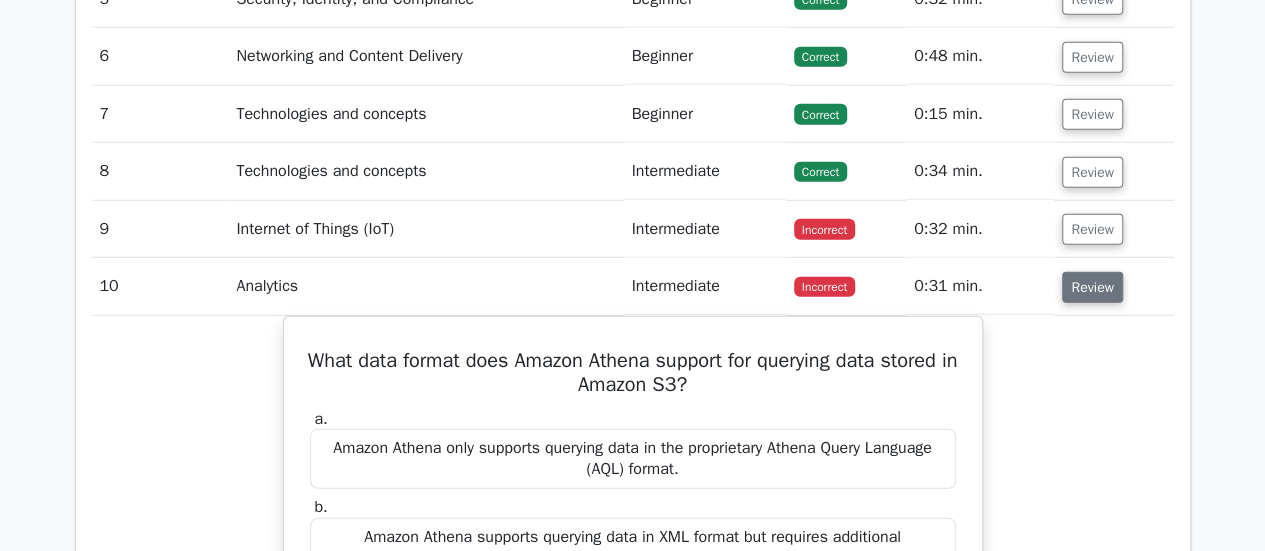 scroll, scrollTop: 2622, scrollLeft: 0, axis: vertical 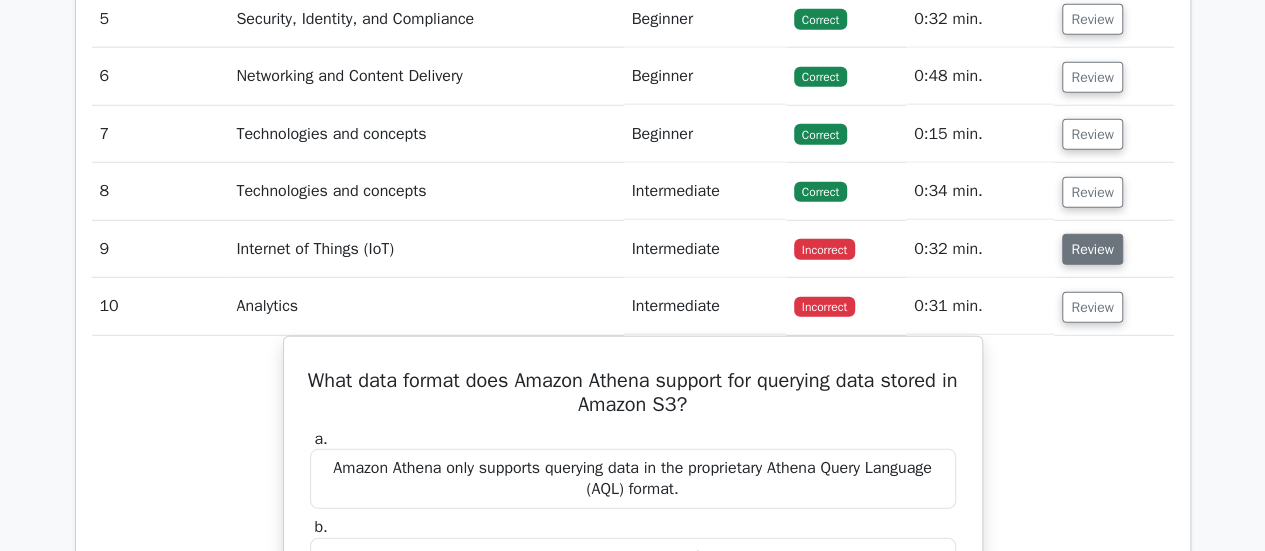 click on "Review" at bounding box center [1092, 249] 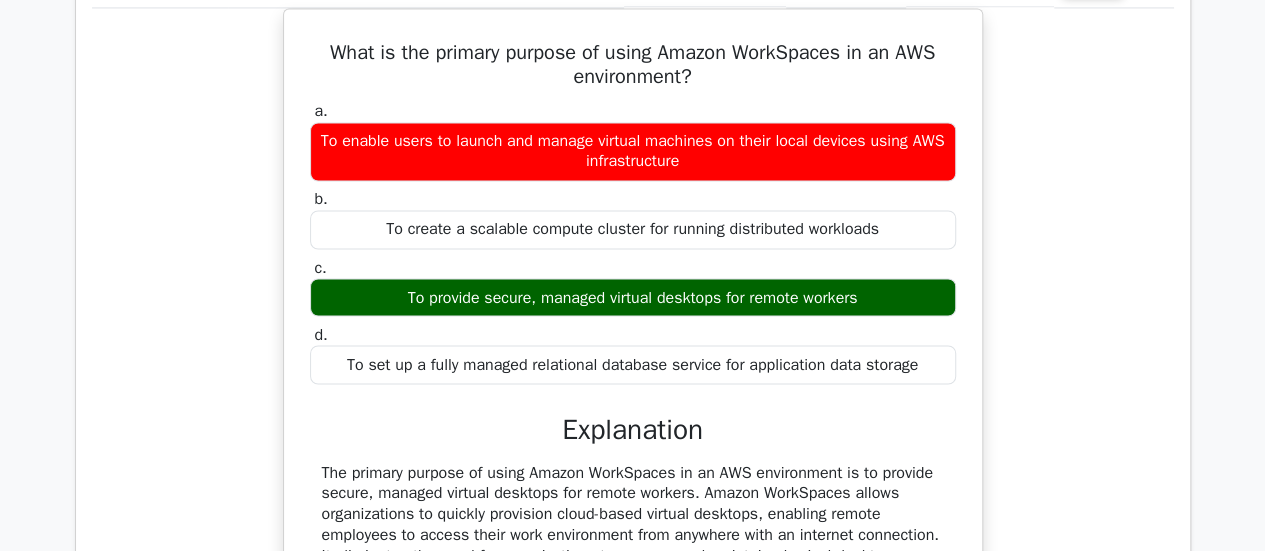 scroll, scrollTop: 1480, scrollLeft: 0, axis: vertical 